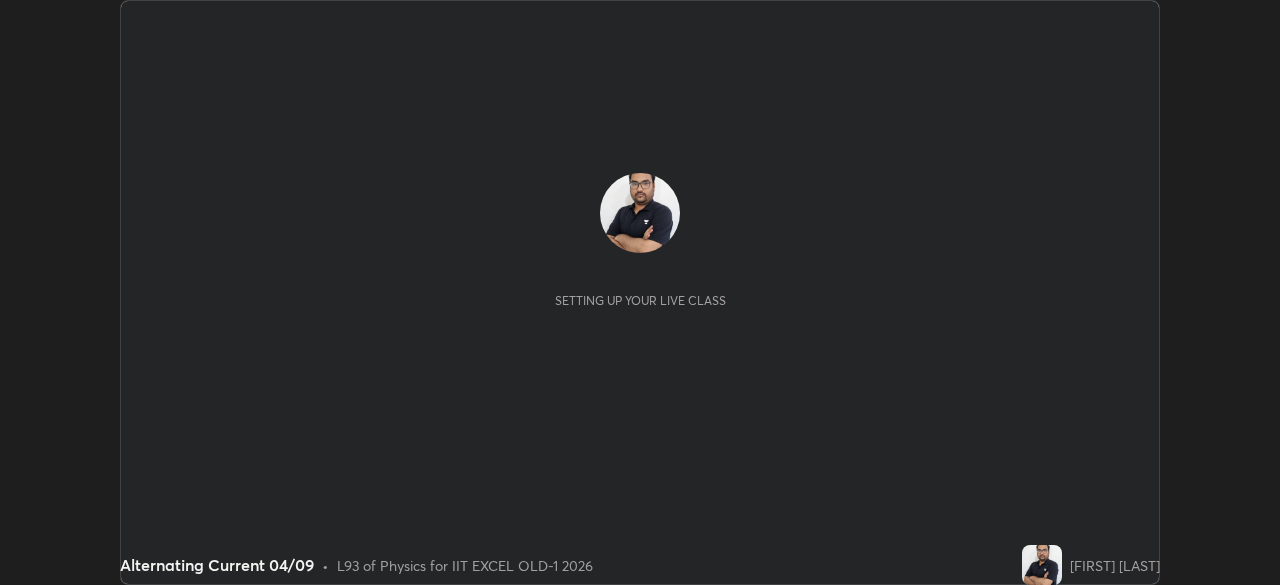 scroll, scrollTop: 0, scrollLeft: 0, axis: both 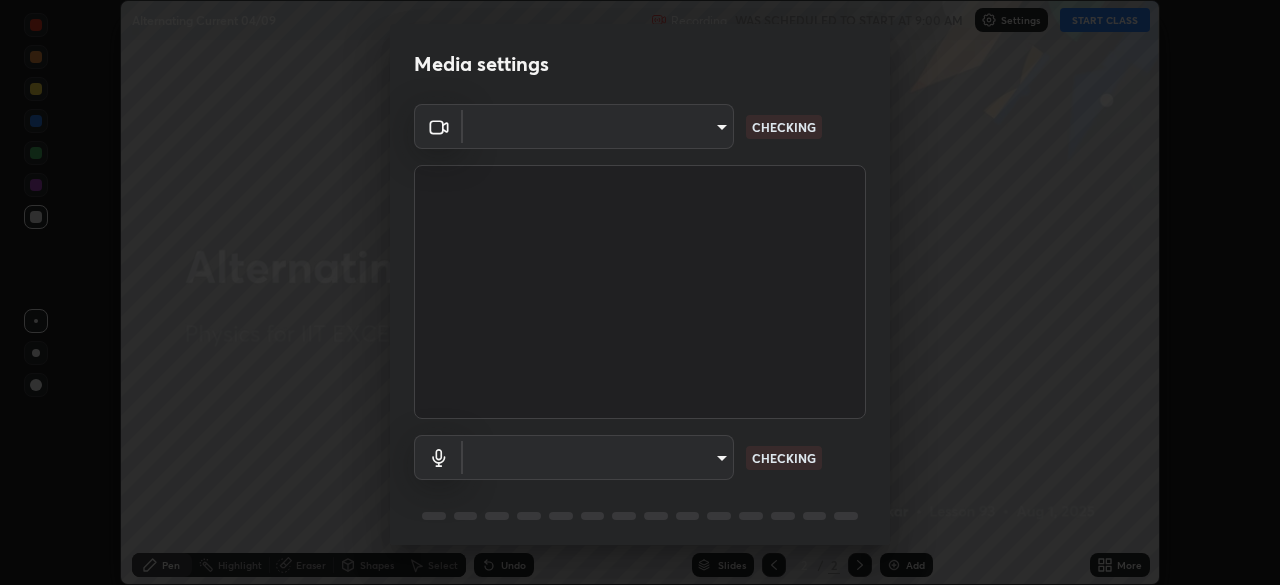 type on "a2c9e0304fea7a197325265949ed38064ec23766b16e4a4df4757bcf8ee53c87" 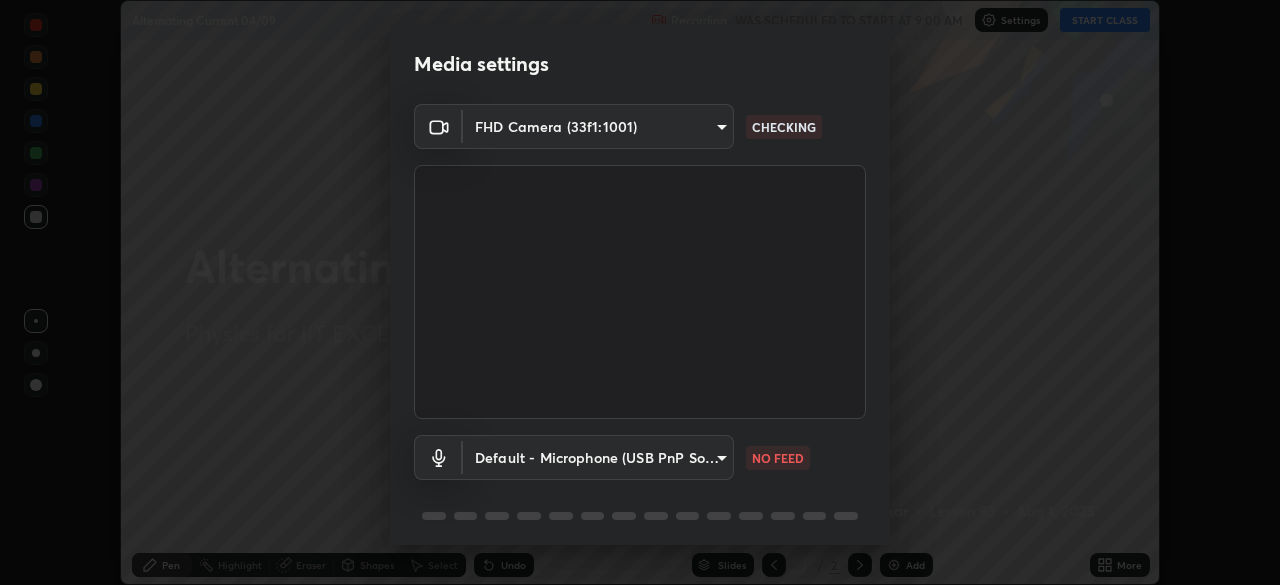 scroll, scrollTop: 71, scrollLeft: 0, axis: vertical 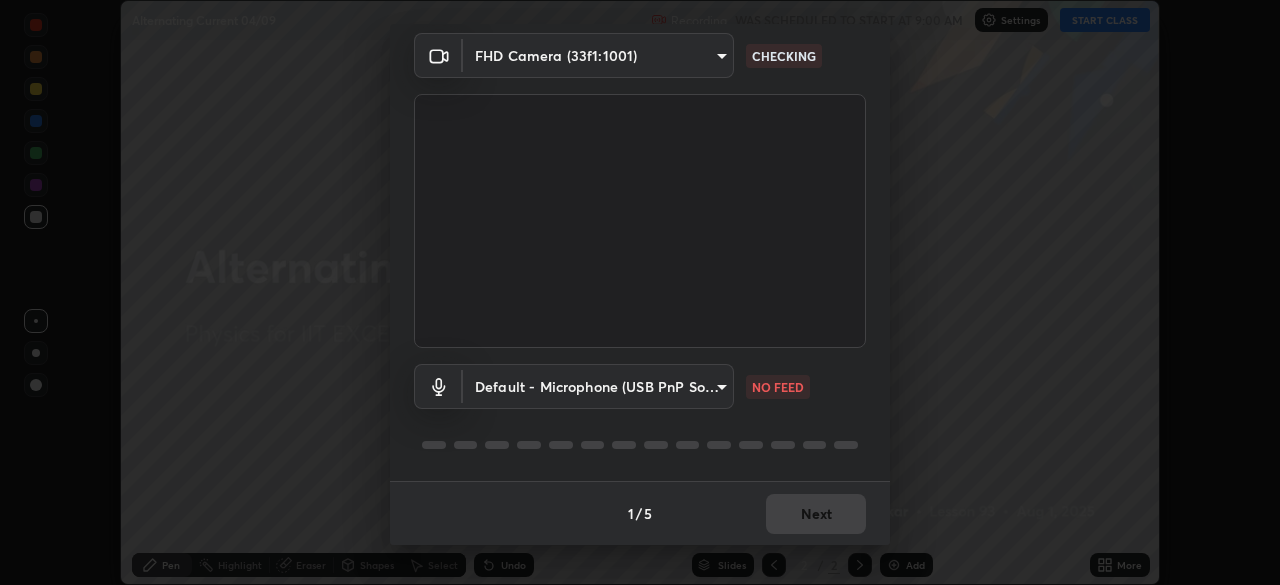 click on "Erase all Alternating Current 04/09 Recording WAS SCHEDULED TO START AT  9:00 AM Settings START CLASS Setting up your live class Alternating Current 04/09 • L93 of Physics for IIT EXCEL OLD-1 2026 [FIRST] [LAST] Pen Highlight Eraser Shapes Select Undo Slides 2 / 2 Add More No doubts shared Encourage your learners to ask a doubt for better clarity Report an issue Reason for reporting Buffering Chat not working Audio - Video sync issue Educator video quality low ​ Attach an image Report Media settings FHD Camera (33f1:1001) a2c9e0304fea7a197325265949ed38064ec23766b16e4a4df4757bcf8ee53c87 CHECKING Default - Microphone (USB PnP Sound Device) default NO FEED 1 / 5 Next" at bounding box center [640, 292] 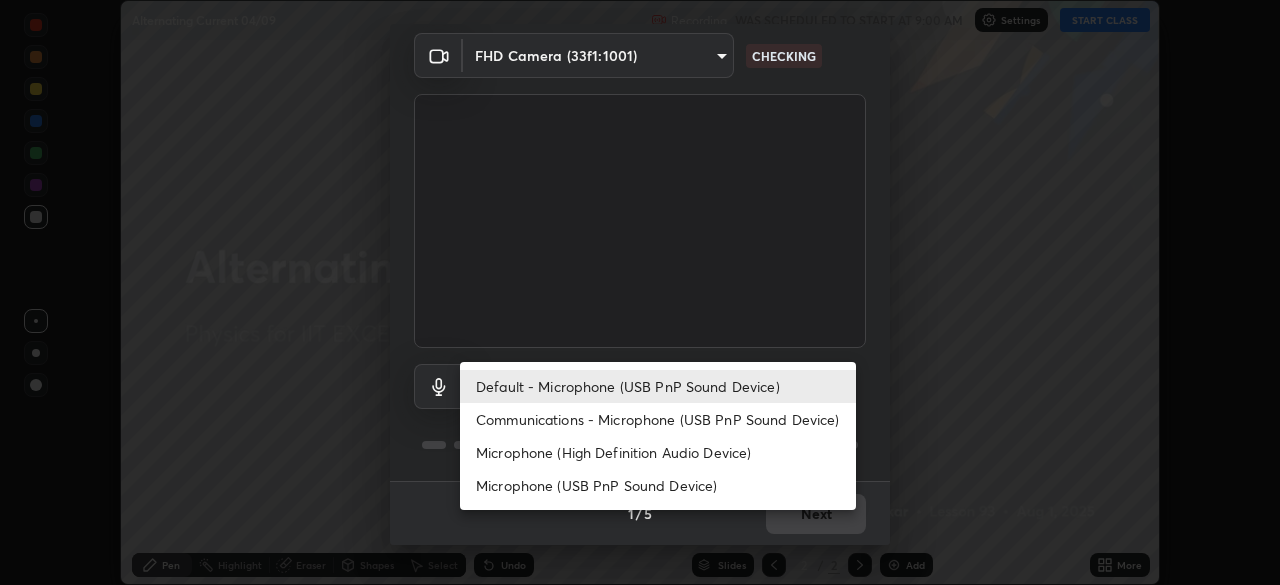 click on "Communications - Microphone (USB PnP Sound Device)" at bounding box center (658, 419) 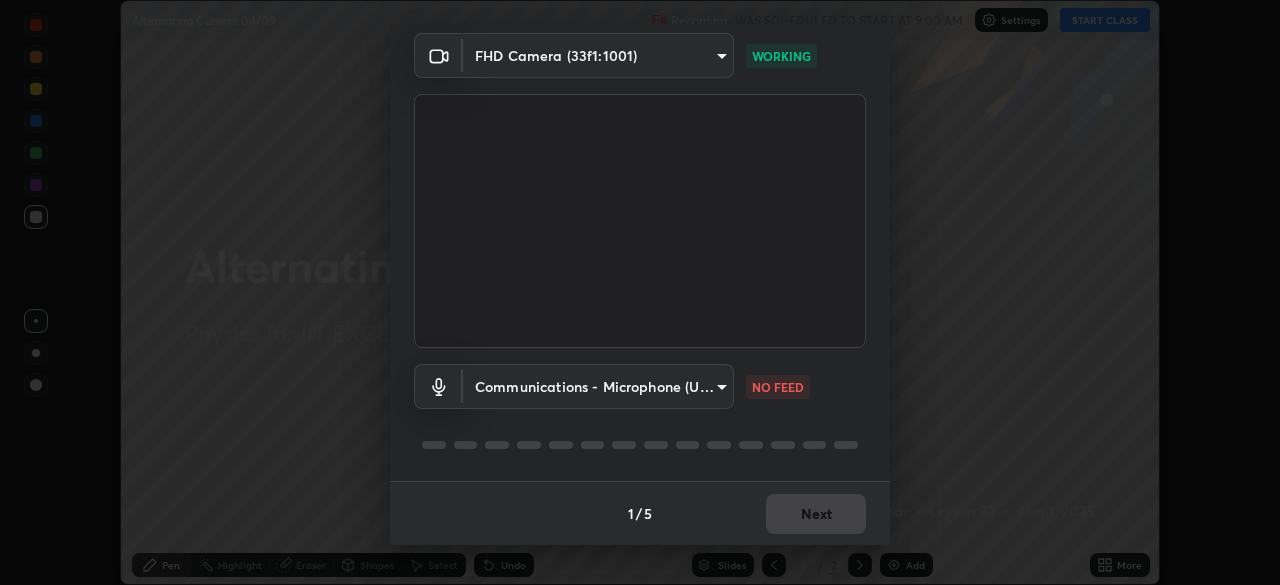 click on "Erase all Alternating Current 04/09 Recording WAS SCHEDULED TO START AT  9:00 AM Settings START CLASS Setting up your live class Alternating Current 04/09 • L93 of Physics for IIT EXCEL OLD-1 2026 [FIRST] [LAST] Pen Highlight Eraser Shapes Select Undo Slides 2 / 2 Add More No doubts shared Encourage your learners to ask a doubt for better clarity Report an issue Reason for reporting Buffering Chat not working Audio - Video sync issue Educator video quality low ​ Attach an image Report Media settings FHD Camera (33f1:1001) a2c9e0304fea7a197325265949ed38064ec23766b16e4a4df4757bcf8ee53c87 WORKING Communications - Microphone (USB PnP Sound Device) communications NO FEED 1 / 5 Next Default - Microphone (USB PnP Sound Device) Communications - Microphone (USB PnP Sound Device) Microphone (High Definition Audio Device) Microphone (USB PnP Sound Device)" at bounding box center [640, 292] 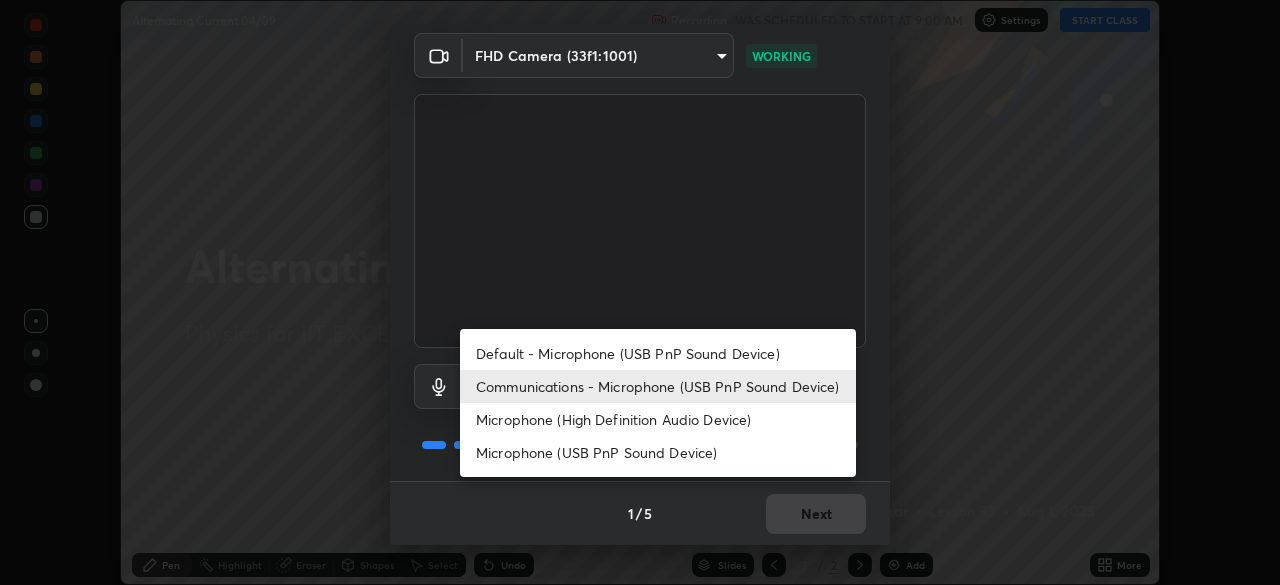 click on "Default - Microphone (USB PnP Sound Device)" at bounding box center (658, 353) 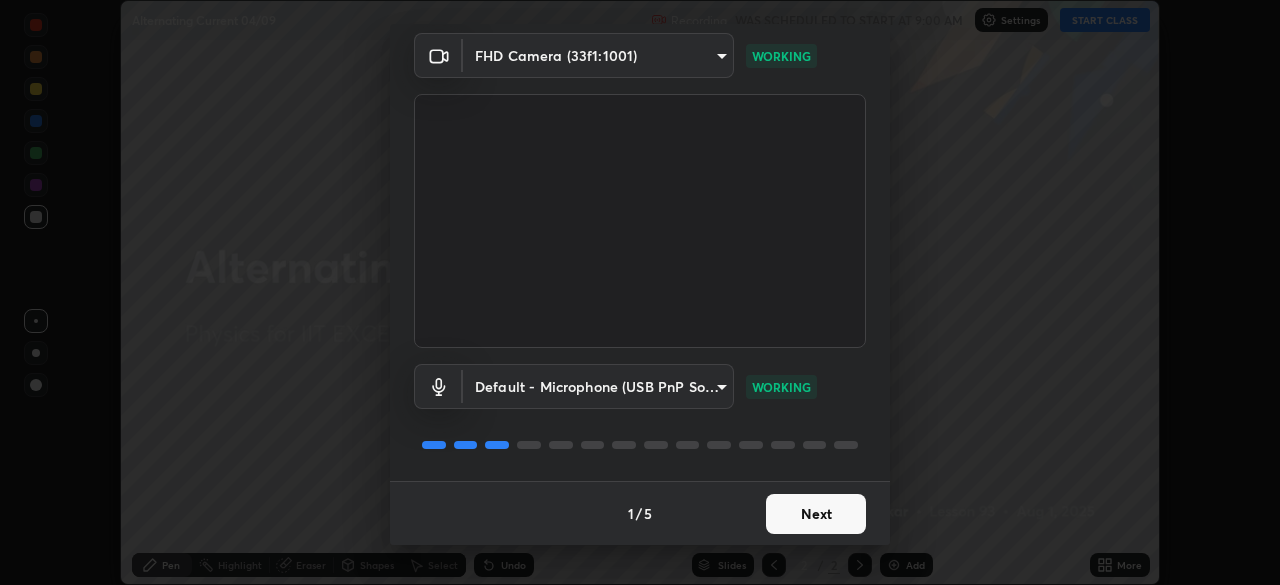 click on "Next" at bounding box center [816, 514] 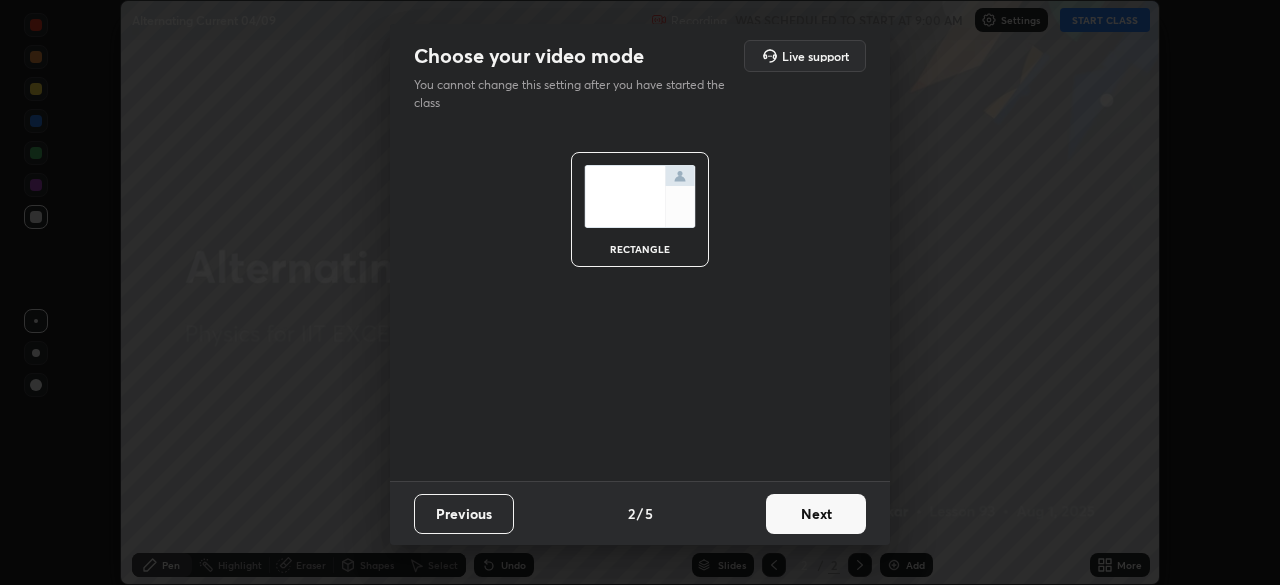 click on "Next" at bounding box center (816, 514) 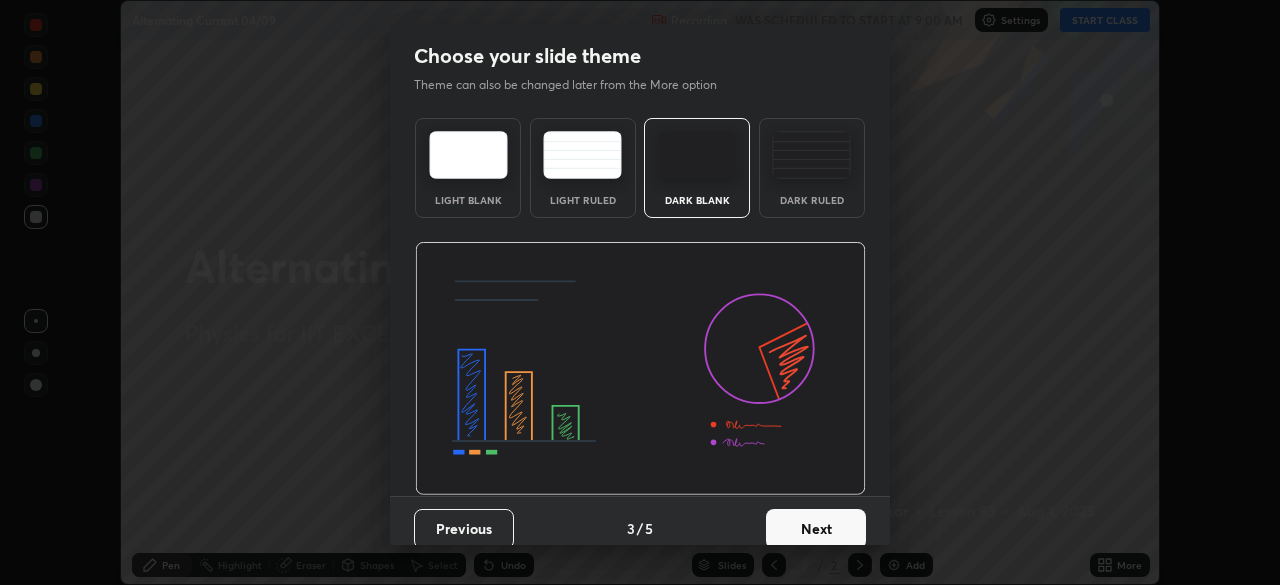 click on "Next" at bounding box center (816, 529) 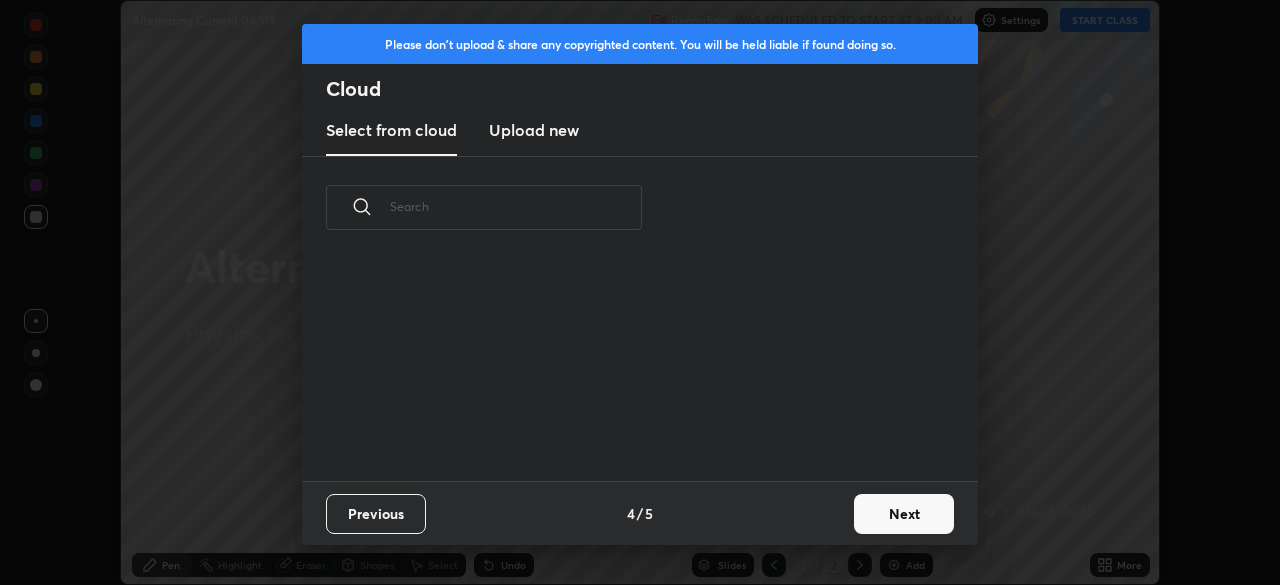 click on "Next" at bounding box center (904, 514) 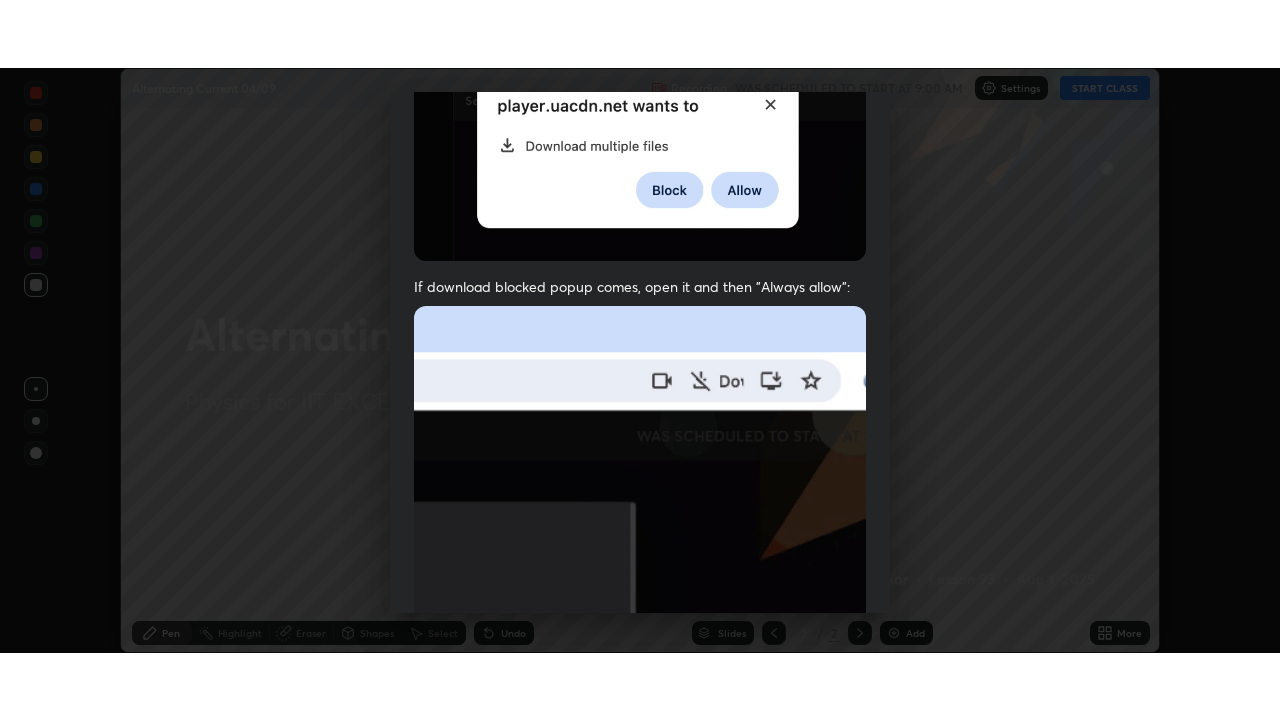 scroll, scrollTop: 479, scrollLeft: 0, axis: vertical 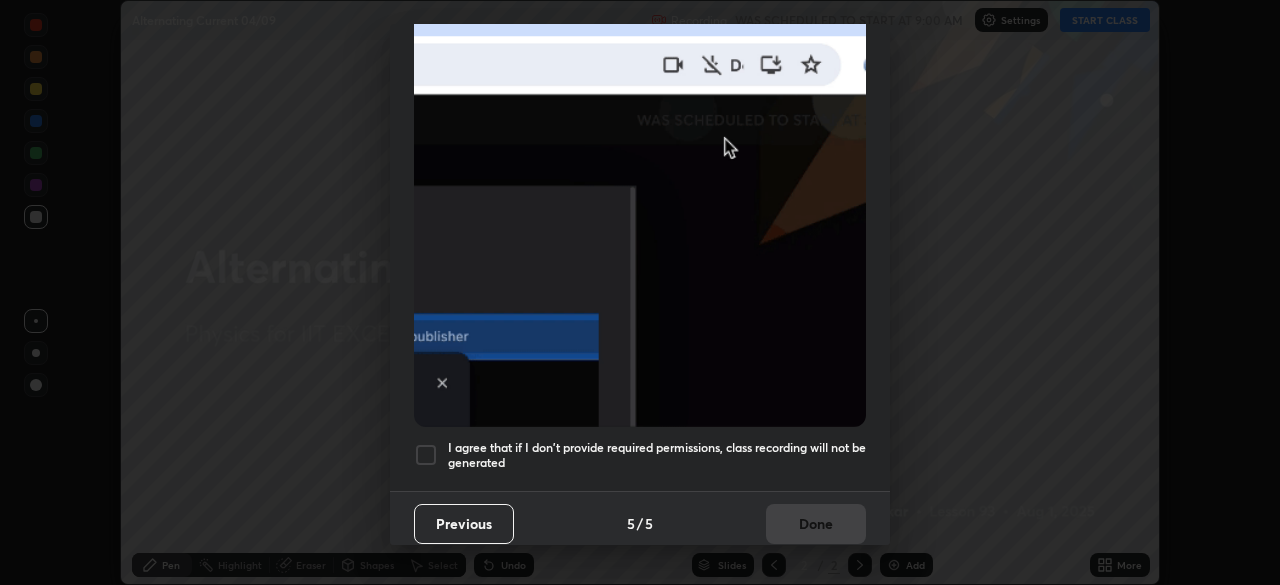 click at bounding box center (426, 455) 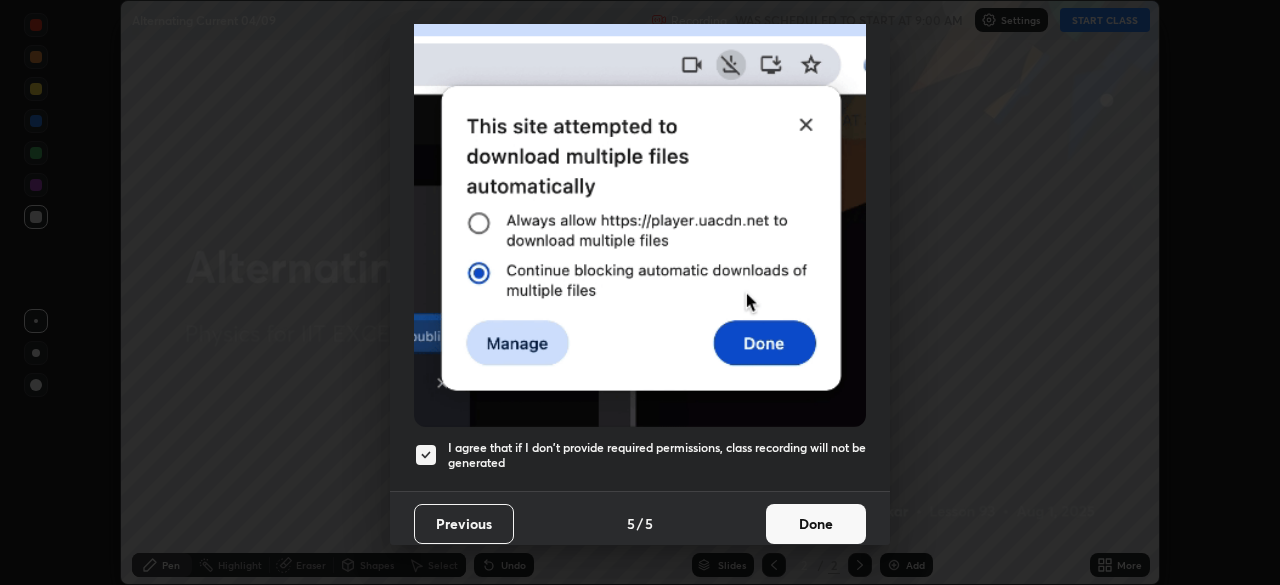 click on "Done" at bounding box center [816, 524] 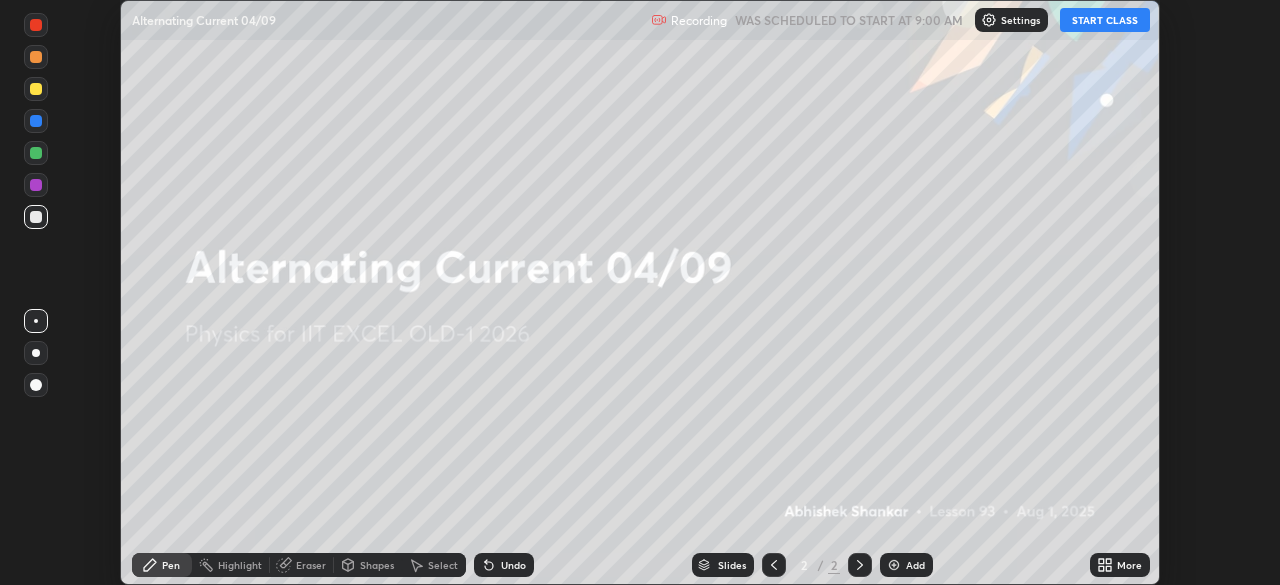 click on "More" at bounding box center (1129, 565) 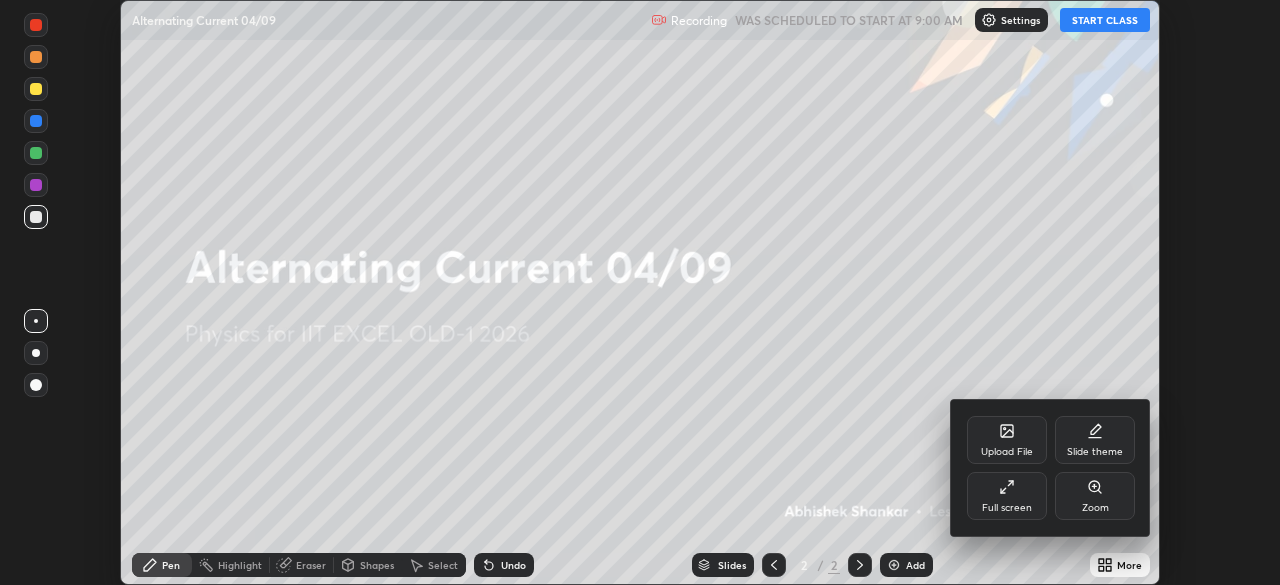 click on "Full screen" at bounding box center [1007, 508] 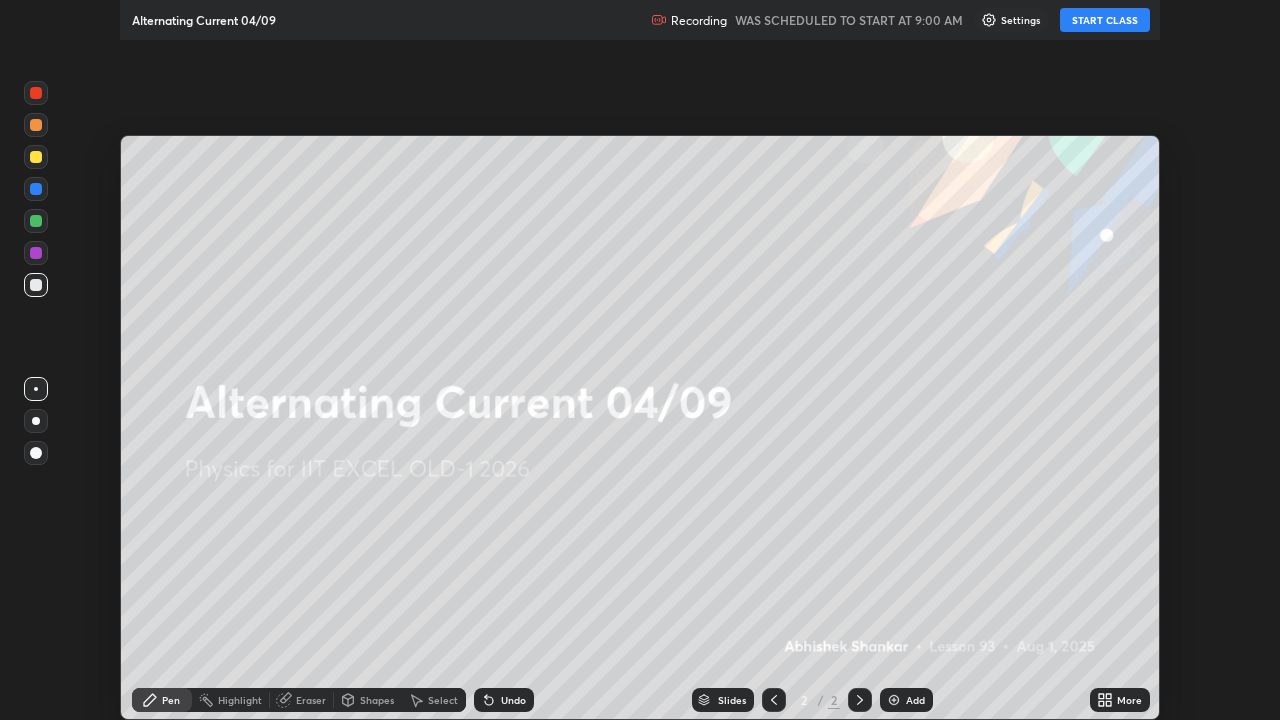 scroll, scrollTop: 99280, scrollLeft: 98720, axis: both 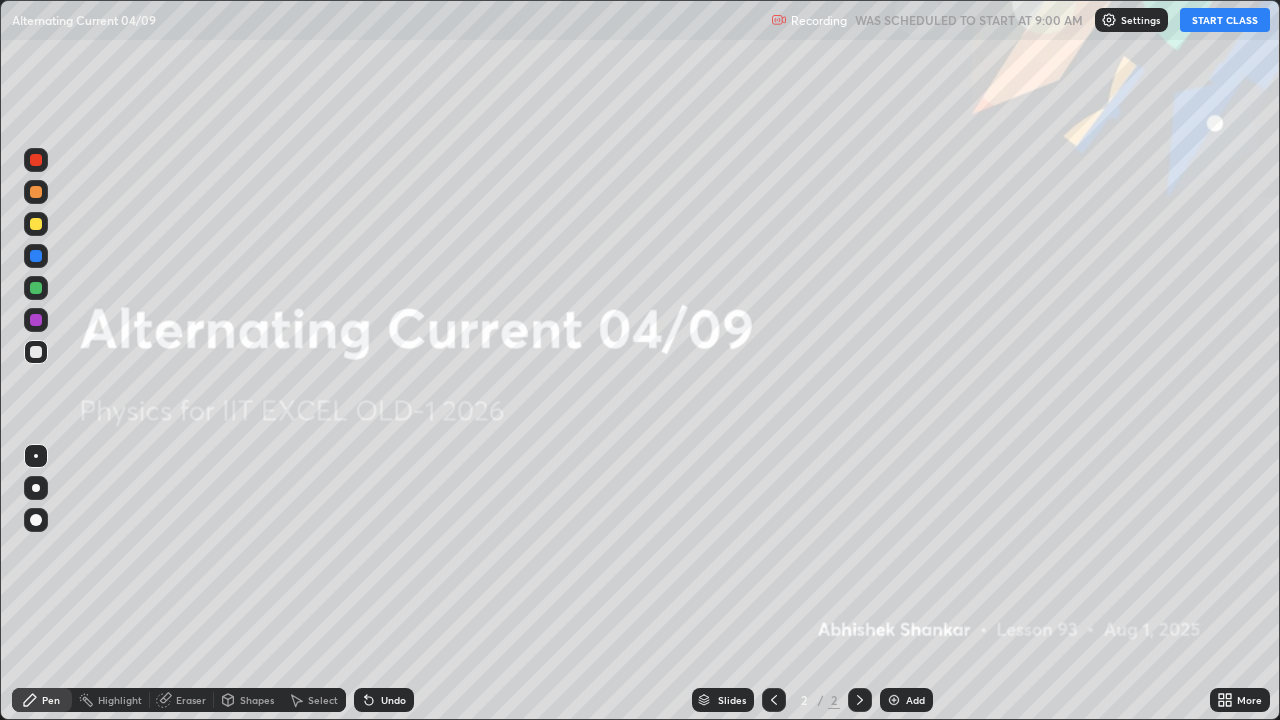click on "START CLASS" at bounding box center [1225, 20] 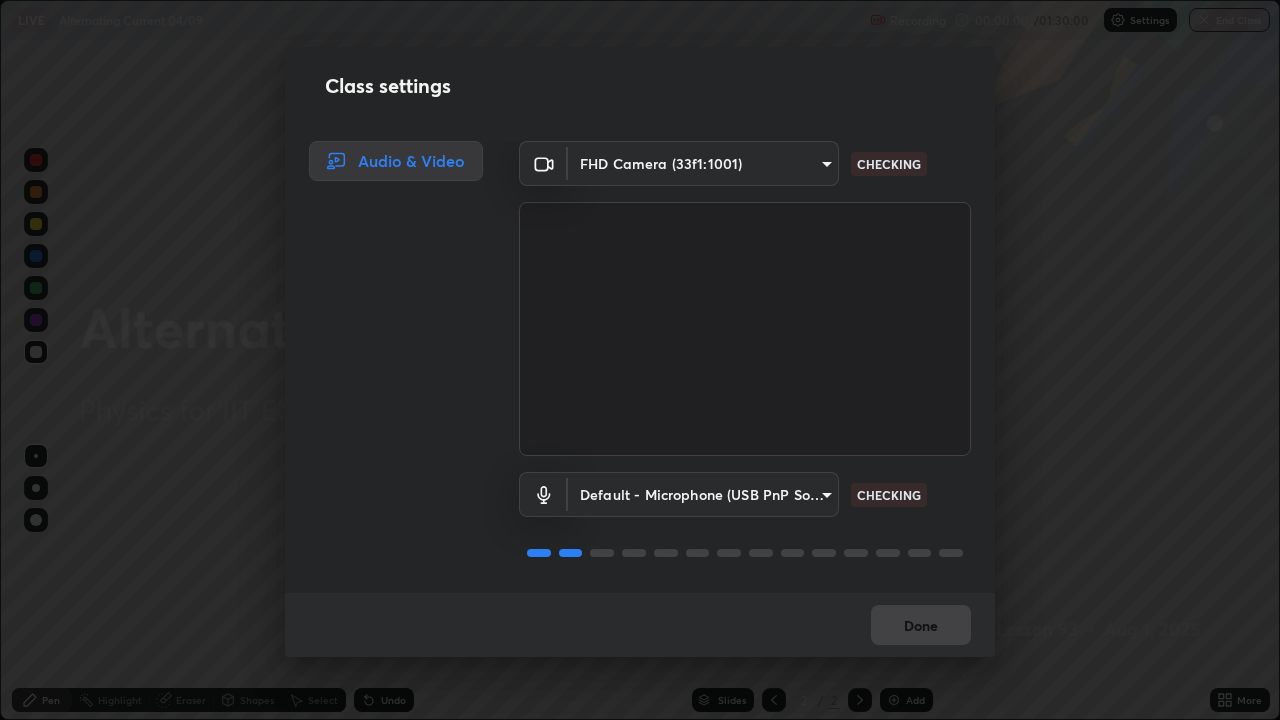scroll, scrollTop: 2, scrollLeft: 0, axis: vertical 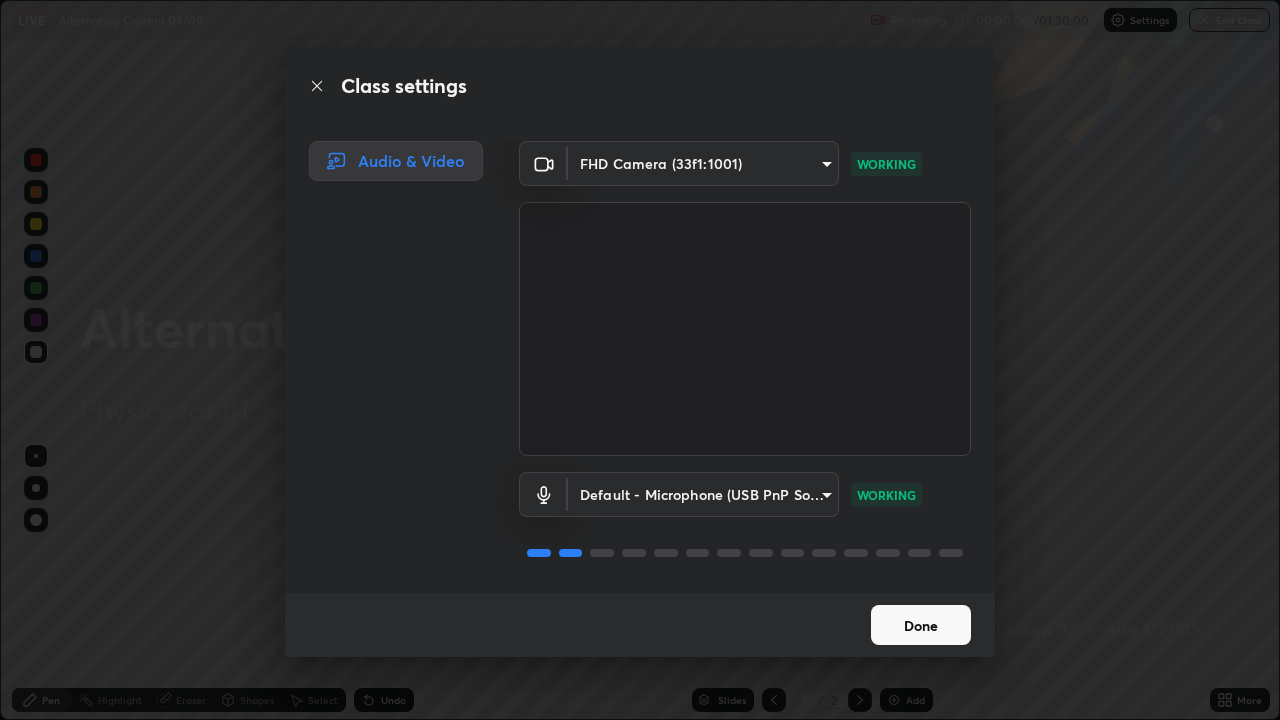 click on "Done" at bounding box center (921, 625) 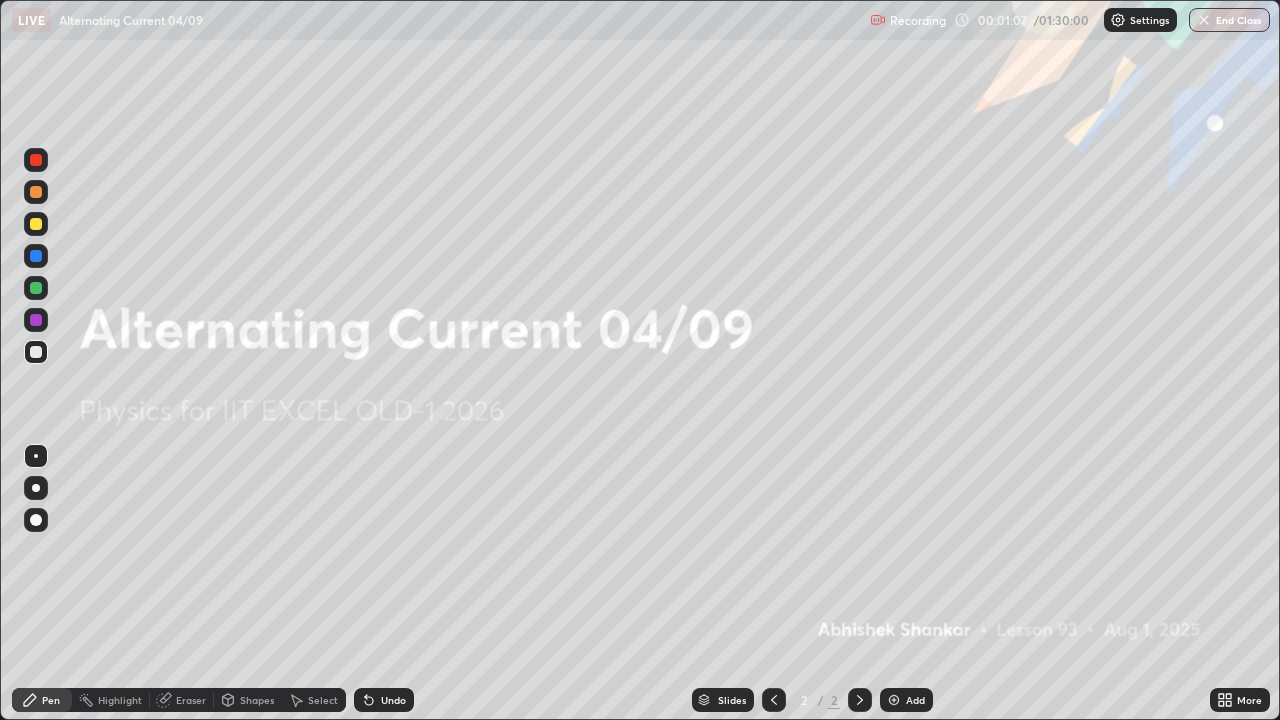 click on "Add" at bounding box center [906, 700] 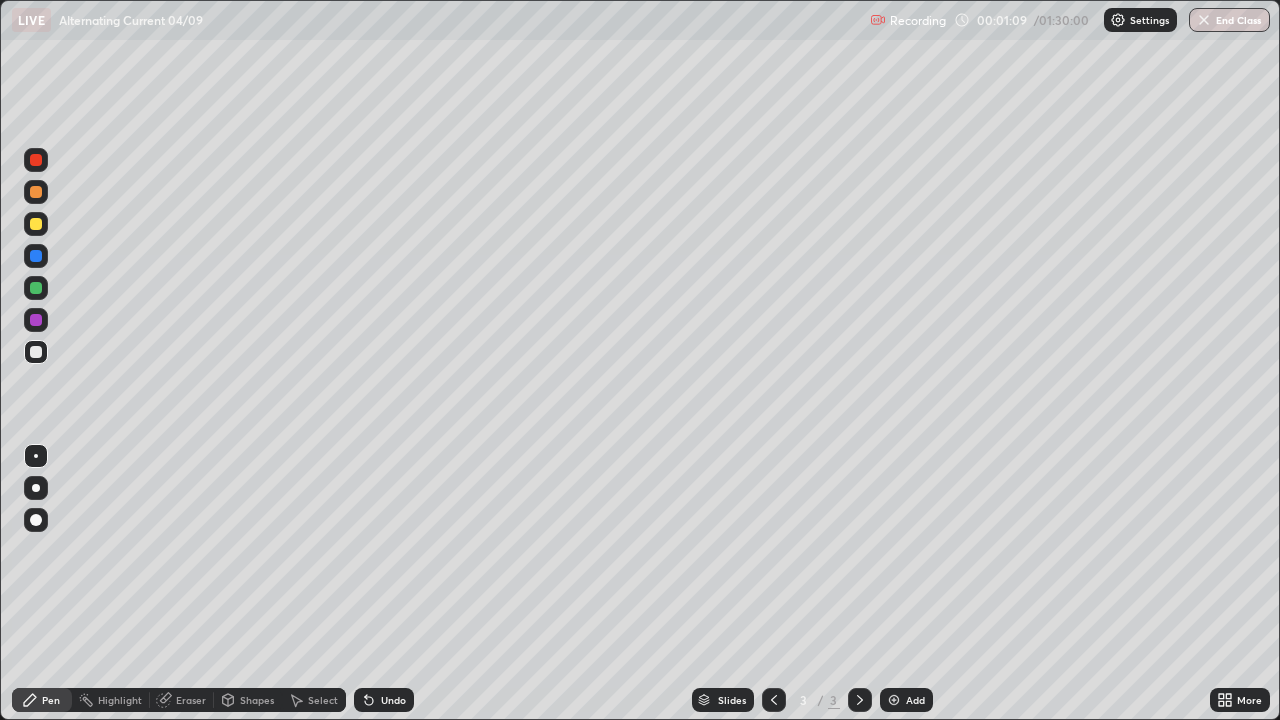 click at bounding box center (36, 224) 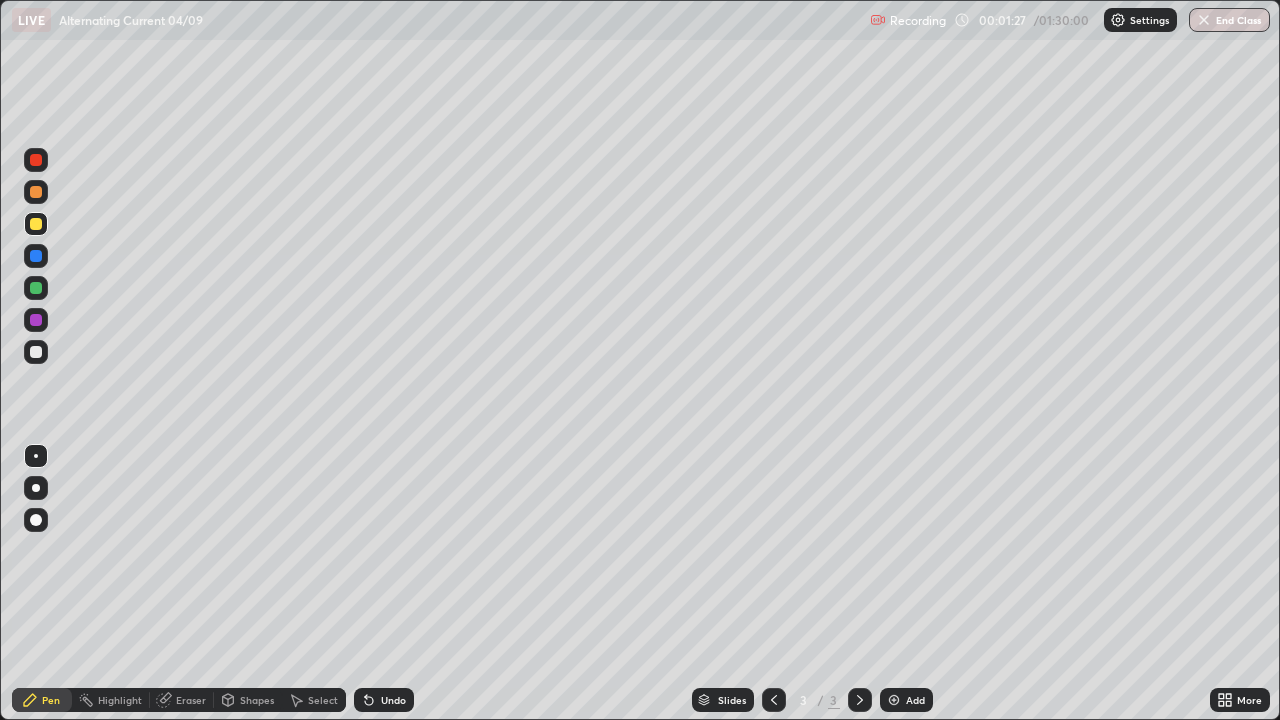 click at bounding box center (36, 352) 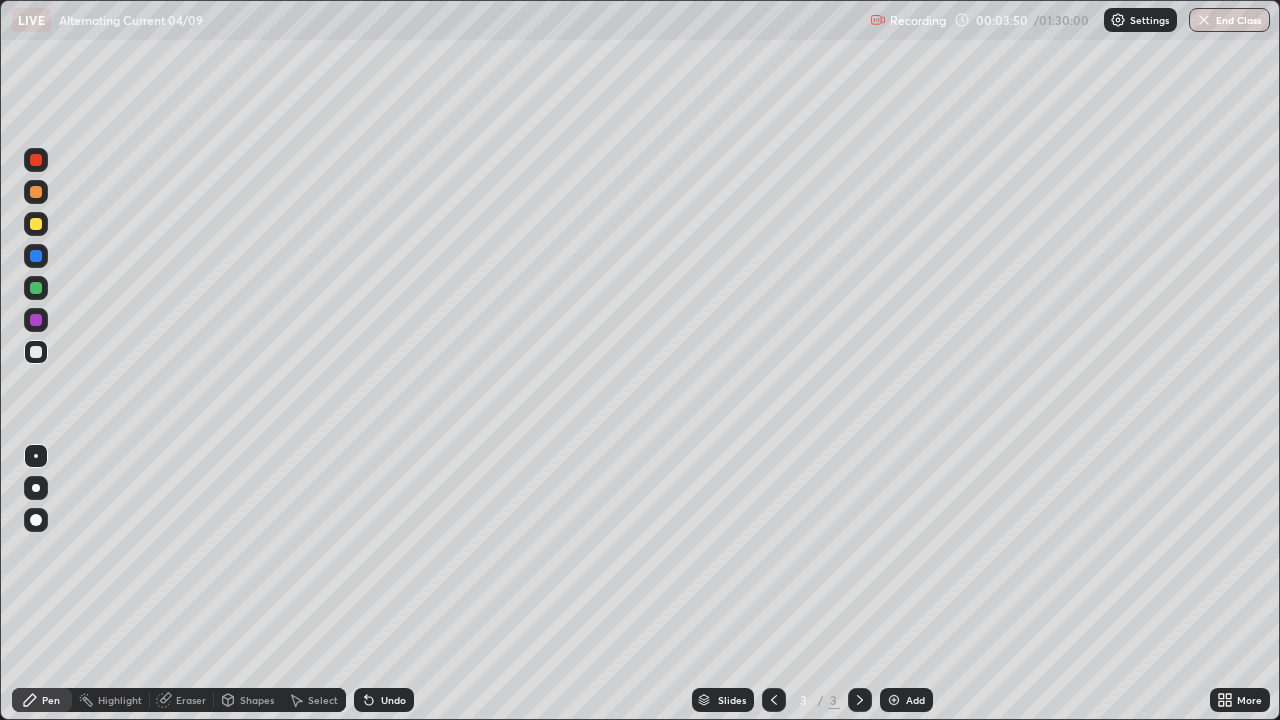 click on "Undo" at bounding box center (384, 700) 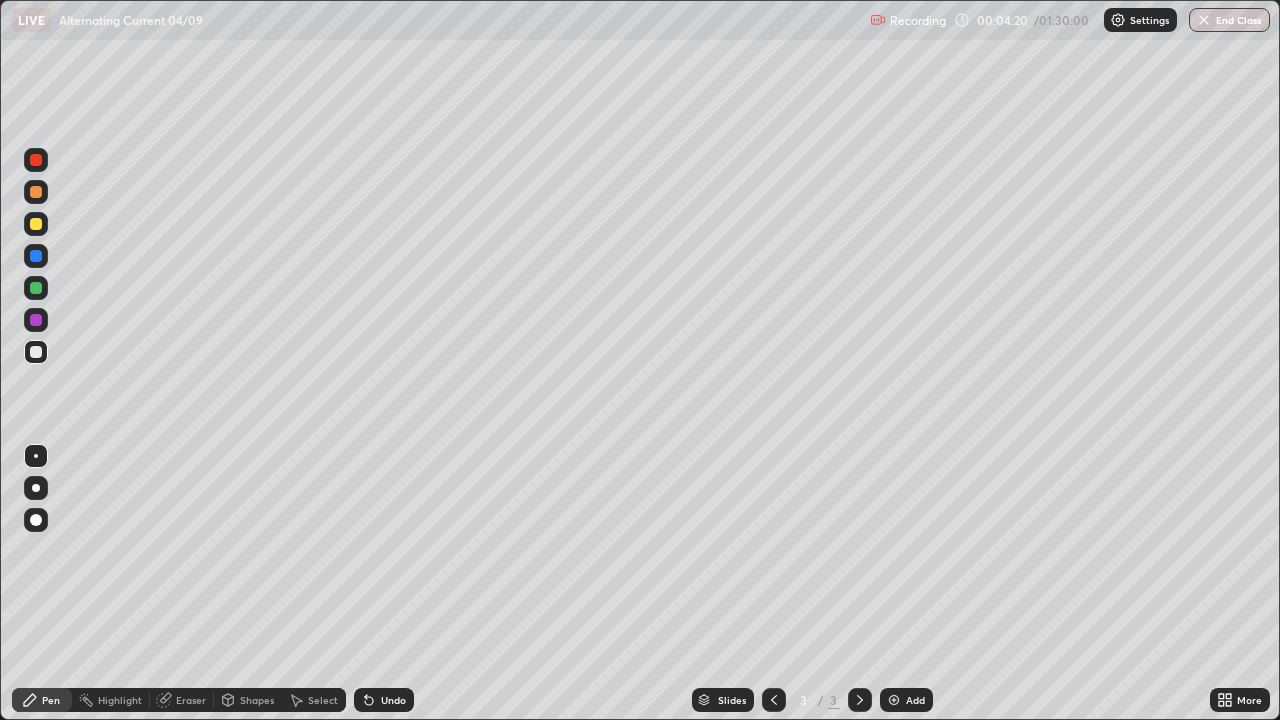 click on "Undo" at bounding box center (393, 700) 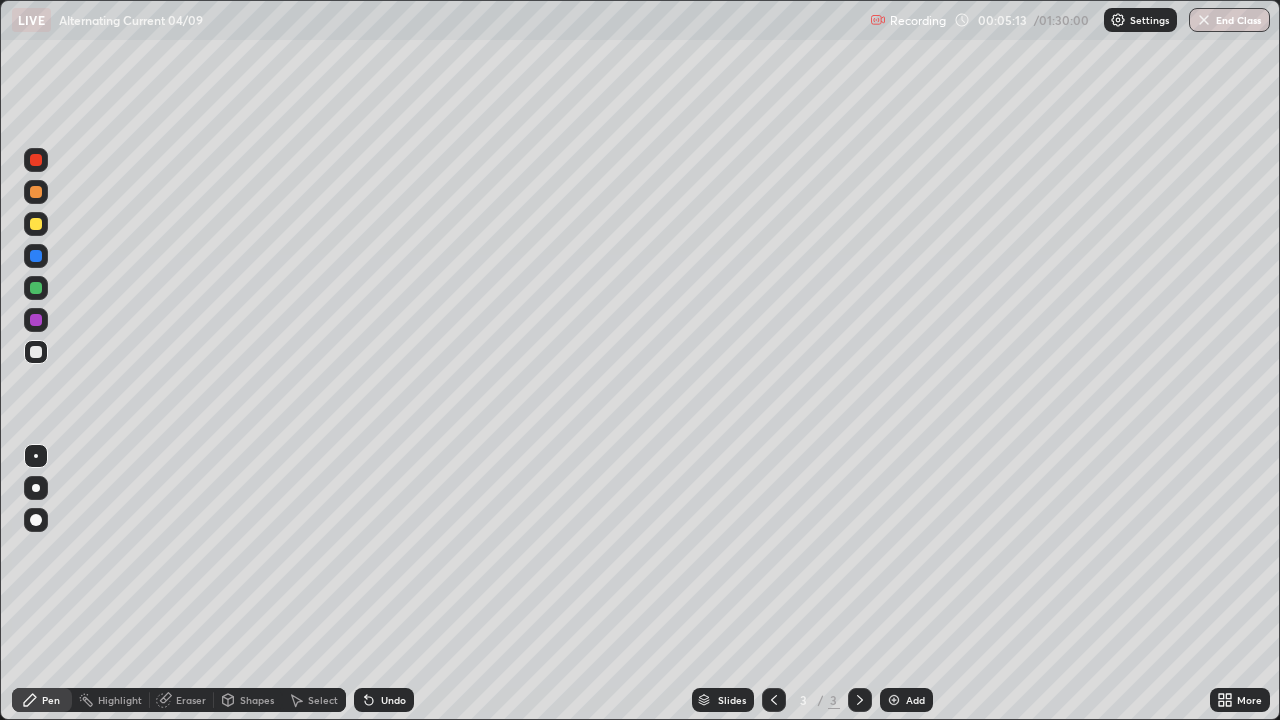 click at bounding box center [36, 224] 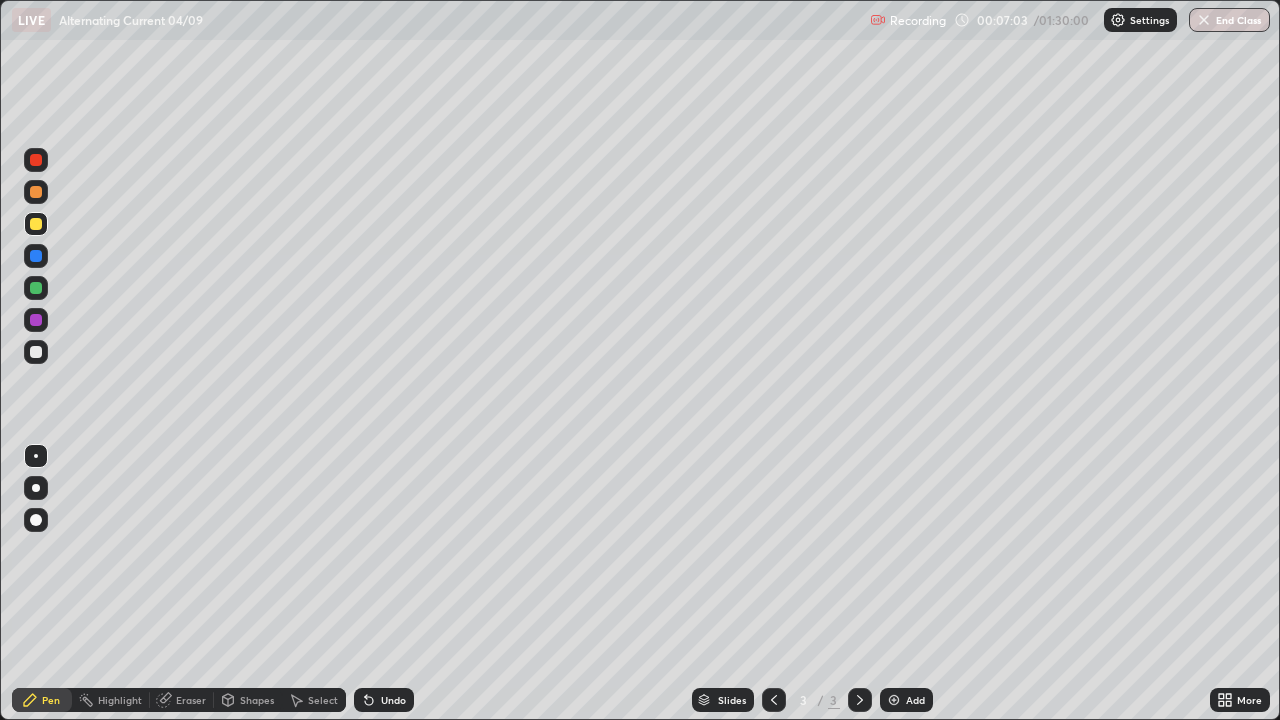 click on "Add" at bounding box center [915, 700] 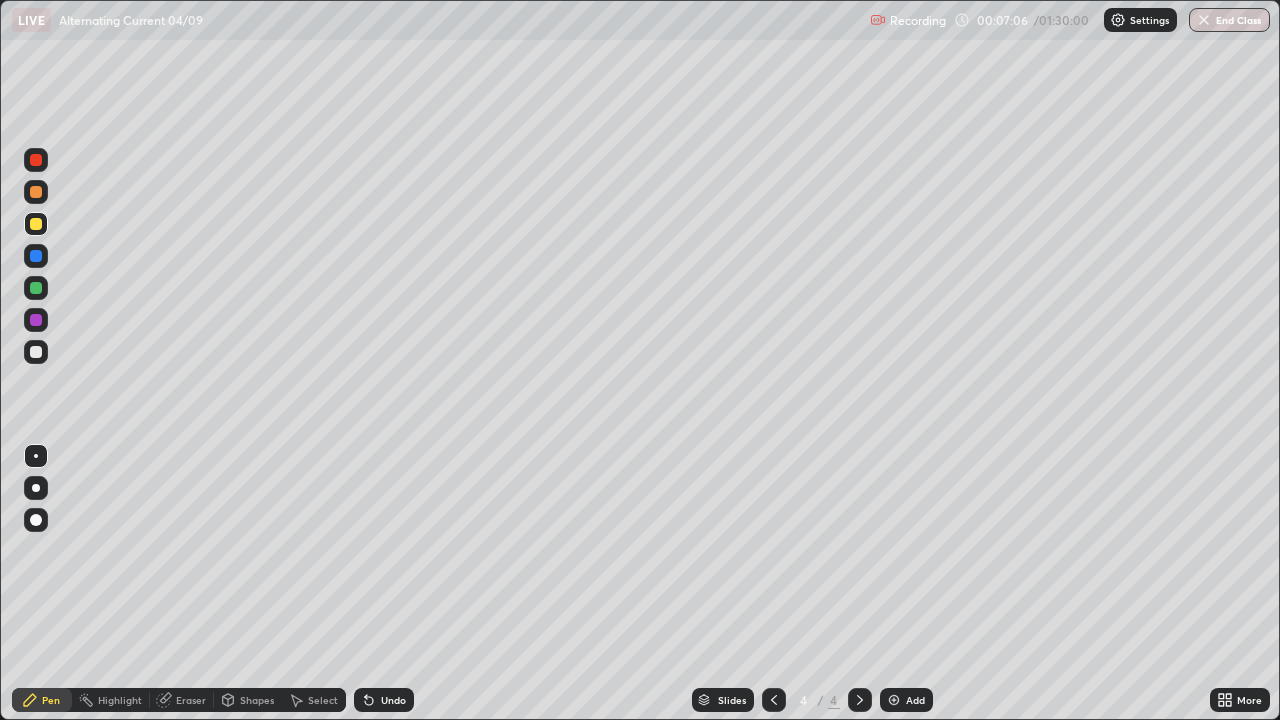 click at bounding box center [36, 352] 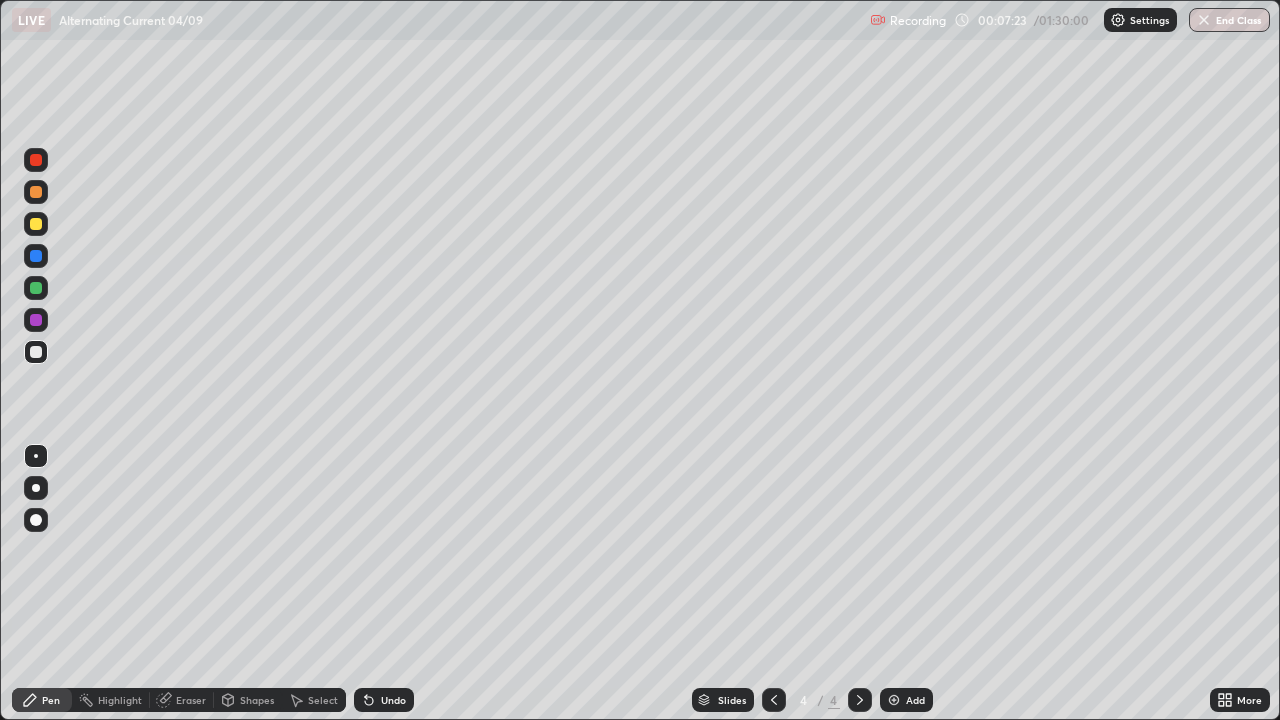 click at bounding box center [36, 224] 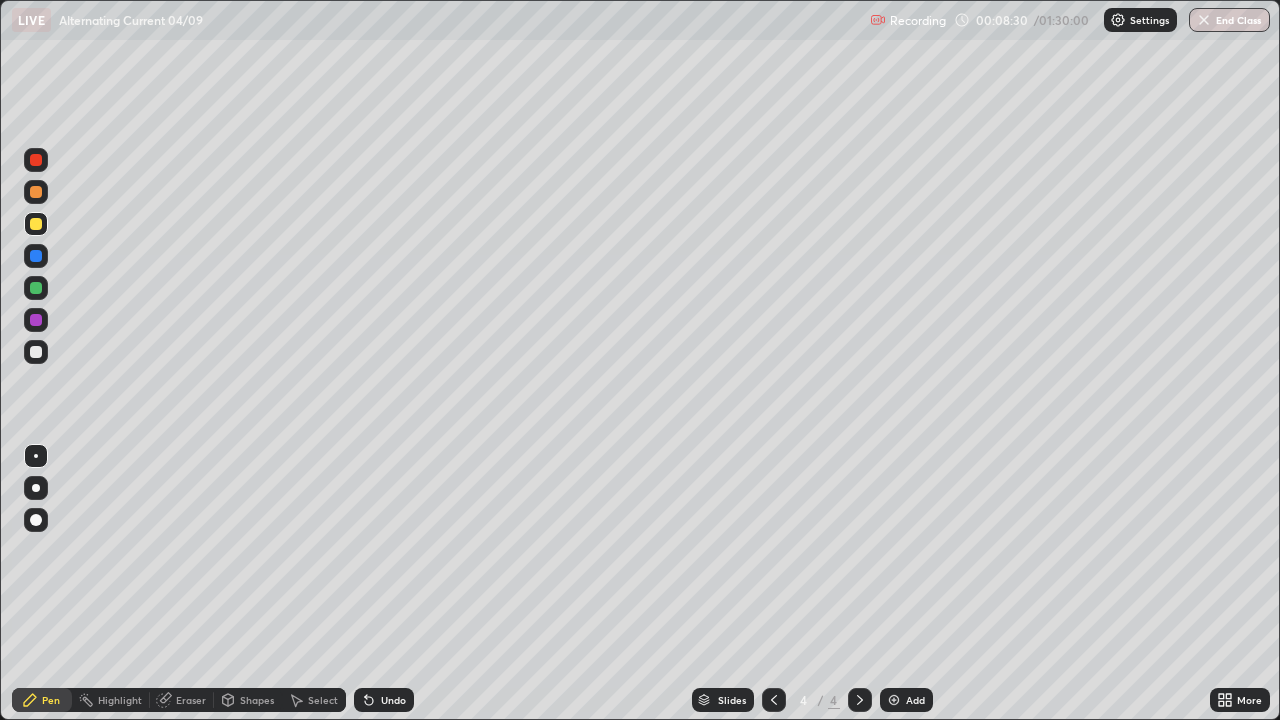 click at bounding box center [36, 352] 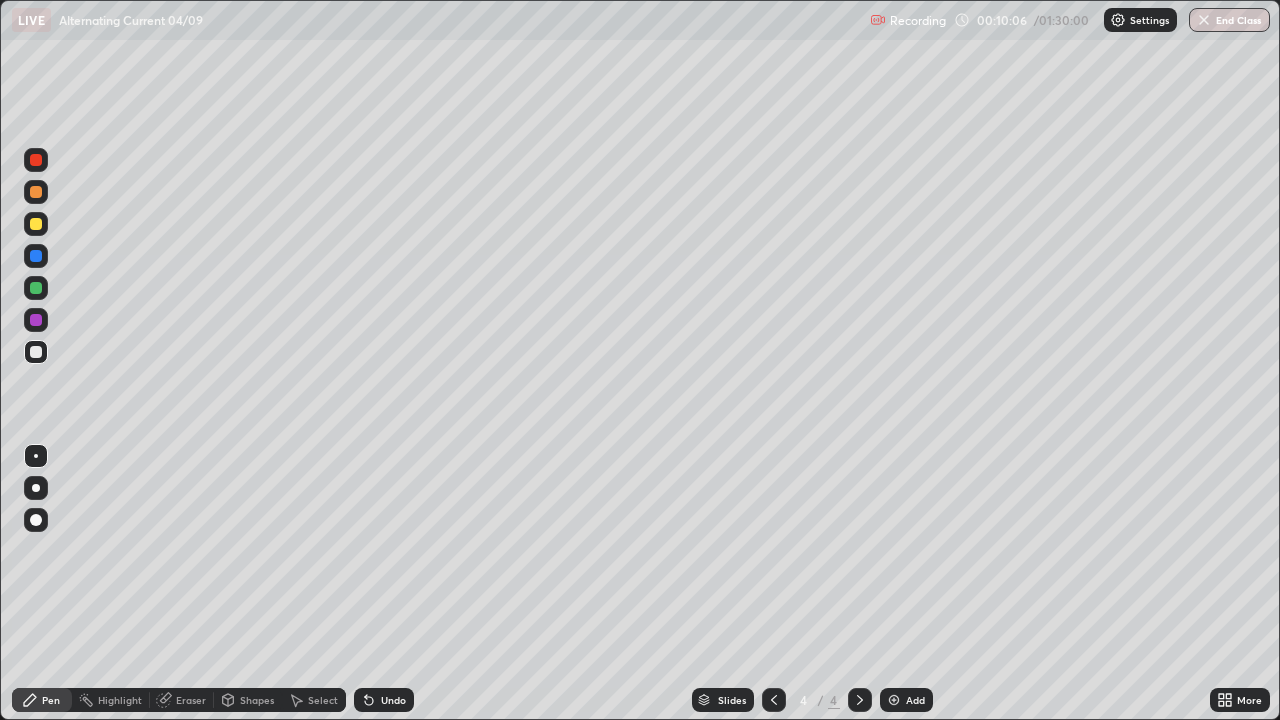 click at bounding box center (36, 224) 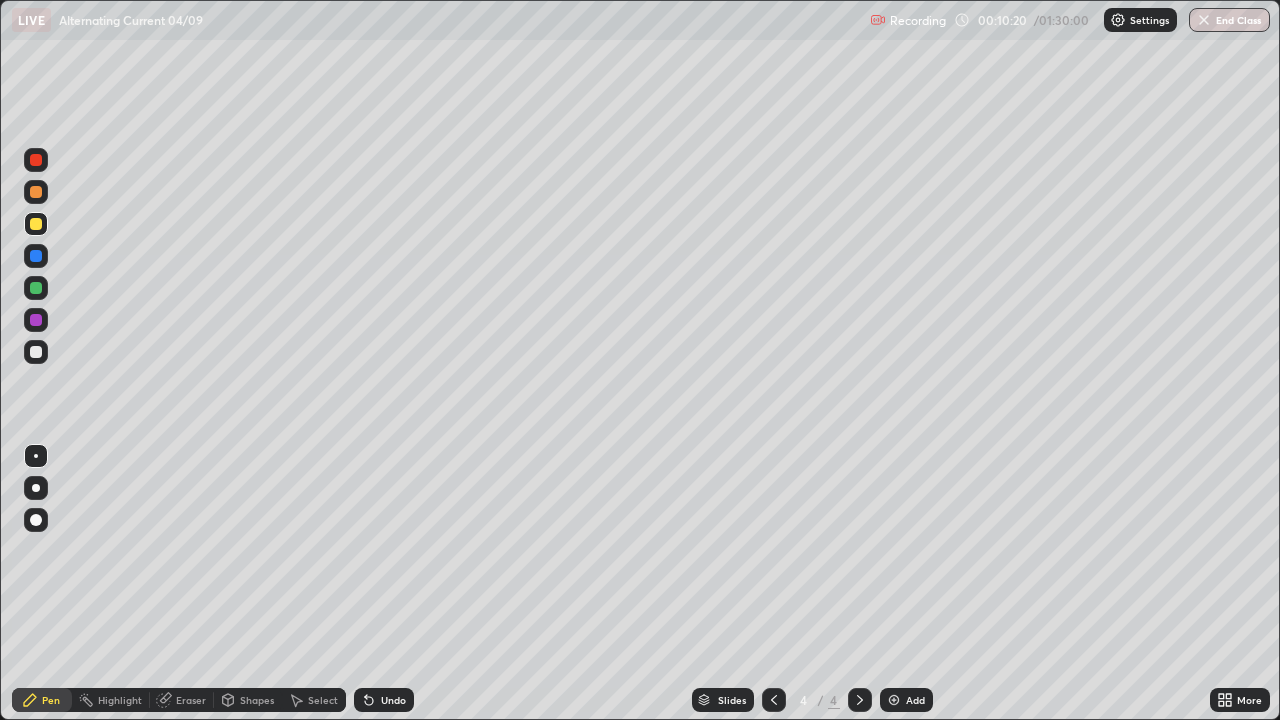 click at bounding box center (36, 352) 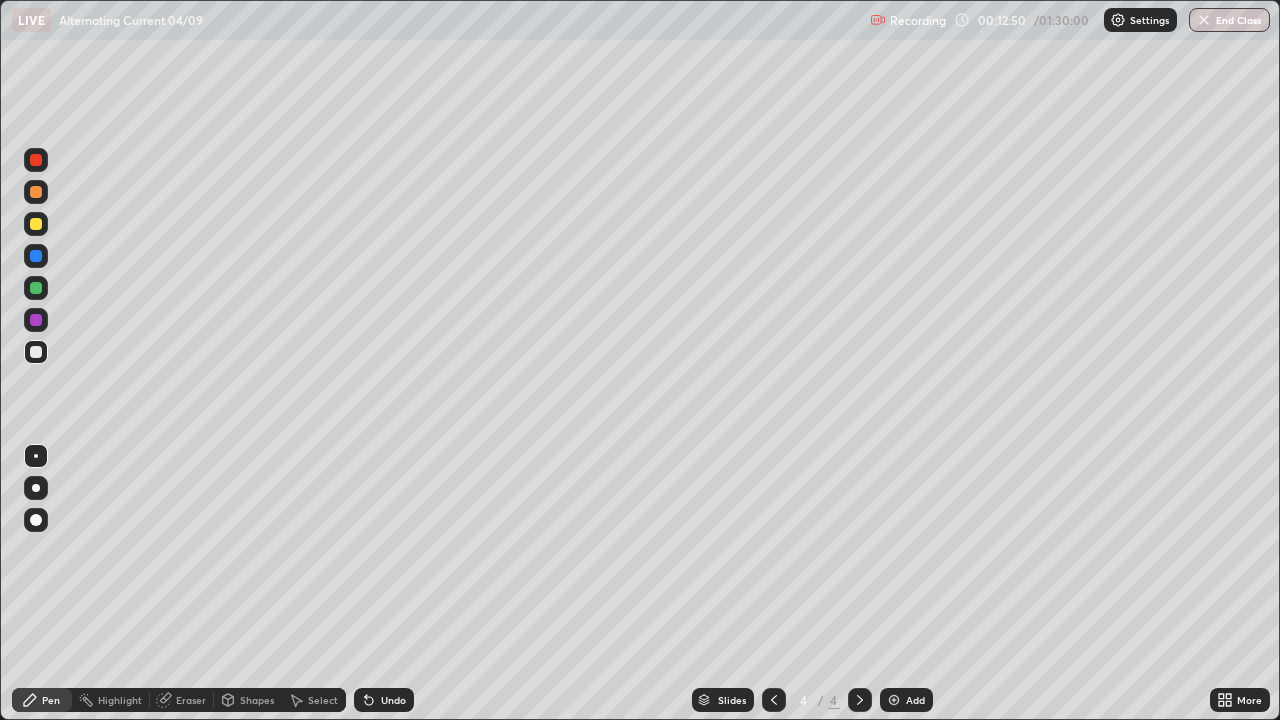 click at bounding box center (894, 700) 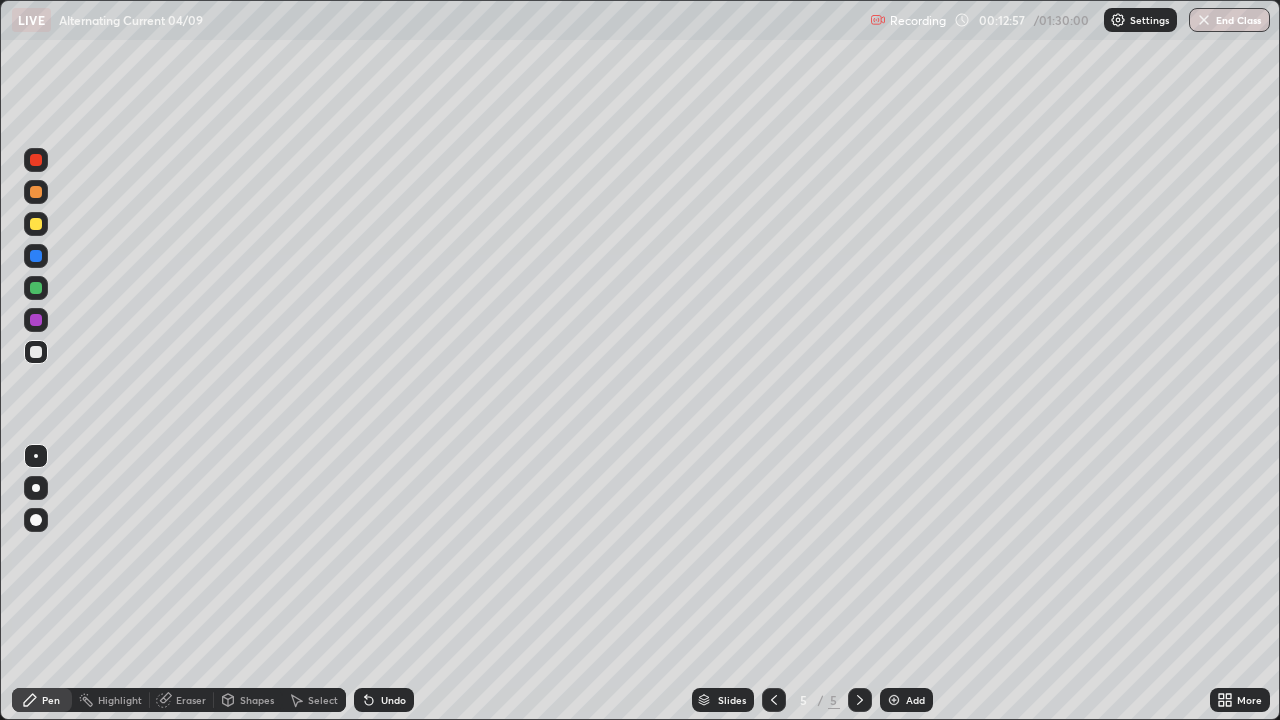 click at bounding box center [36, 352] 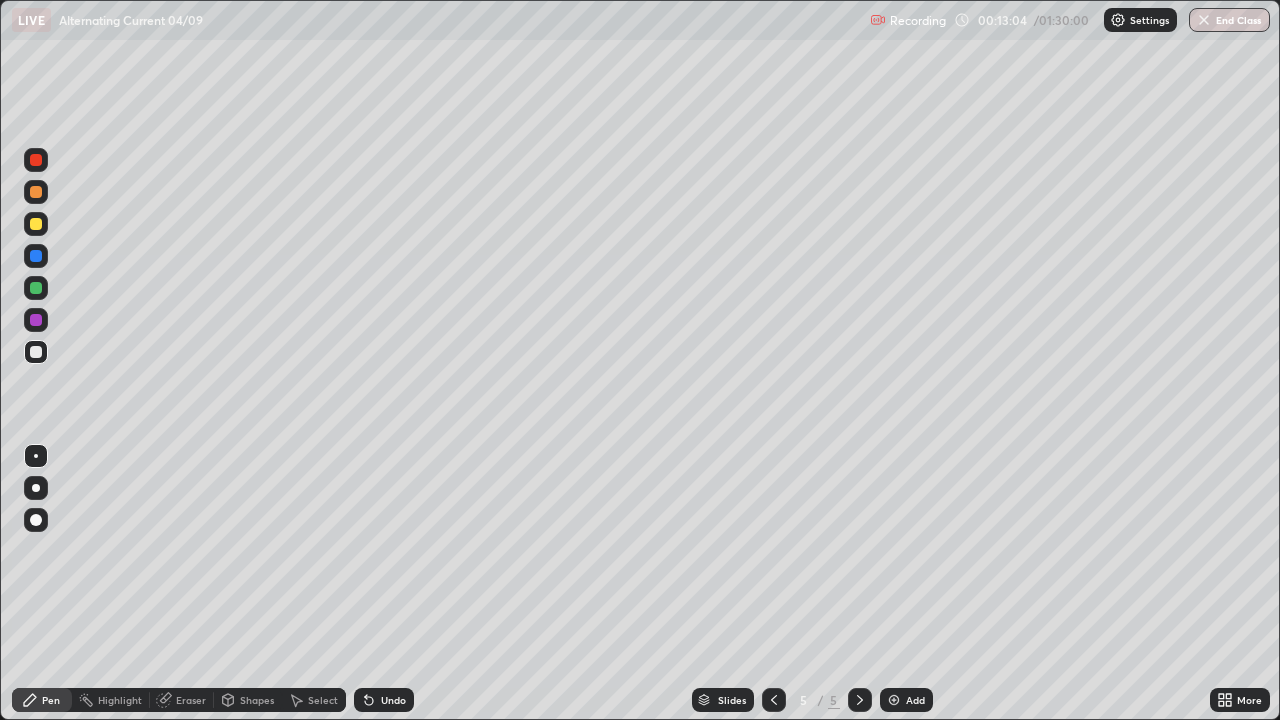 click on "Undo" at bounding box center [384, 700] 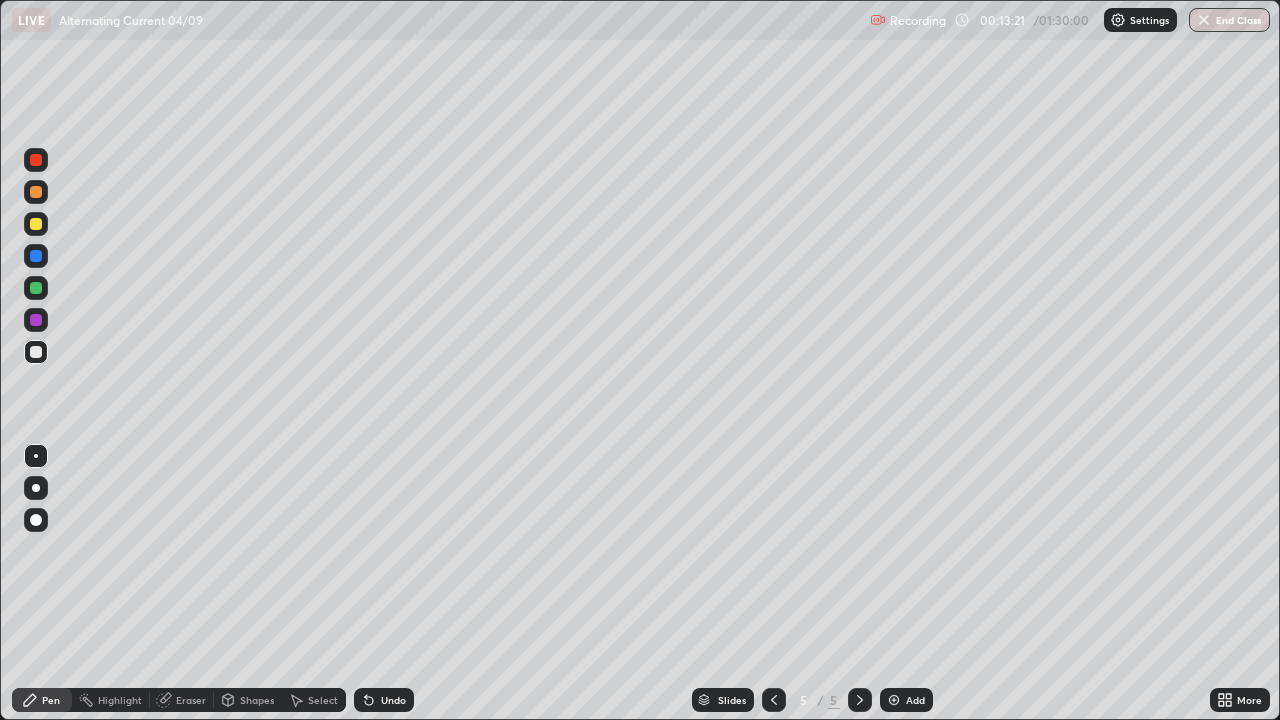 click at bounding box center (36, 224) 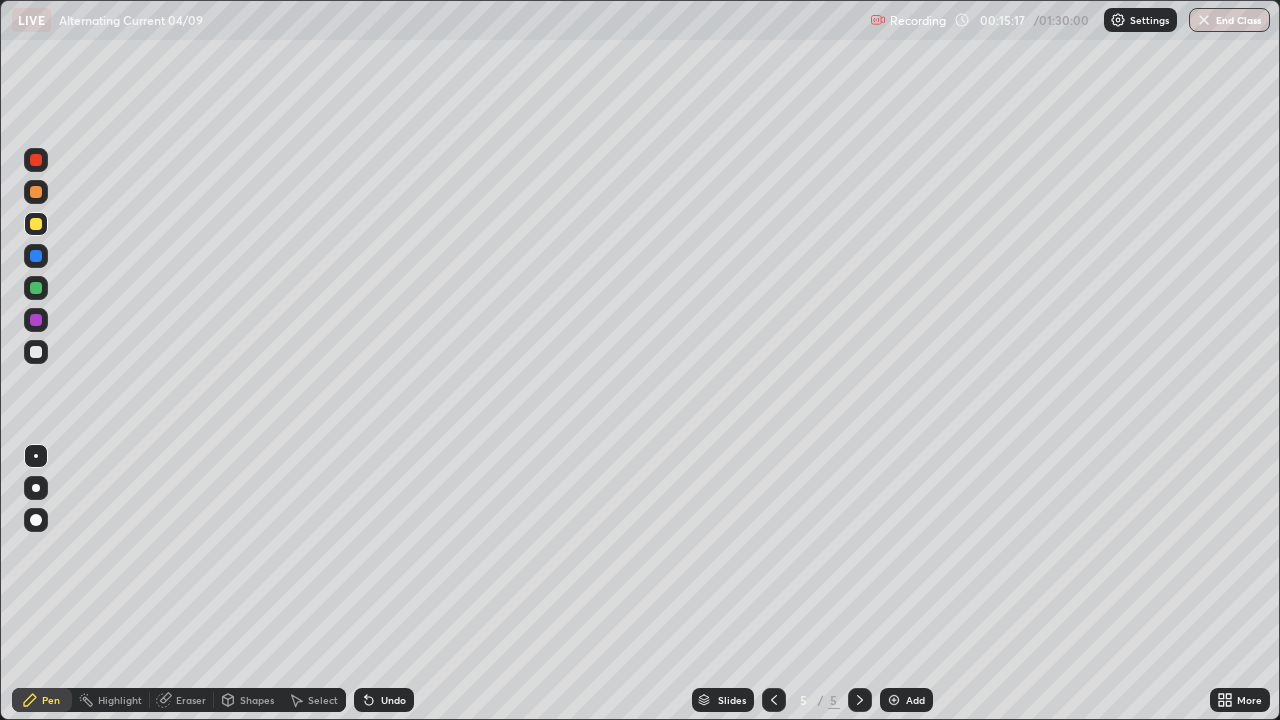 click 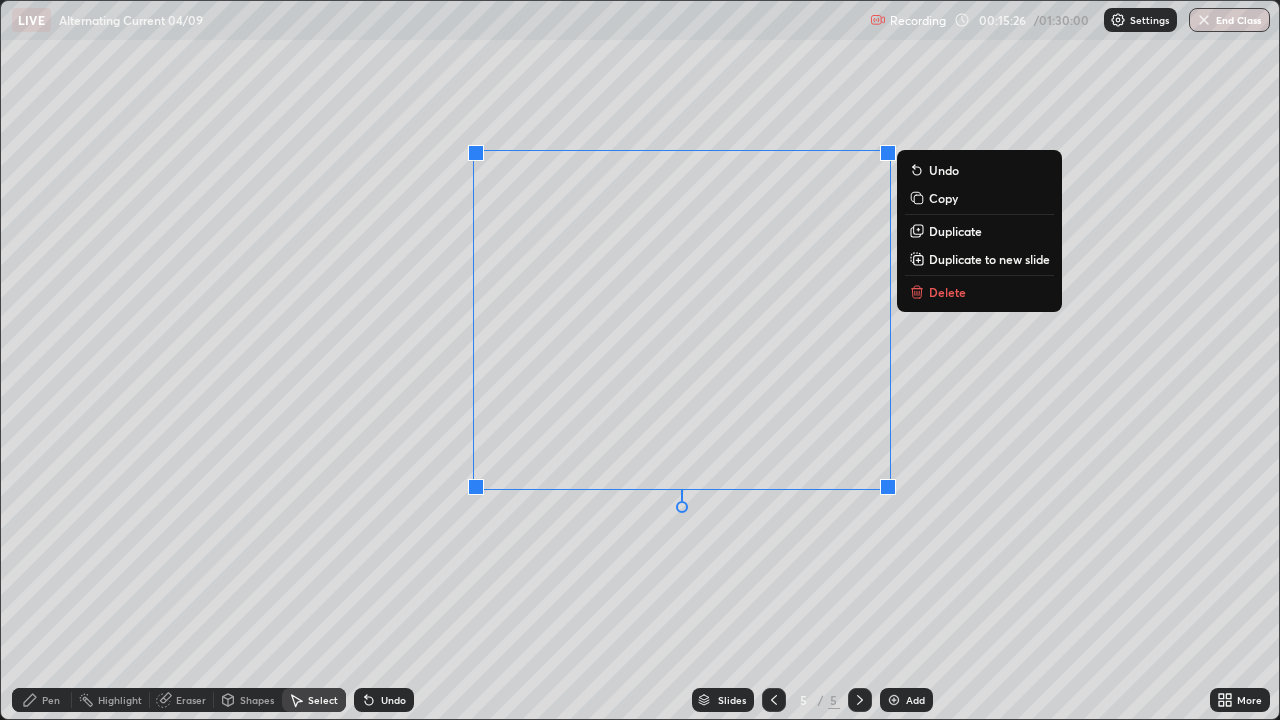 click on "0 ° Undo Copy Duplicate Duplicate to new slide Delete" at bounding box center [640, 360] 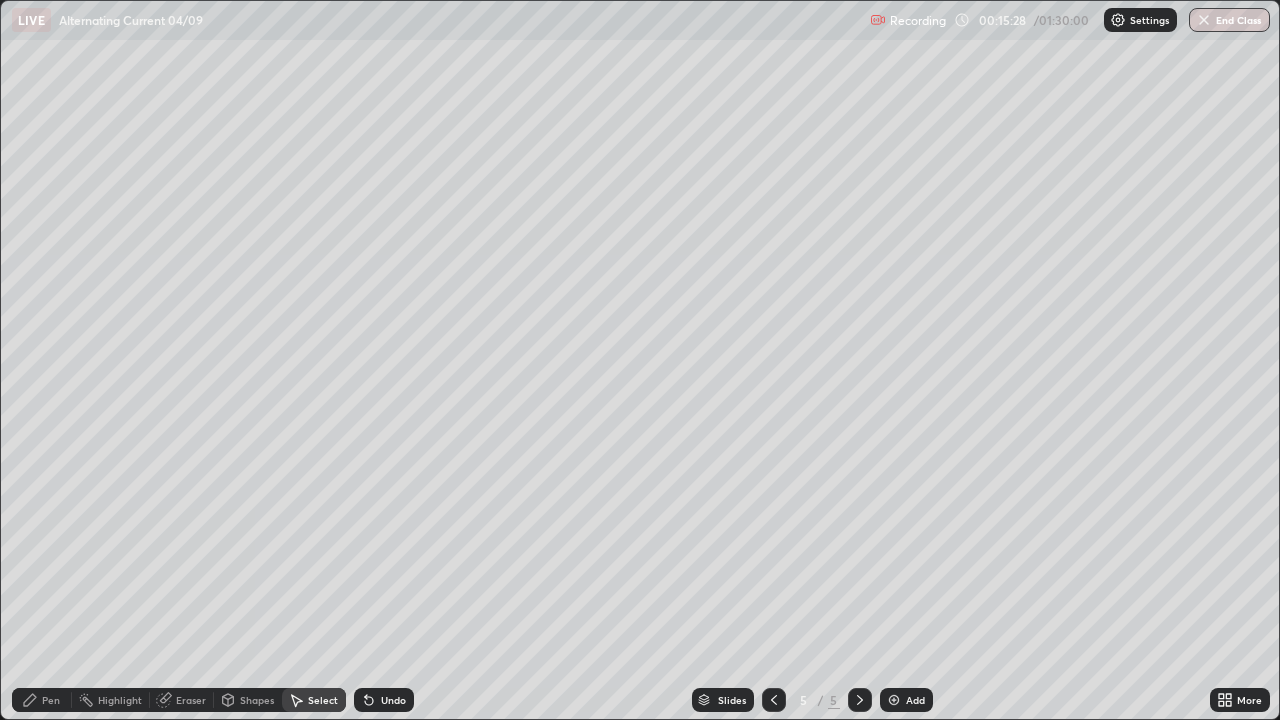 click on "Shapes" at bounding box center (257, 700) 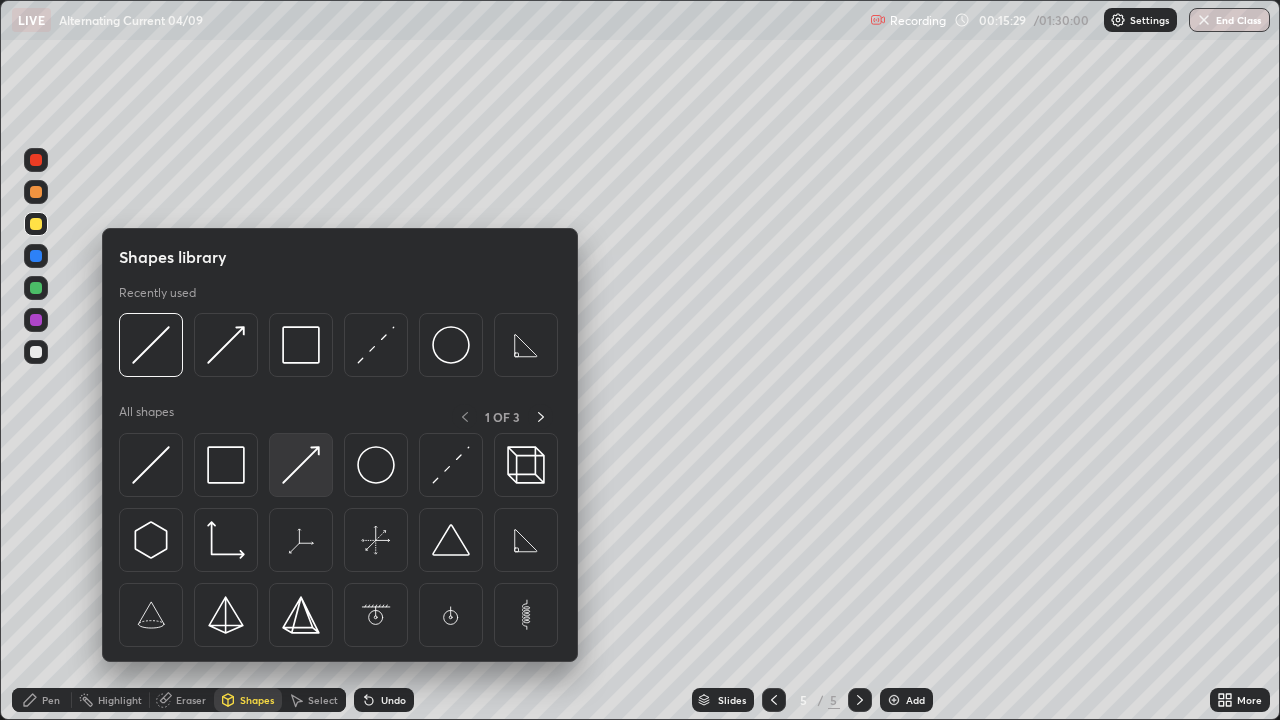 click at bounding box center [301, 465] 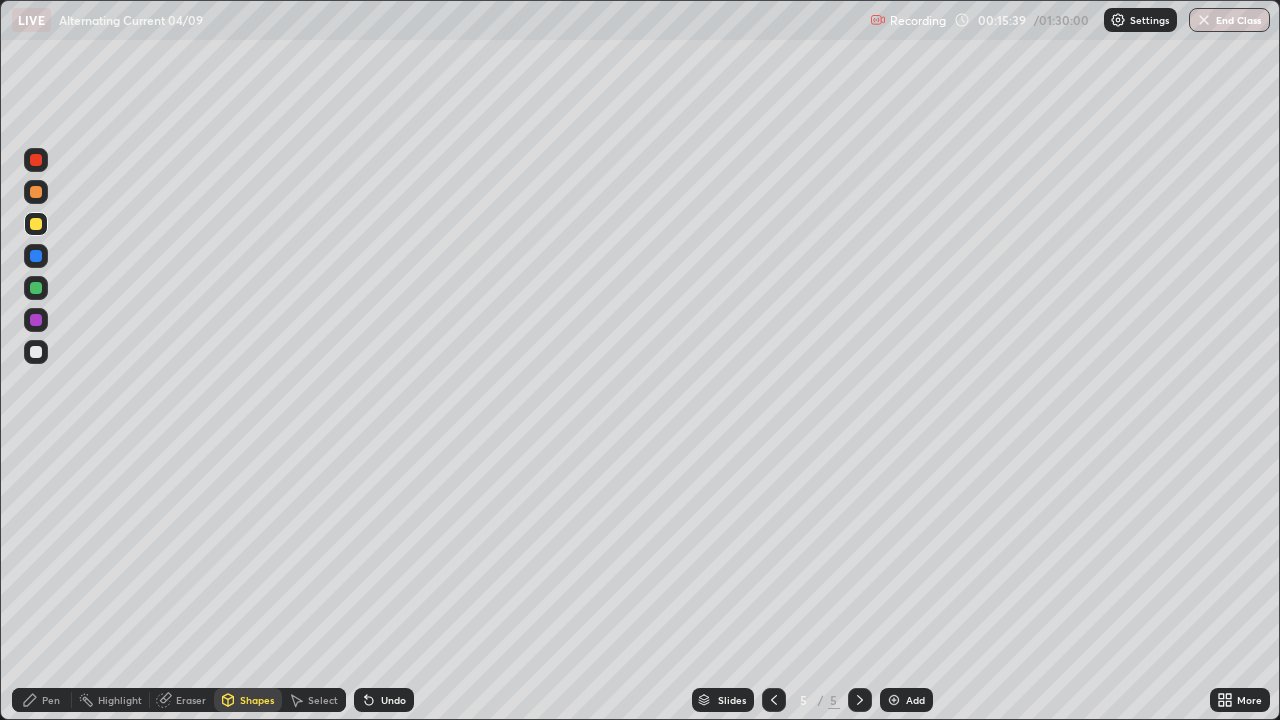 click on "Shapes" at bounding box center [257, 700] 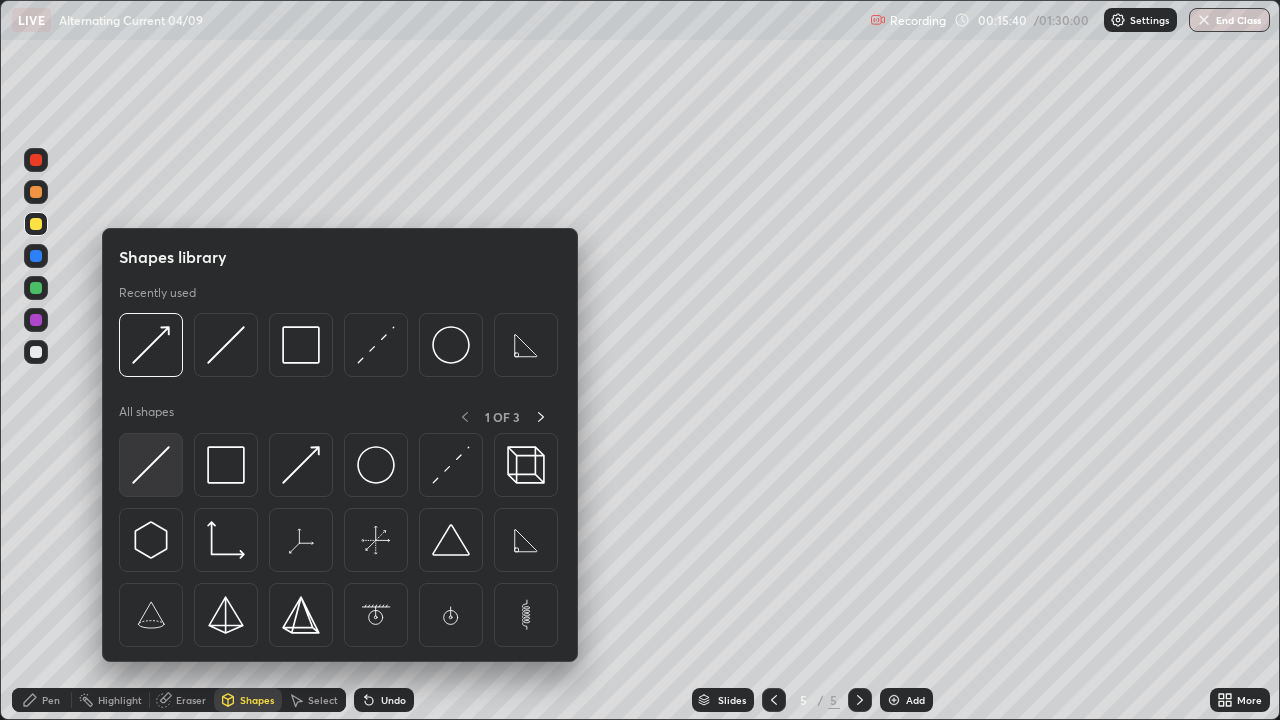 click at bounding box center [151, 465] 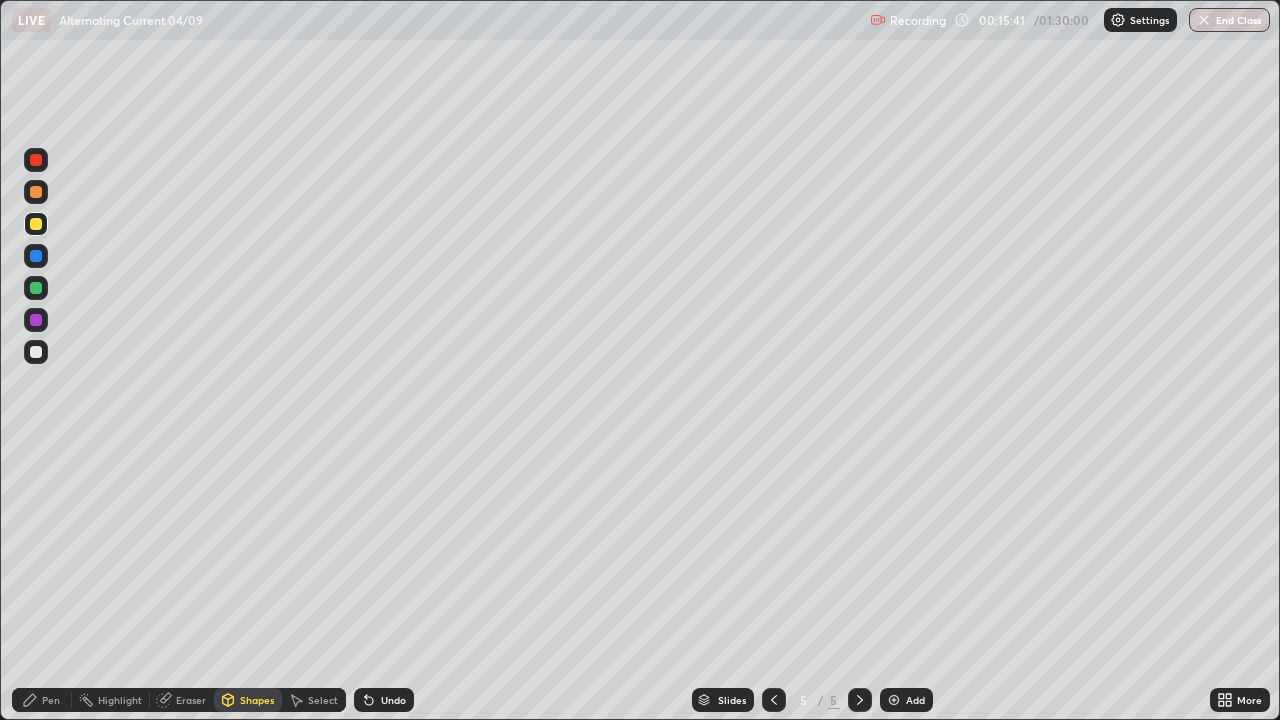 click at bounding box center [36, 352] 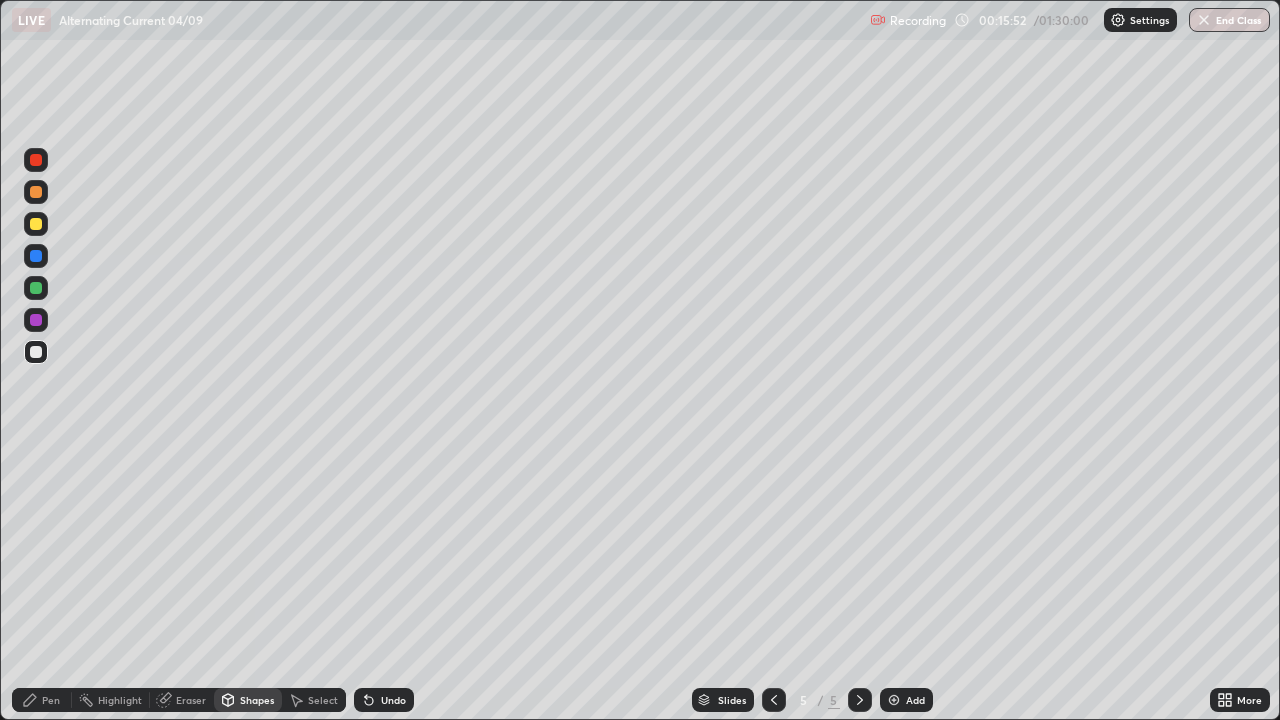 click on "Shapes" at bounding box center (257, 700) 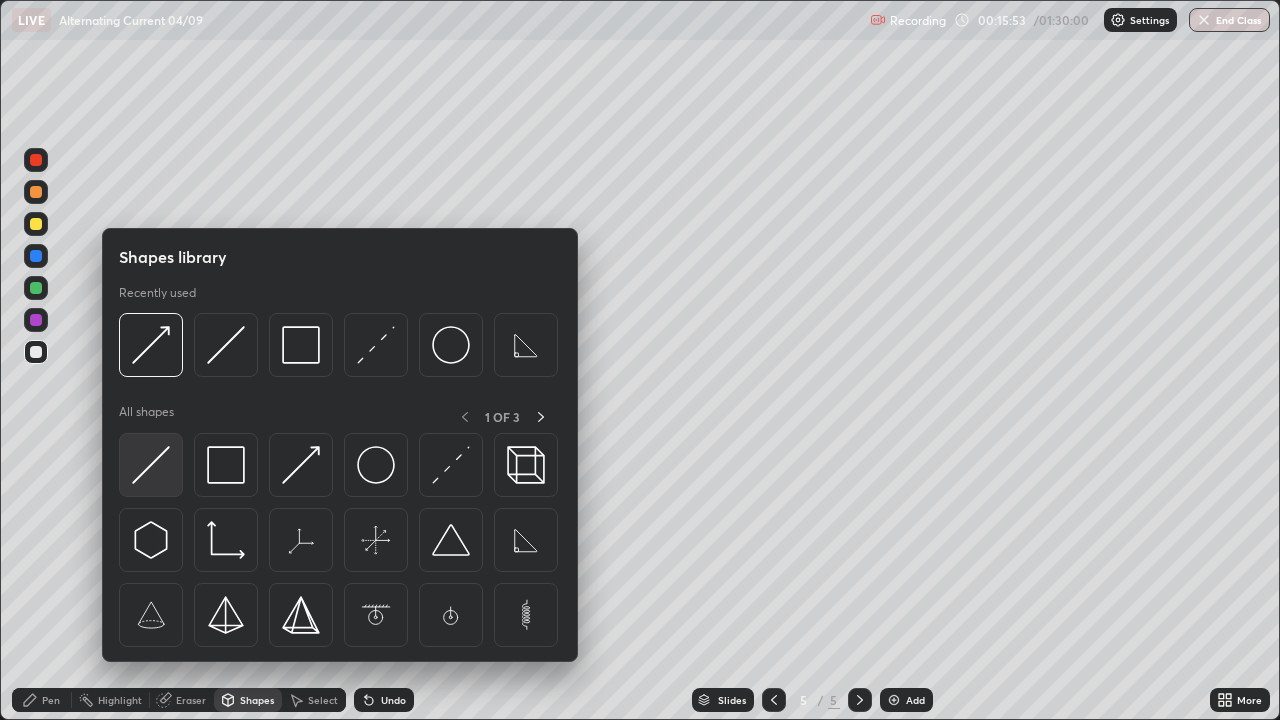 click at bounding box center [151, 465] 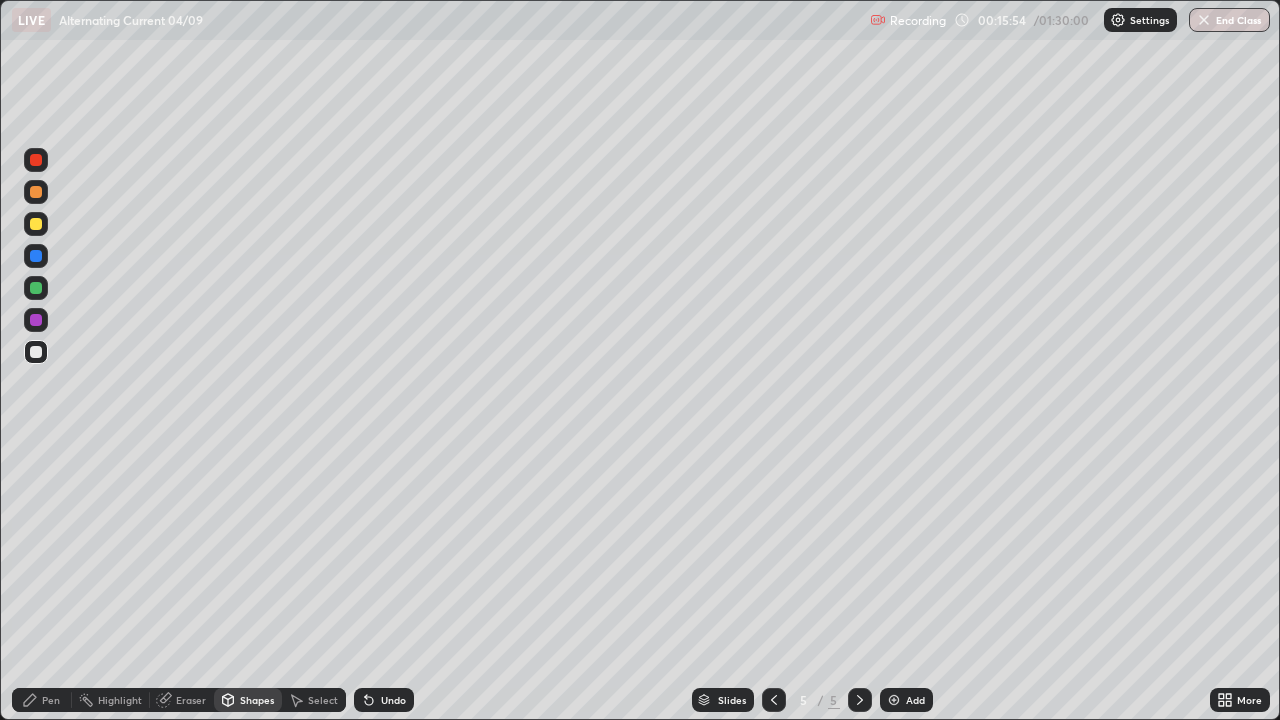 click on "Pen" at bounding box center [42, 700] 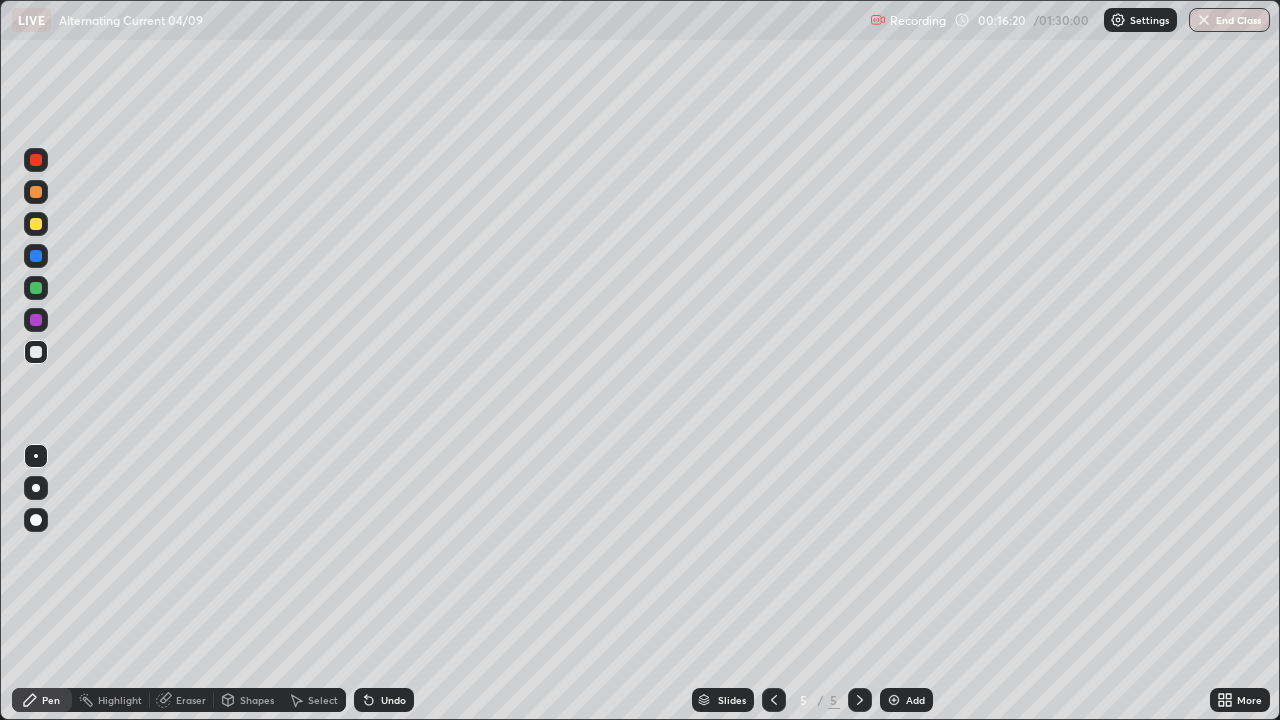click on "Shapes" at bounding box center (257, 700) 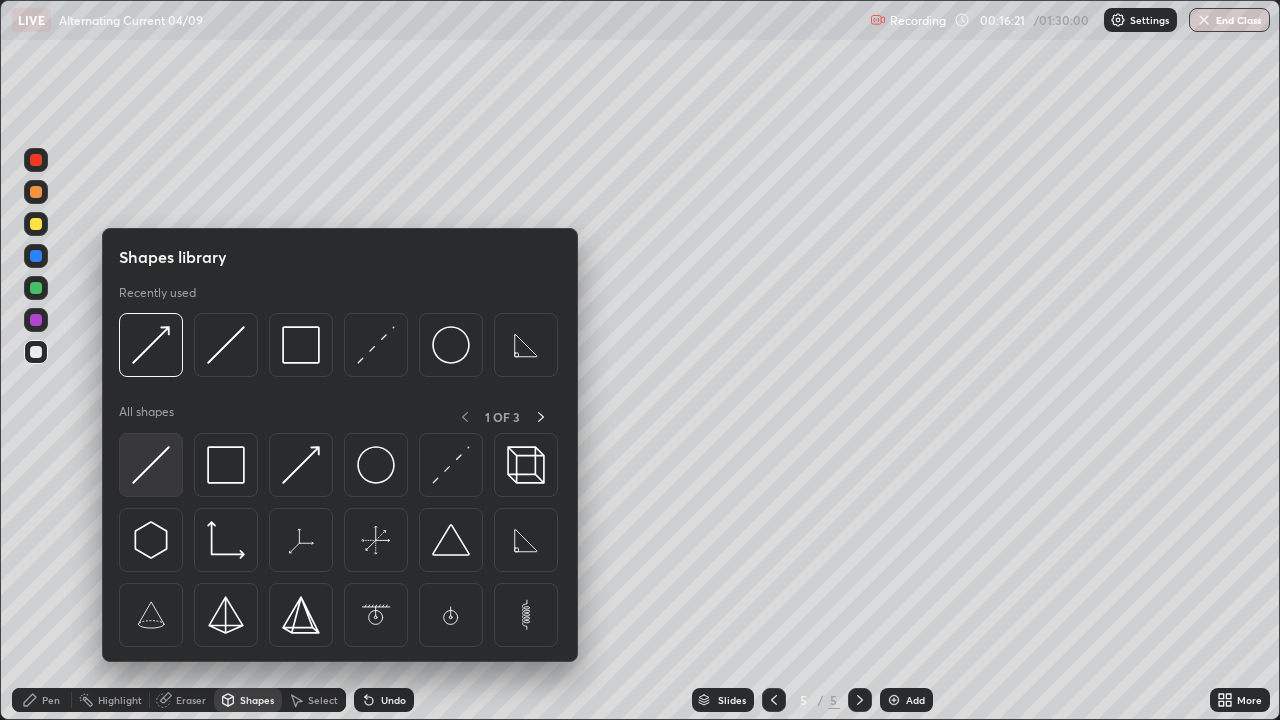 click at bounding box center (151, 465) 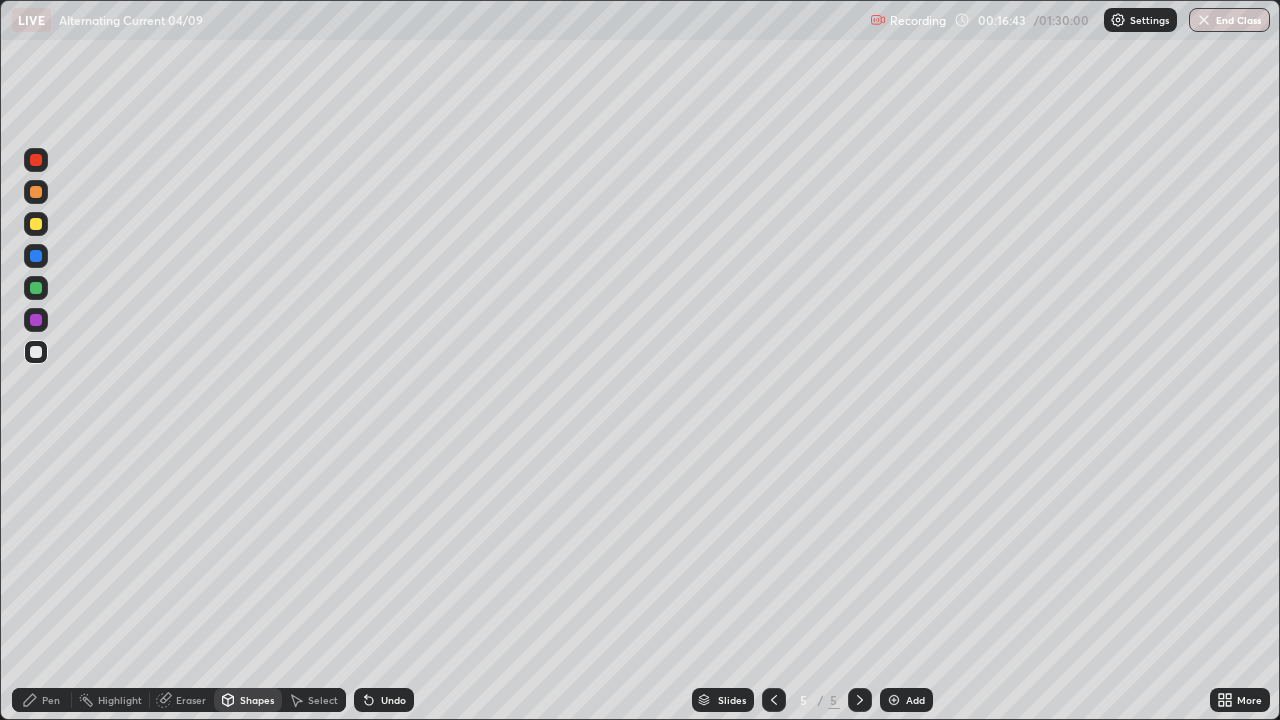 click on "Pen" at bounding box center (51, 700) 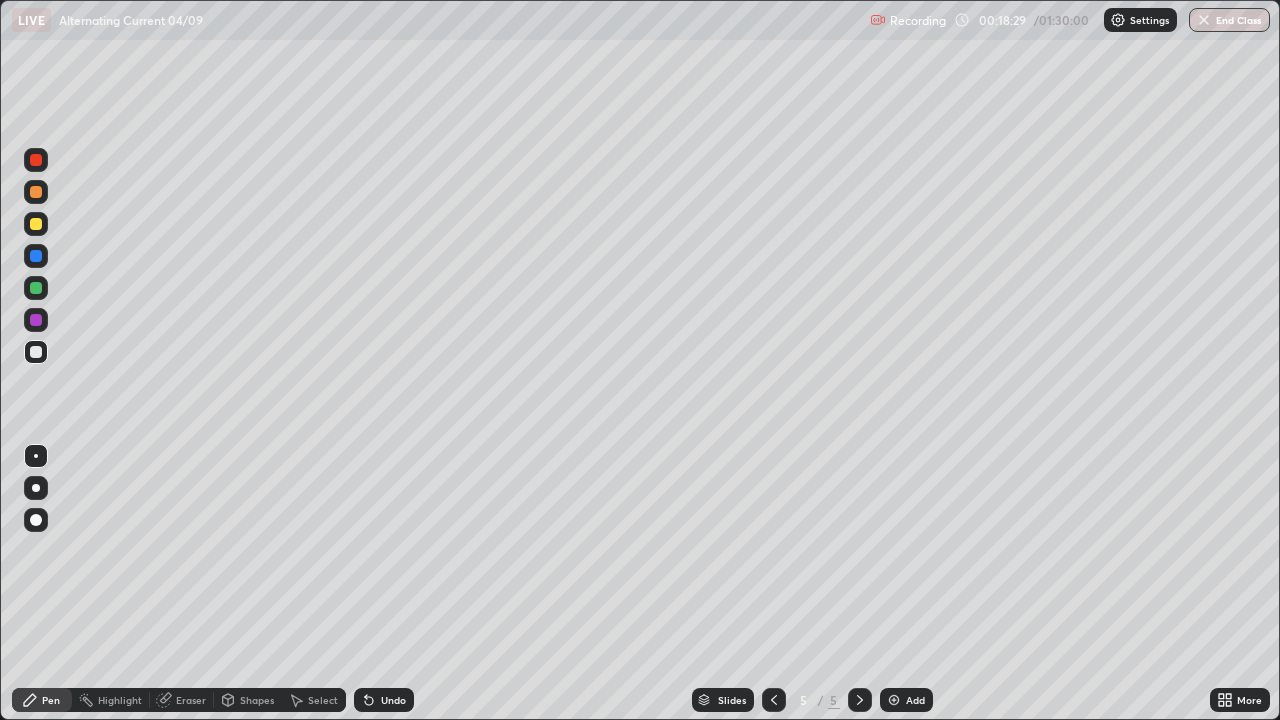 click at bounding box center [894, 700] 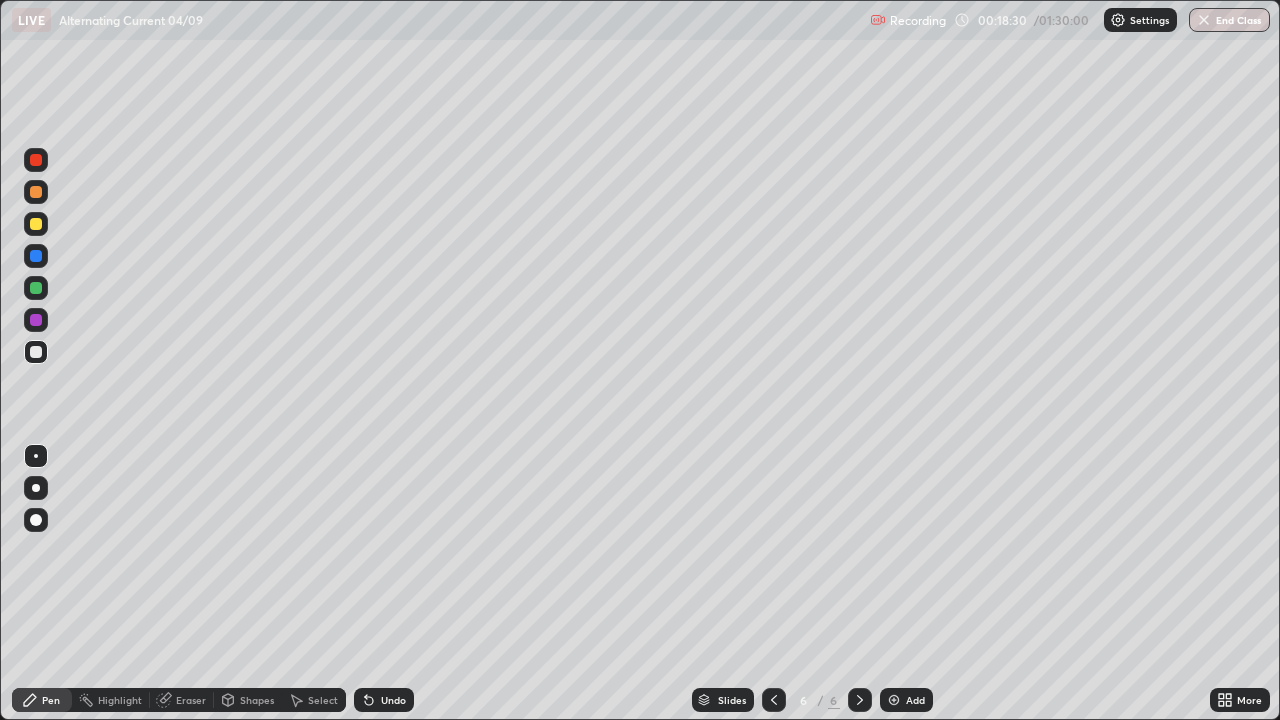 click 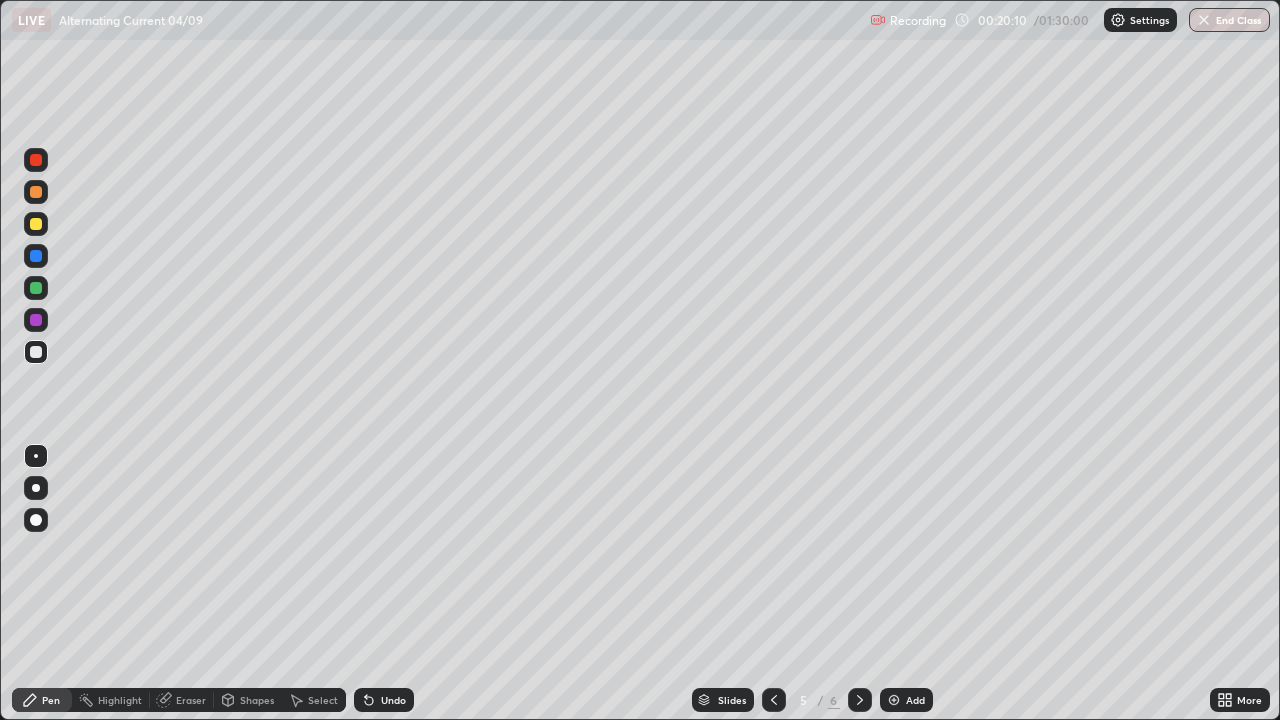 click at bounding box center (860, 700) 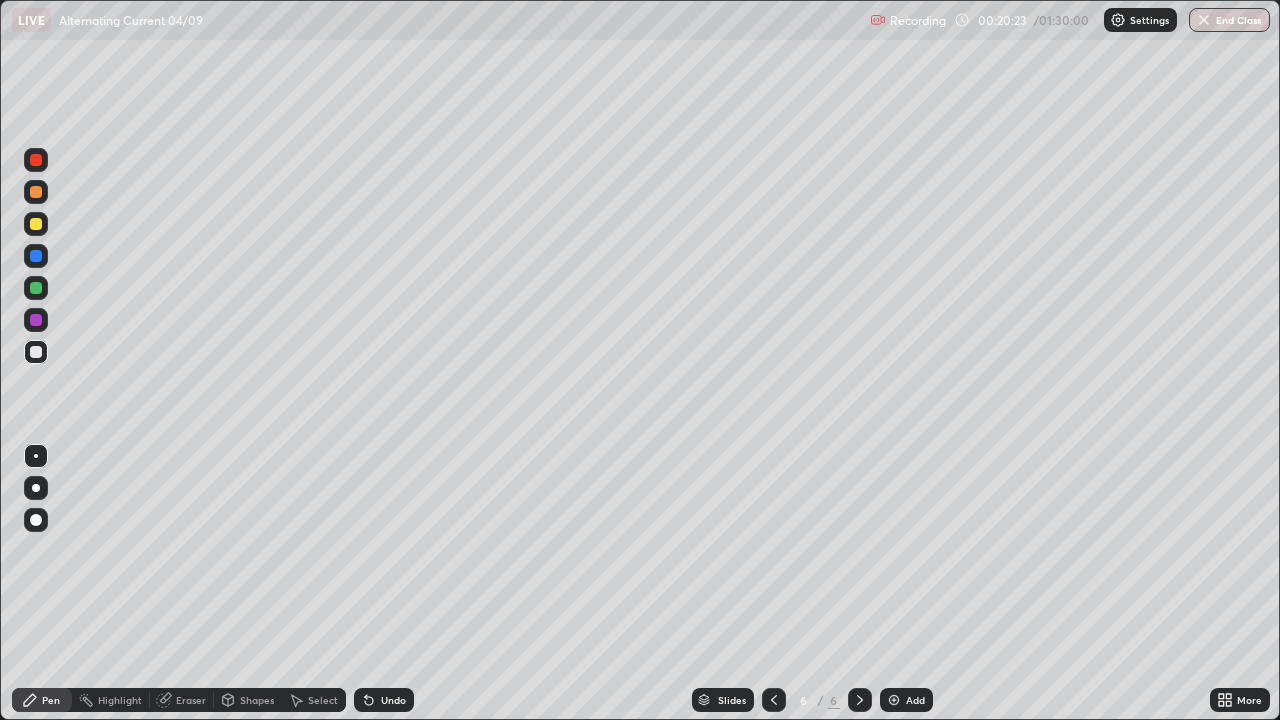 click on "Eraser" at bounding box center (191, 700) 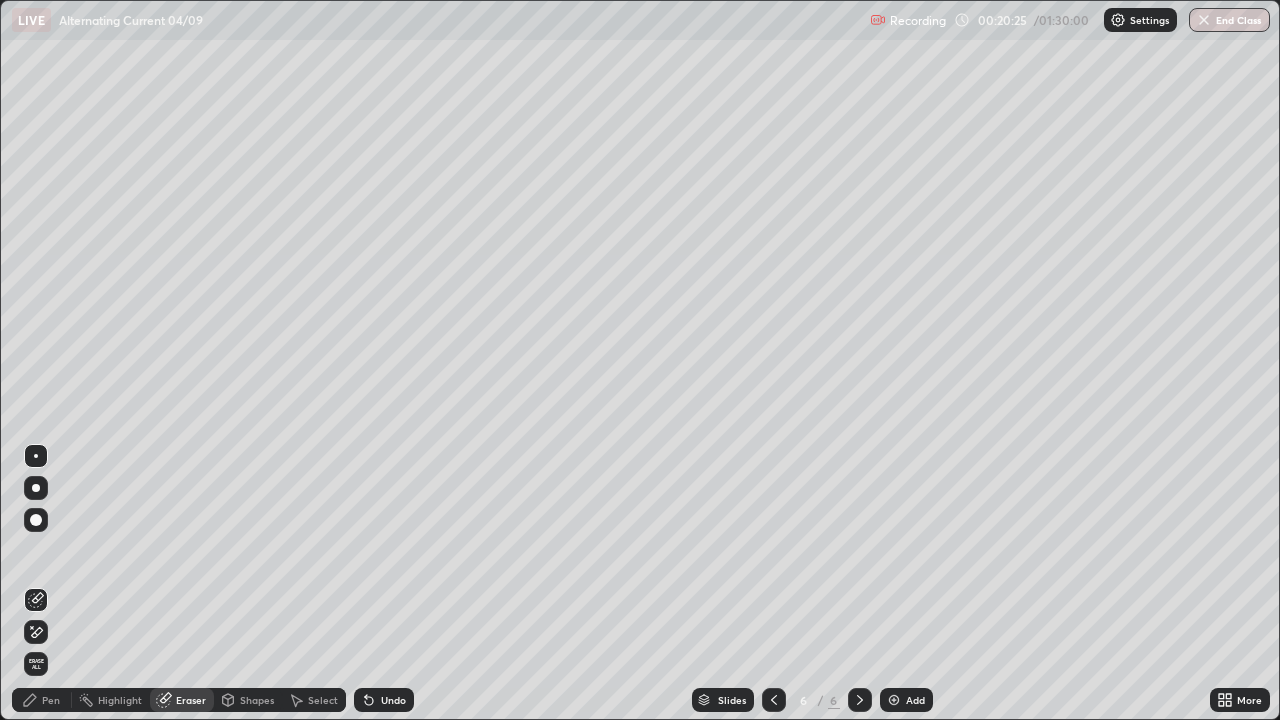 click on "Pen" at bounding box center [42, 700] 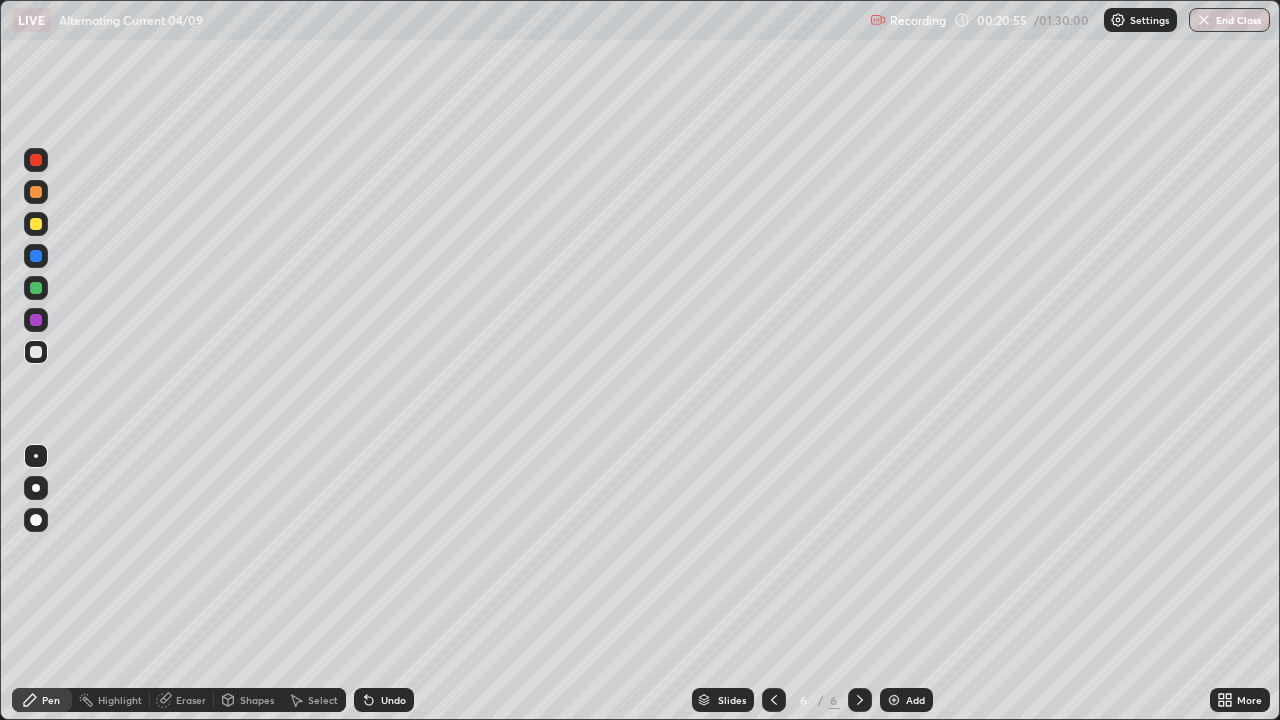 click at bounding box center [36, 224] 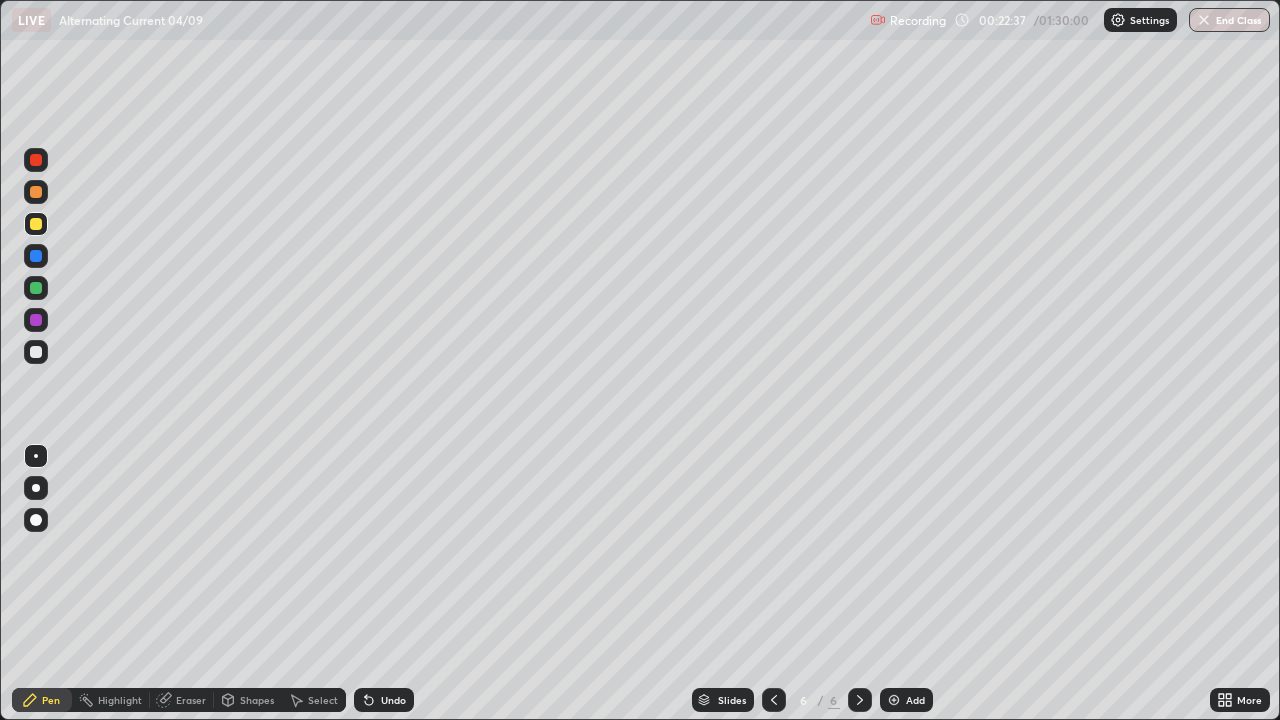 click on "Undo" at bounding box center [393, 700] 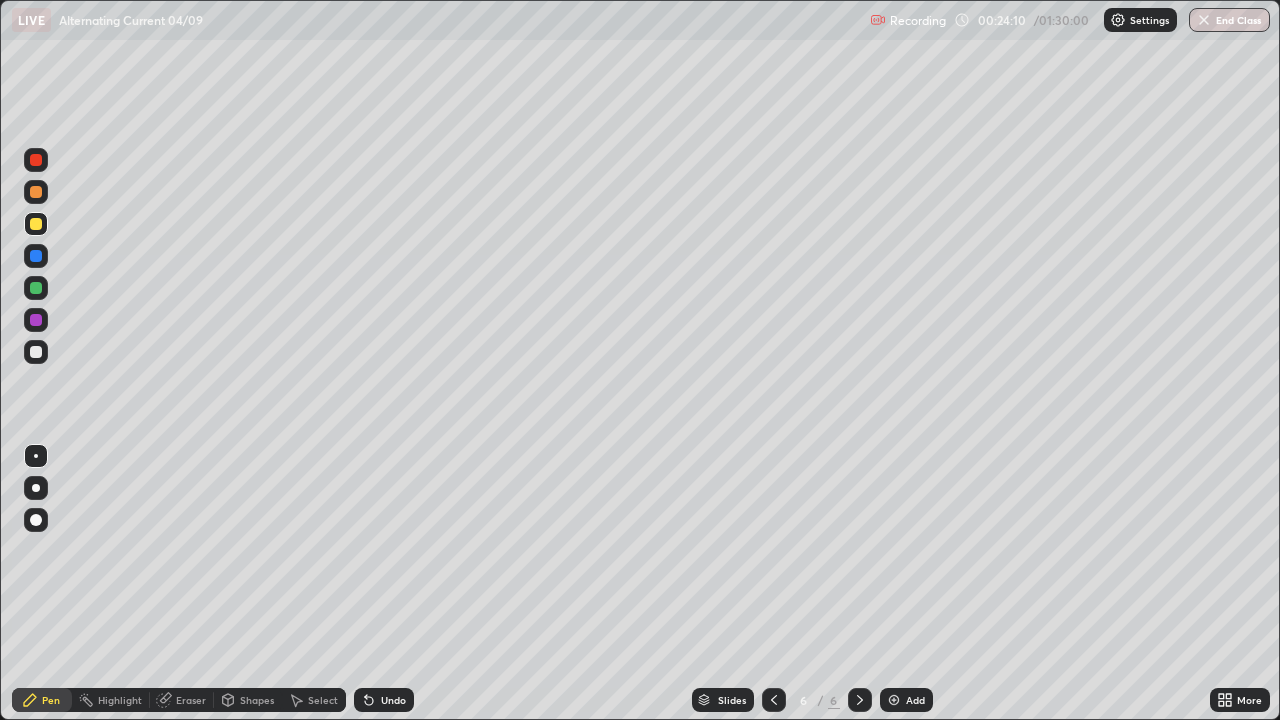 click on "Setting up your live class" at bounding box center [640, 360] 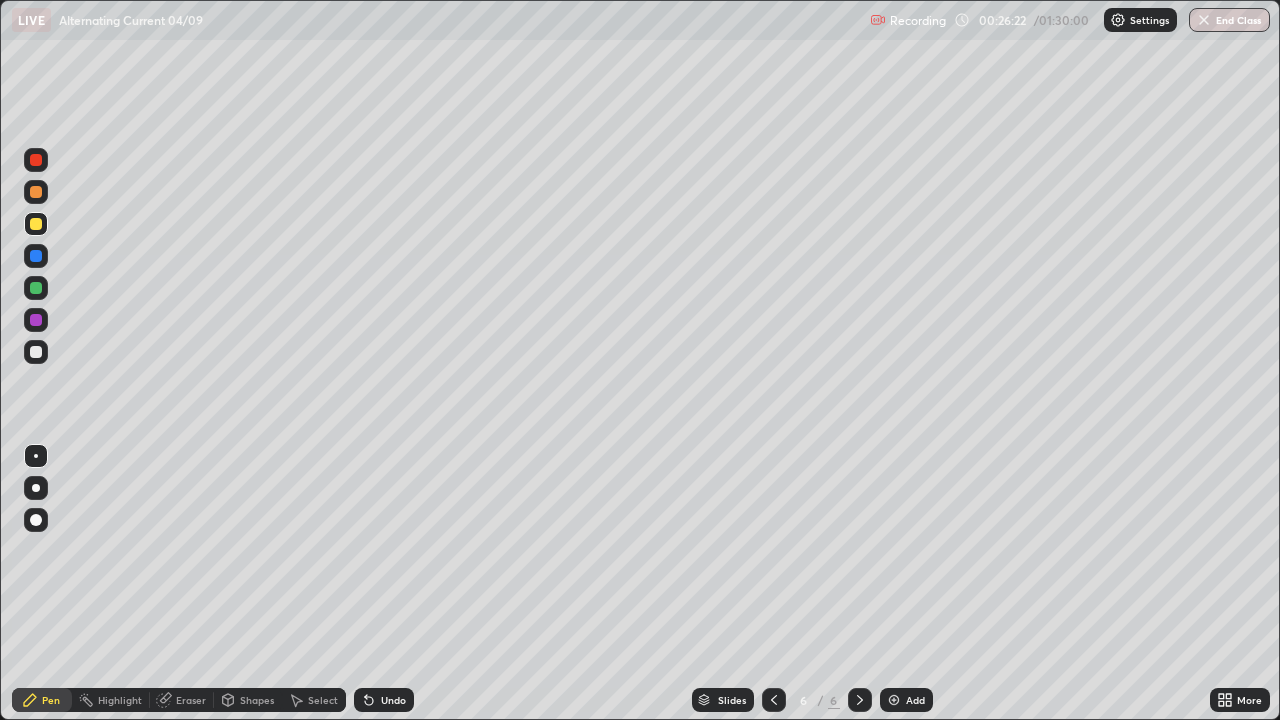 click on "Add" at bounding box center [915, 700] 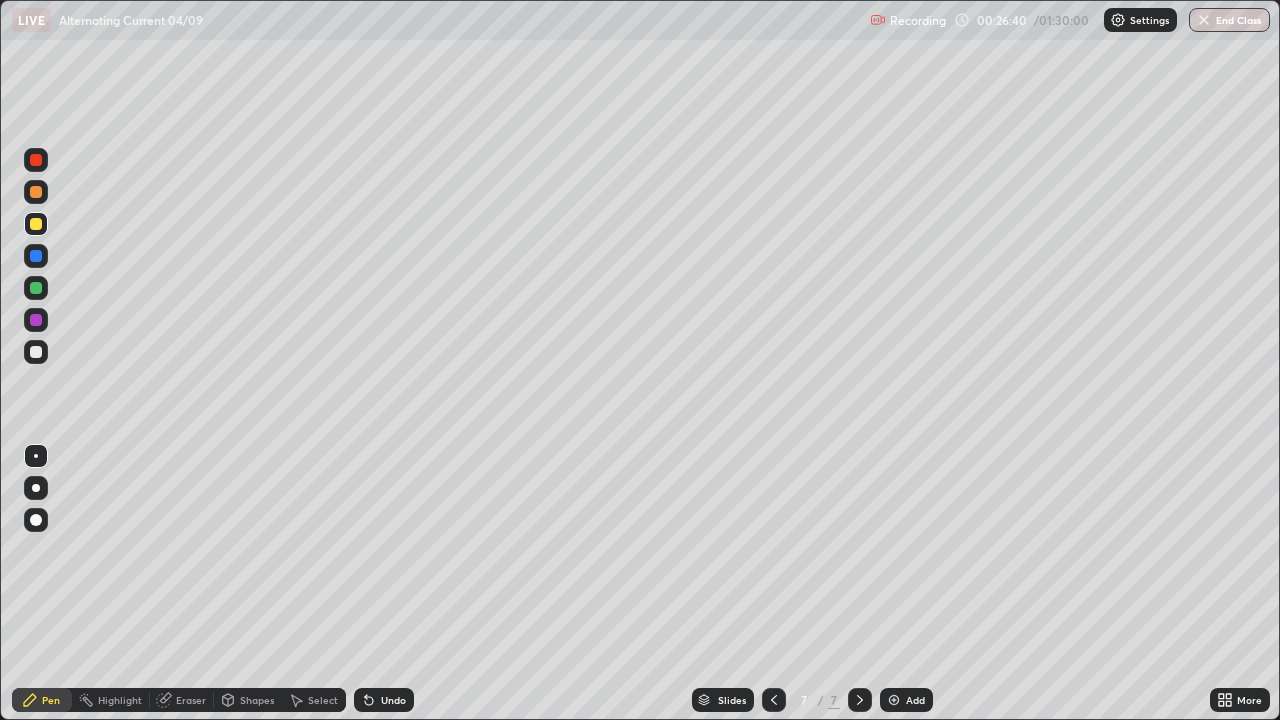 click at bounding box center [36, 288] 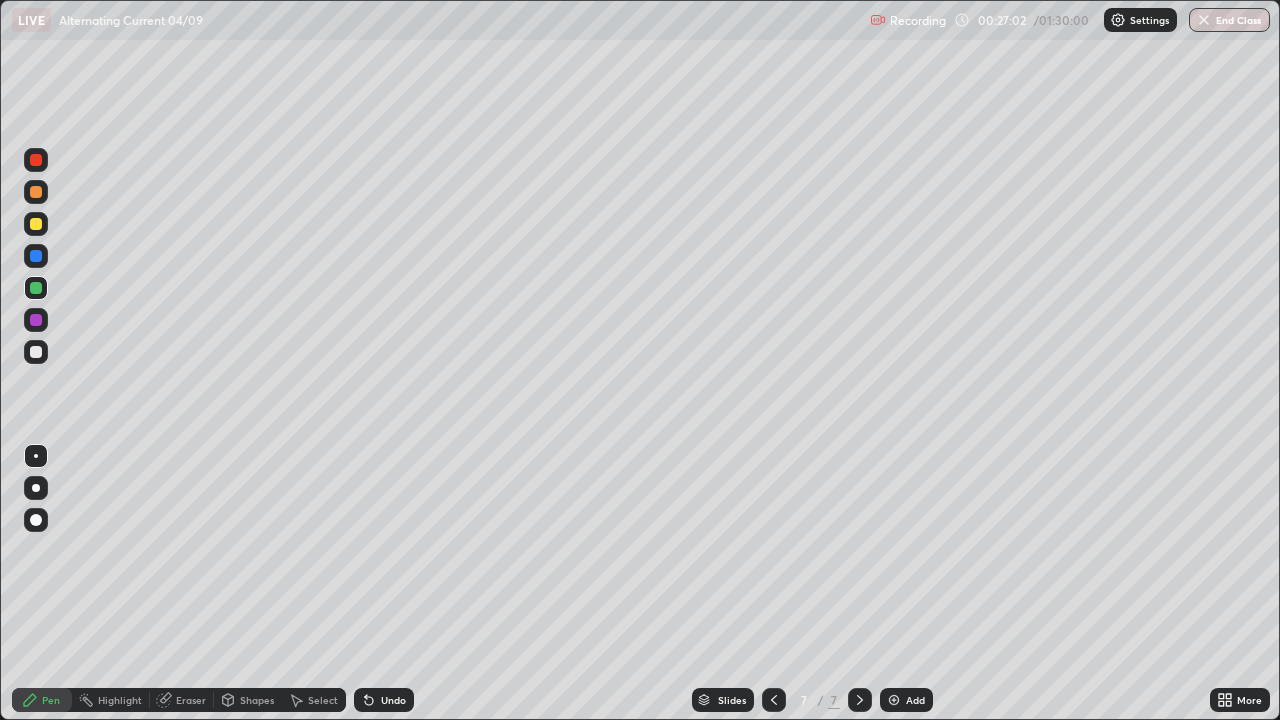 click at bounding box center [36, 224] 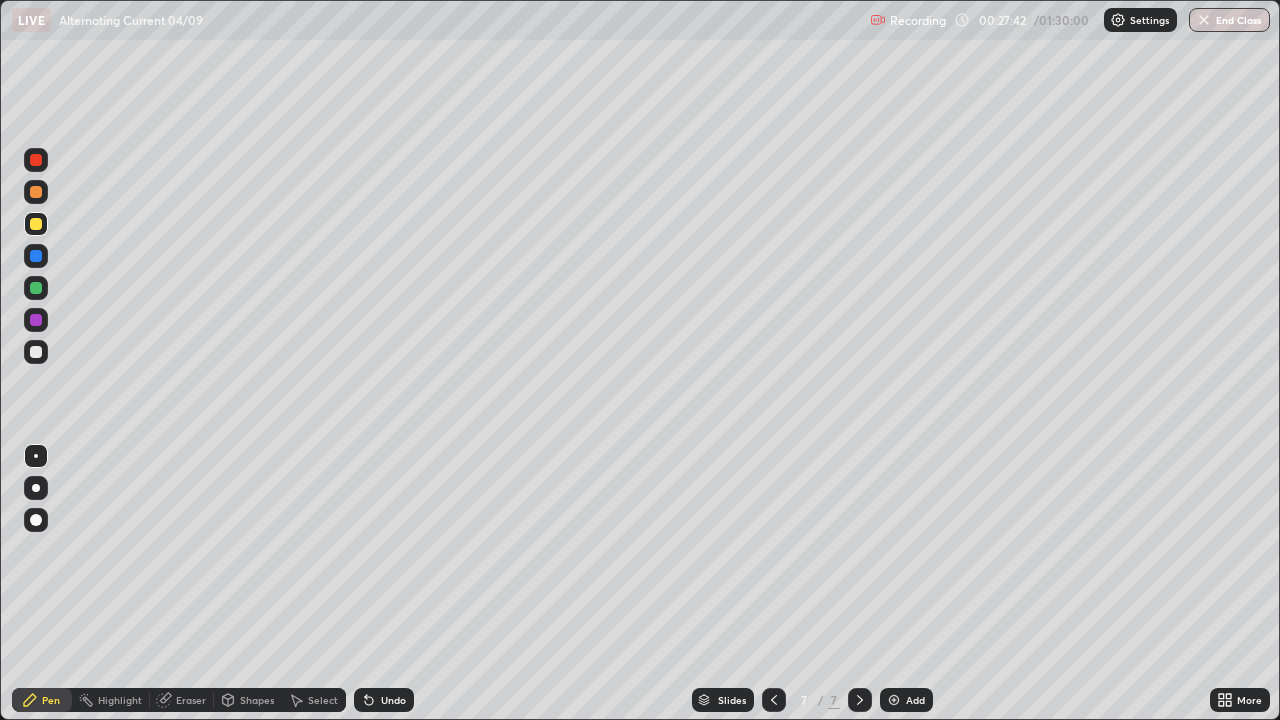 click on "Undo" at bounding box center (393, 700) 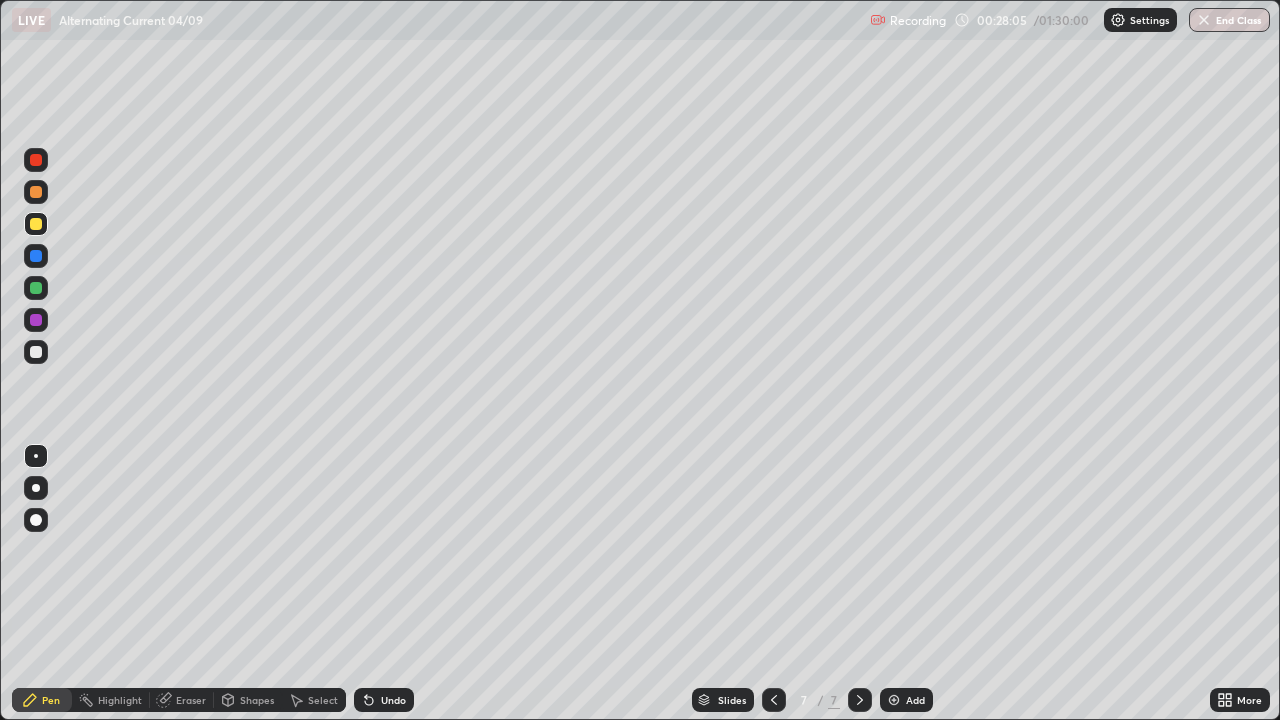 click at bounding box center [36, 288] 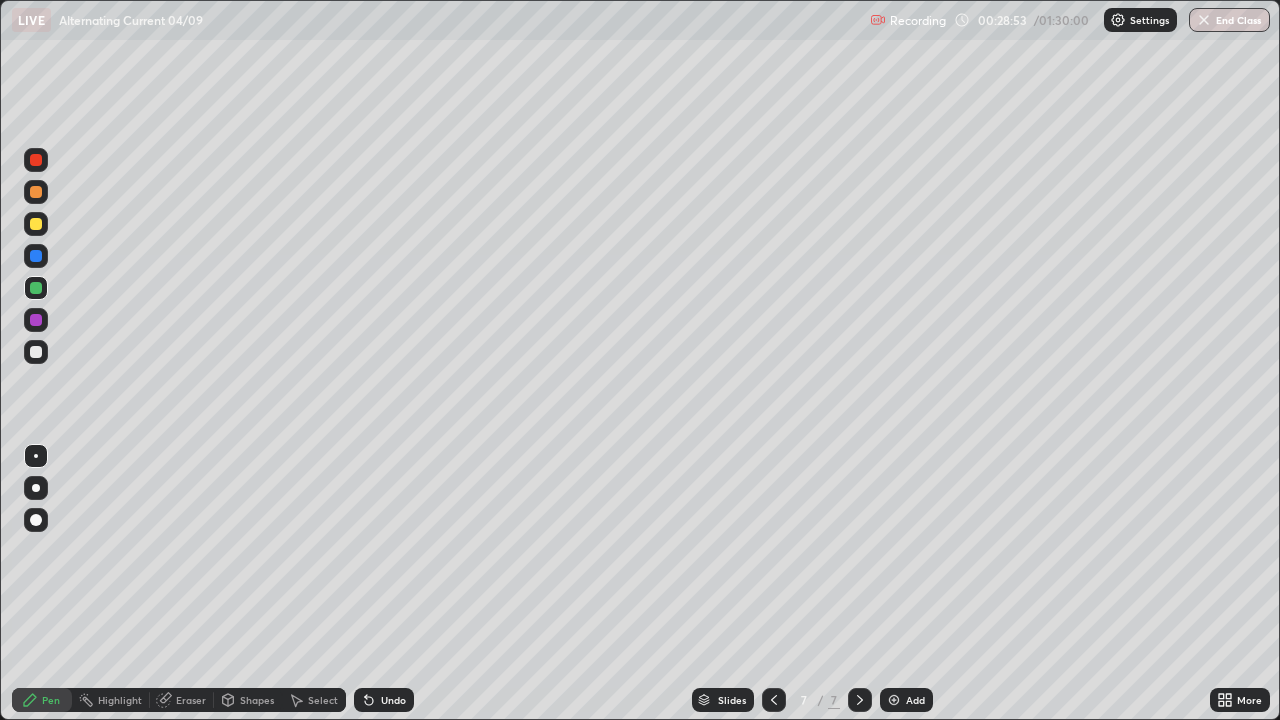 click on "Shapes" at bounding box center [257, 700] 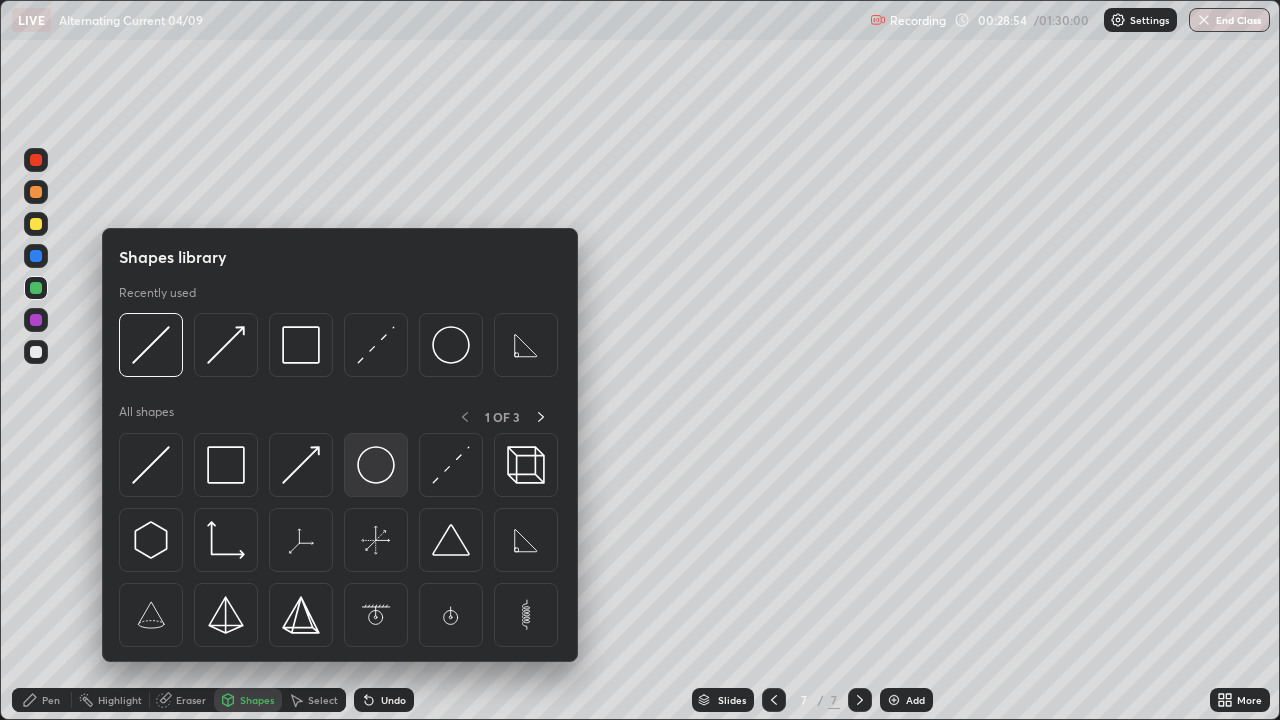 click at bounding box center [376, 465] 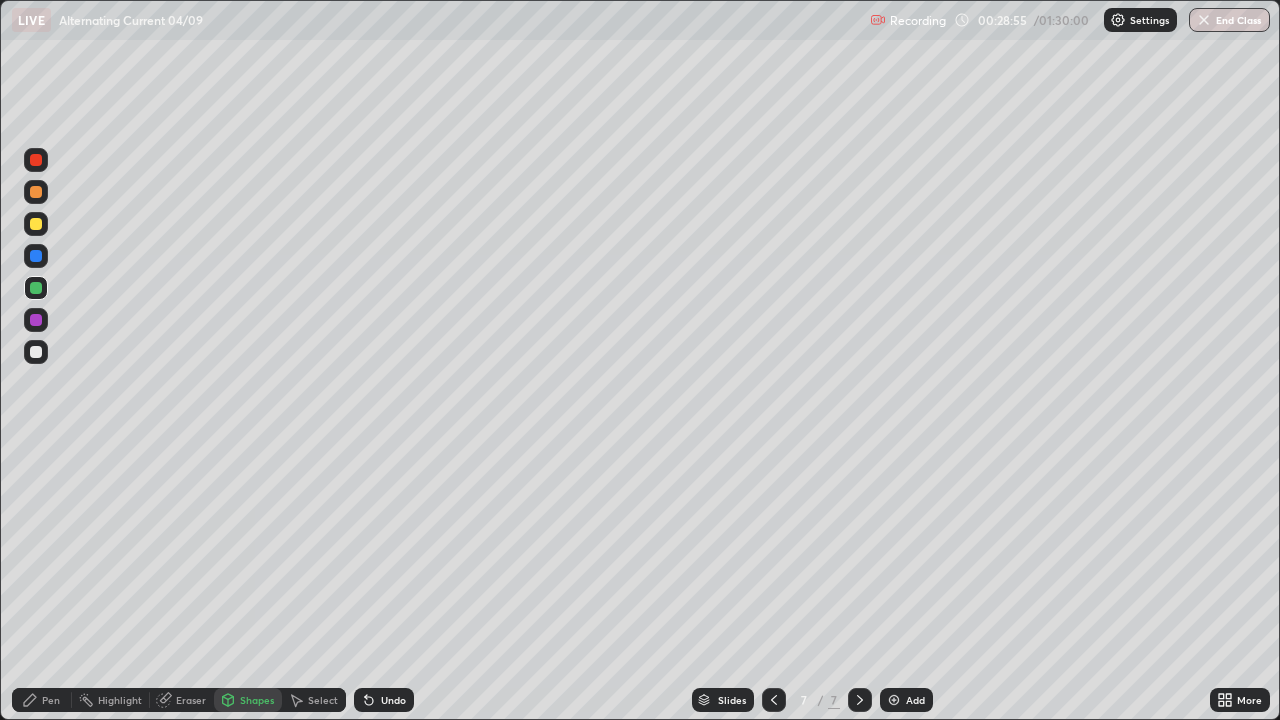 click at bounding box center (36, 352) 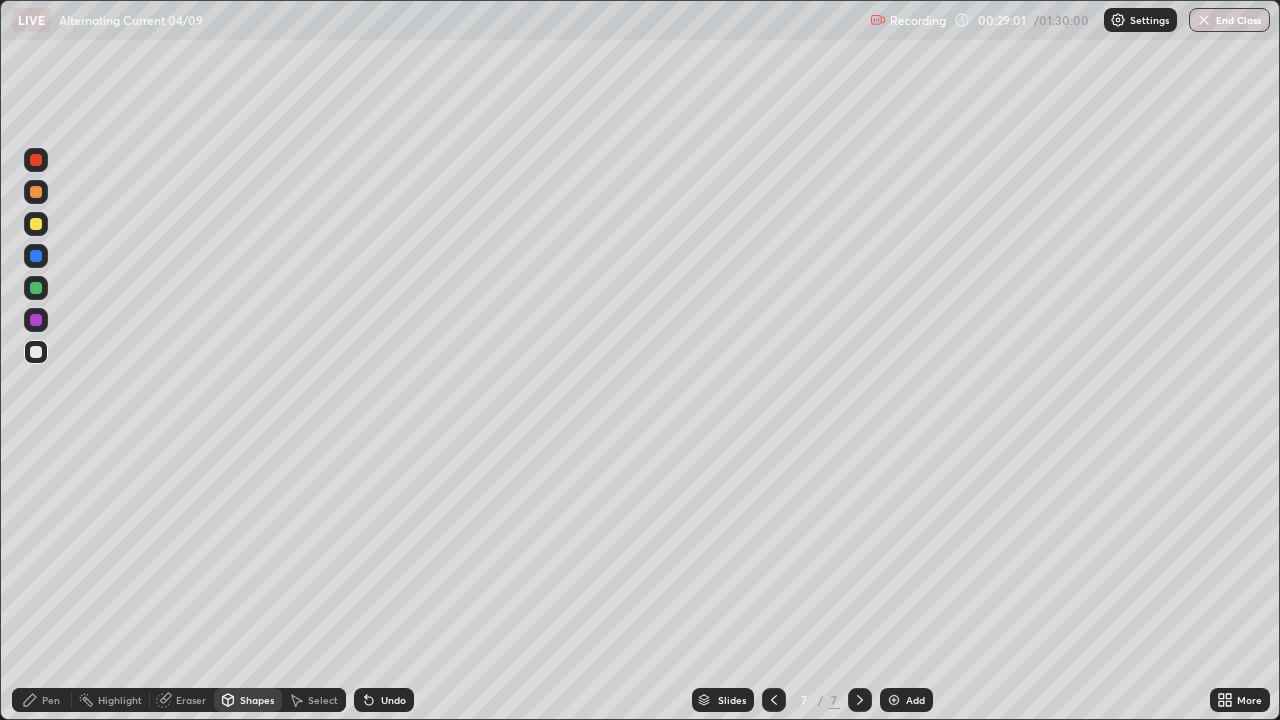 click on "Shapes" at bounding box center (257, 700) 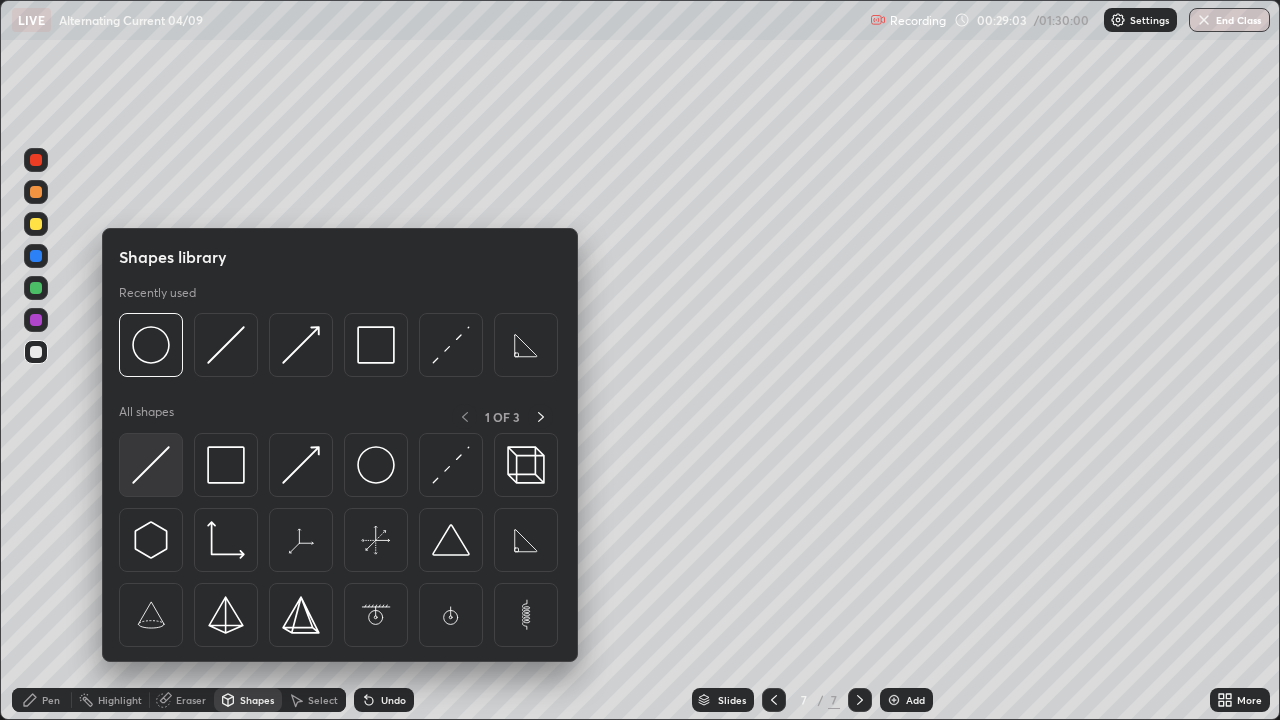 click at bounding box center [151, 465] 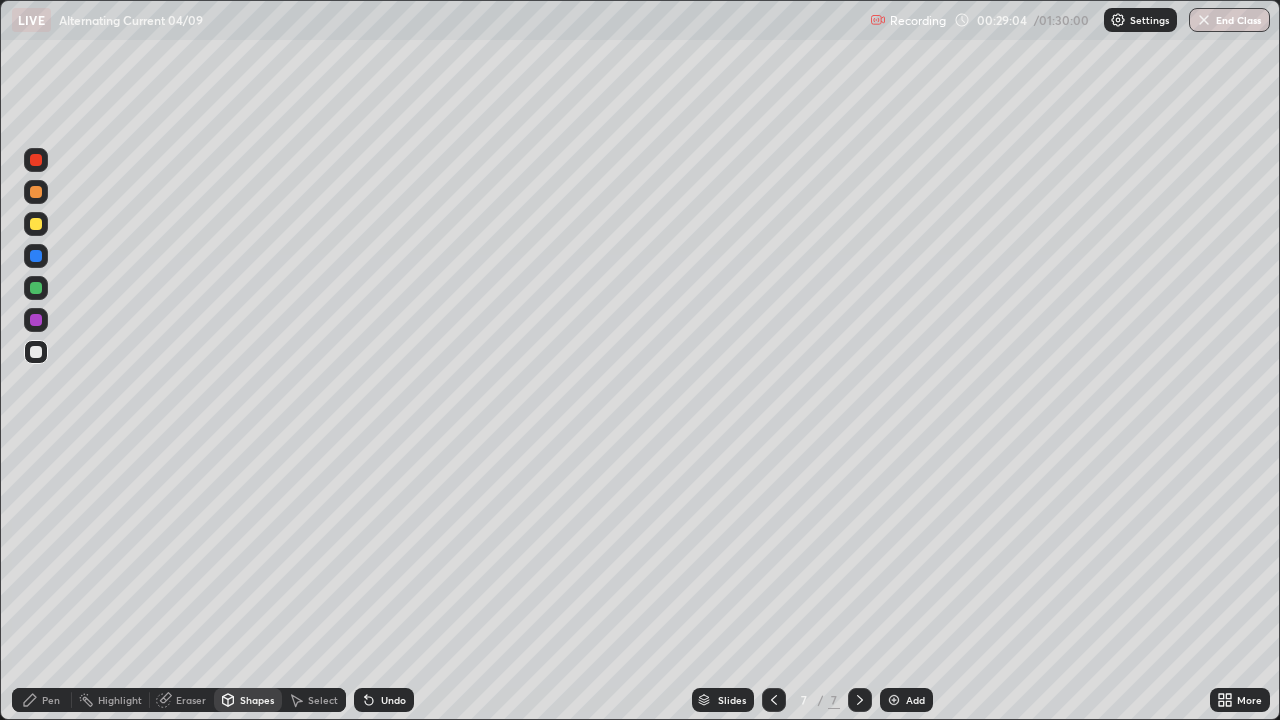 click at bounding box center (36, 320) 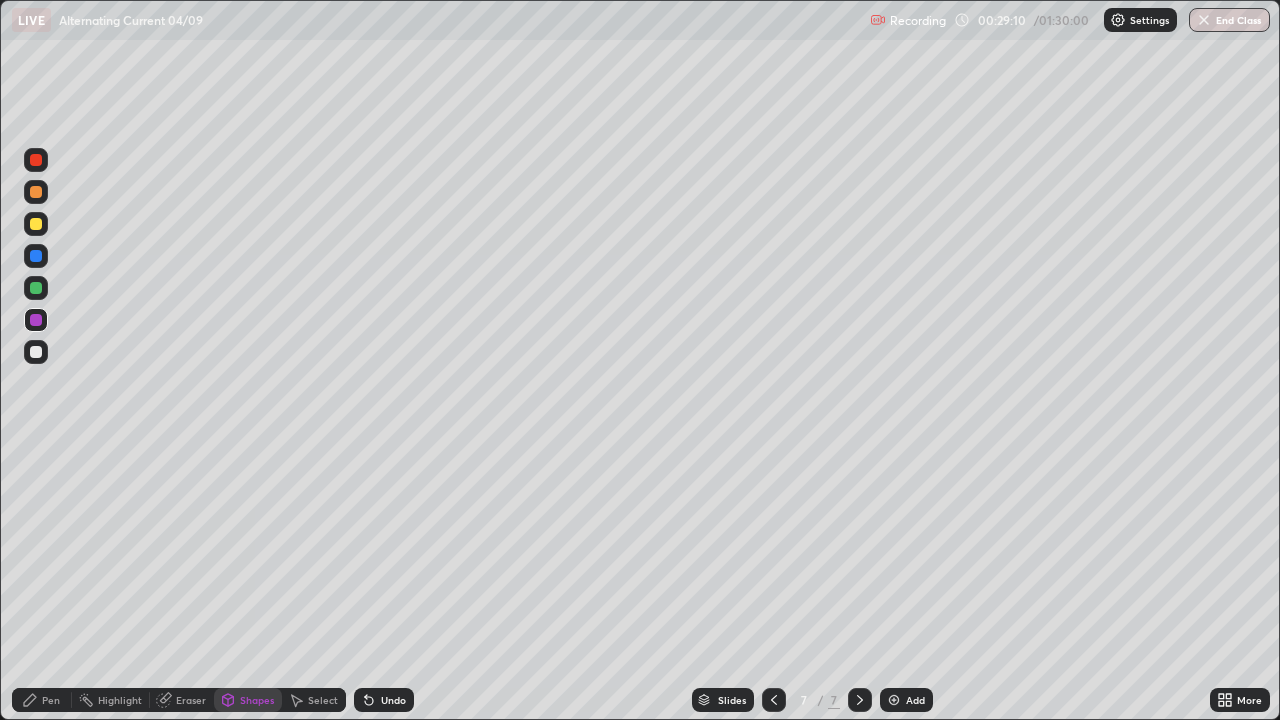 click on "Shapes" at bounding box center (248, 700) 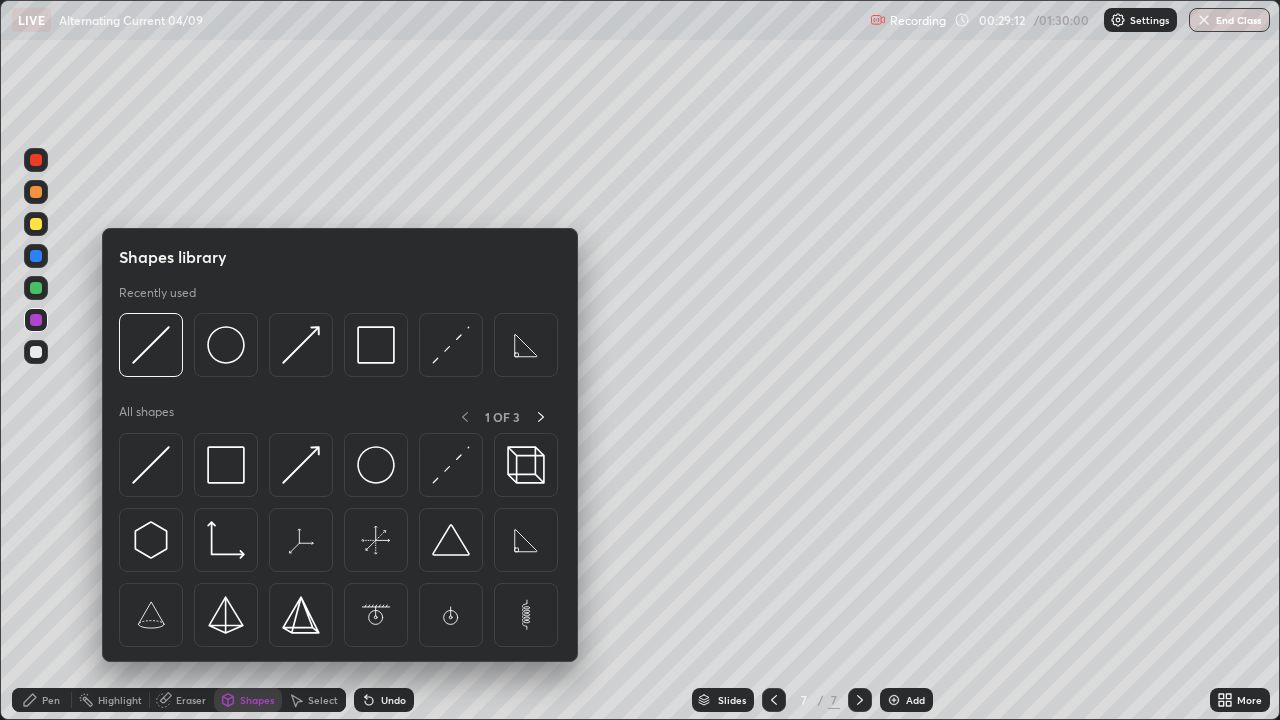click at bounding box center (36, 288) 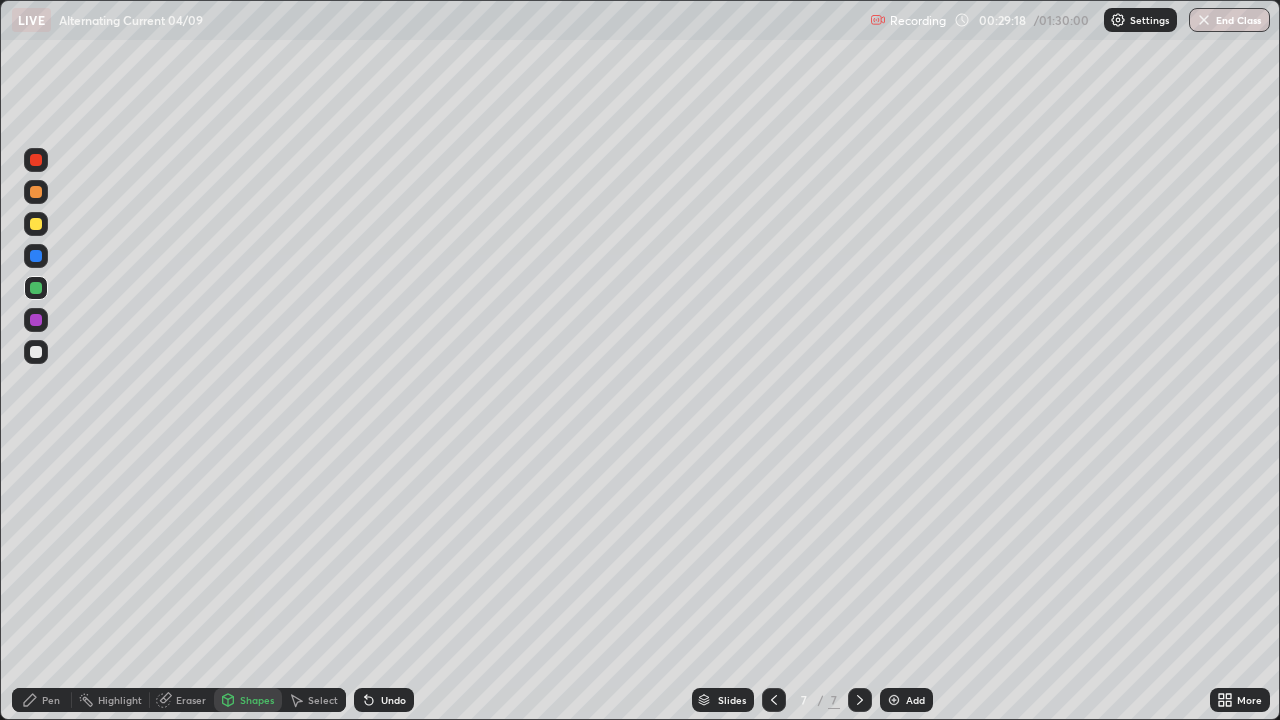 click on "Shapes" at bounding box center (248, 700) 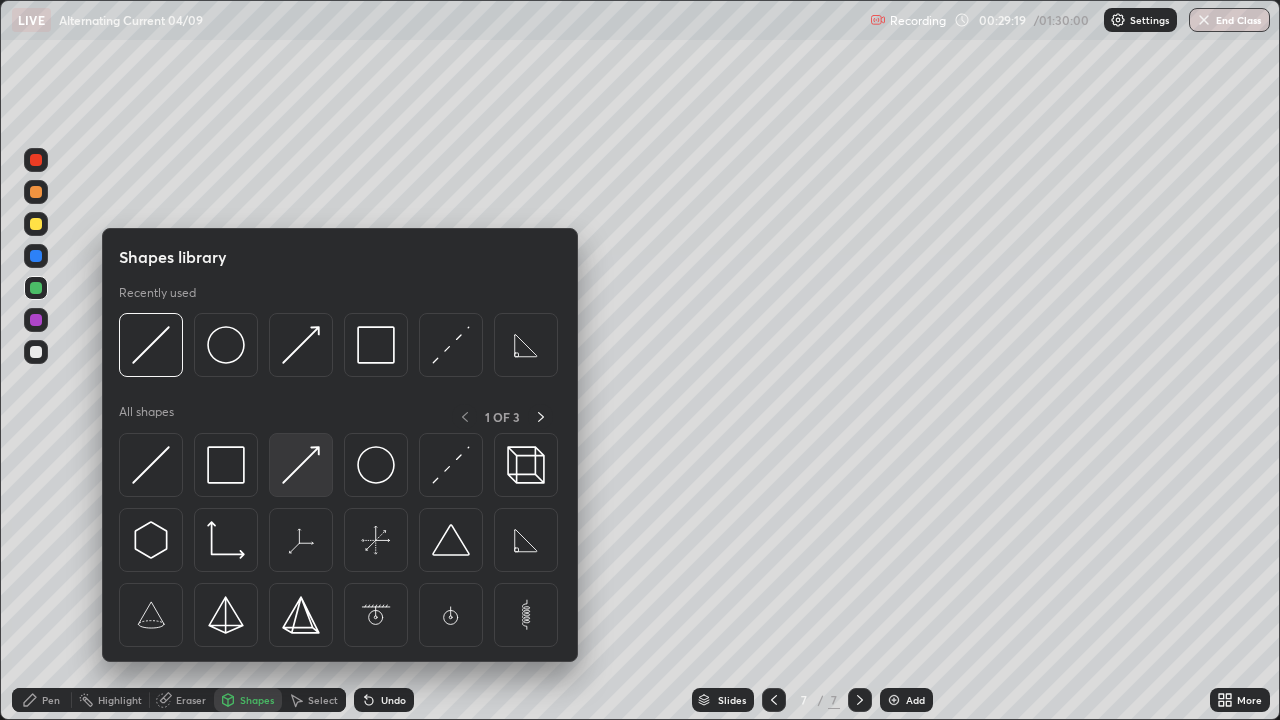 click at bounding box center [301, 465] 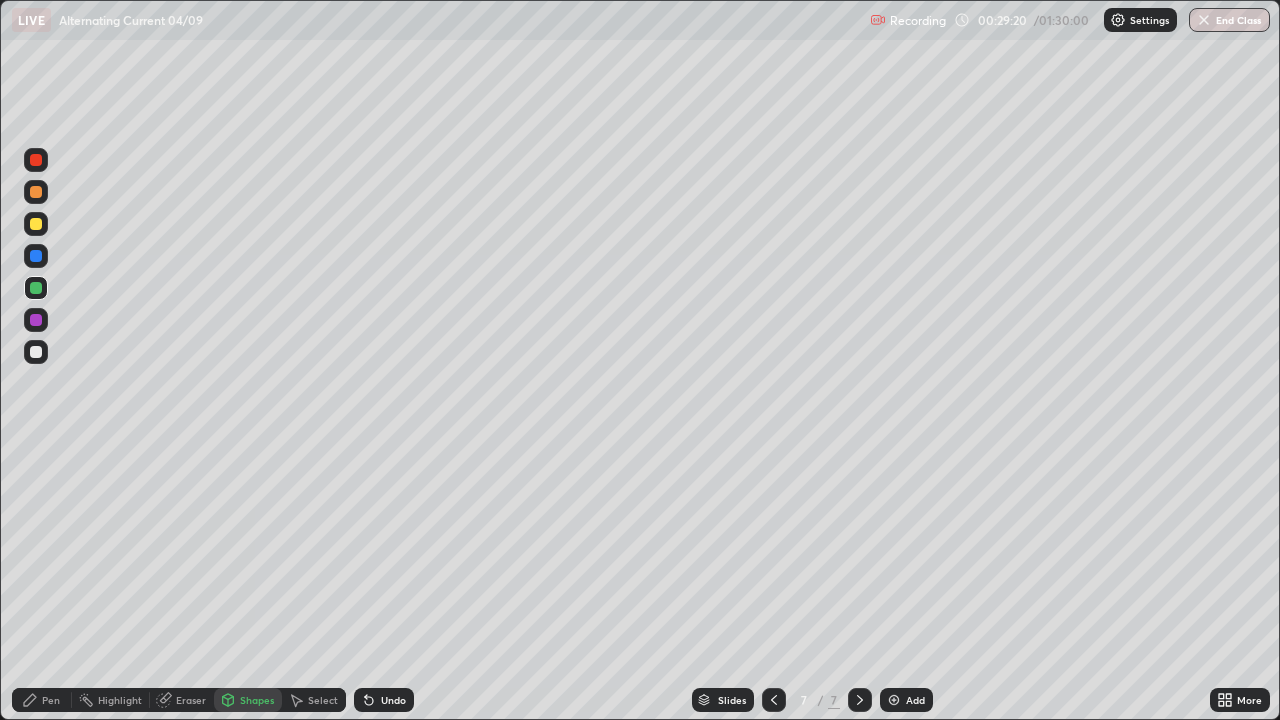 click at bounding box center (36, 224) 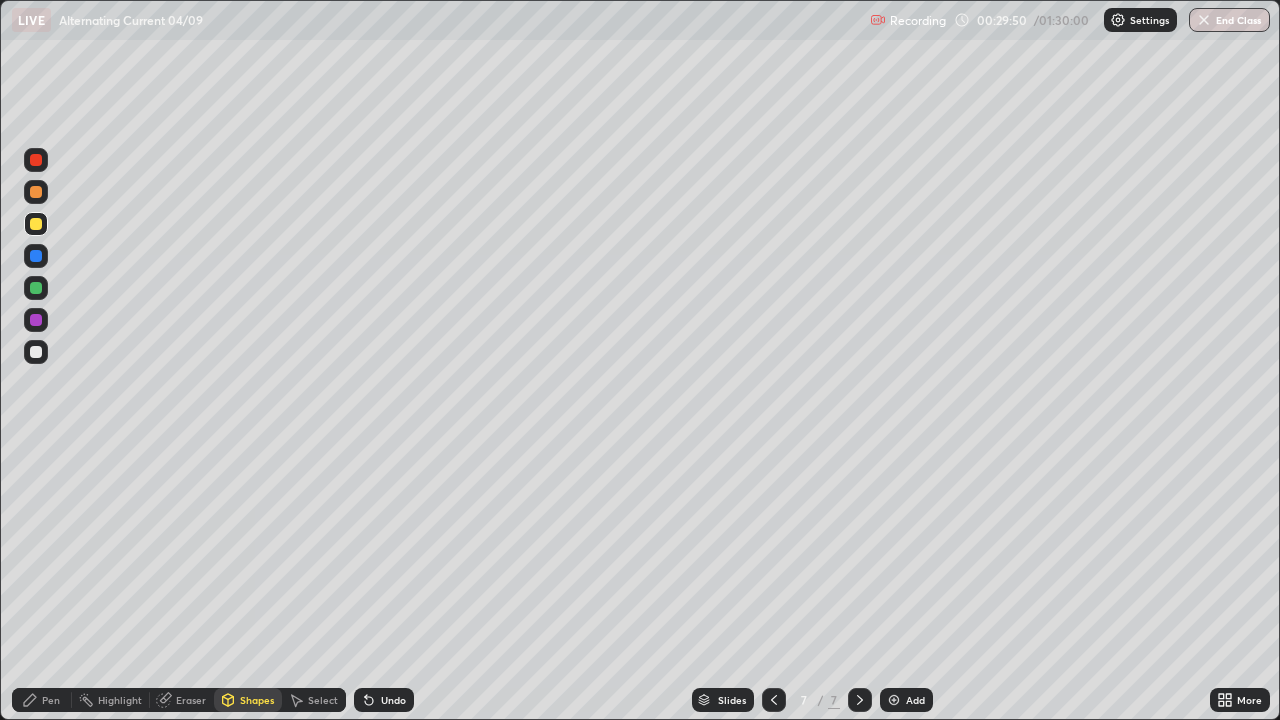 click on "Pen" at bounding box center (51, 700) 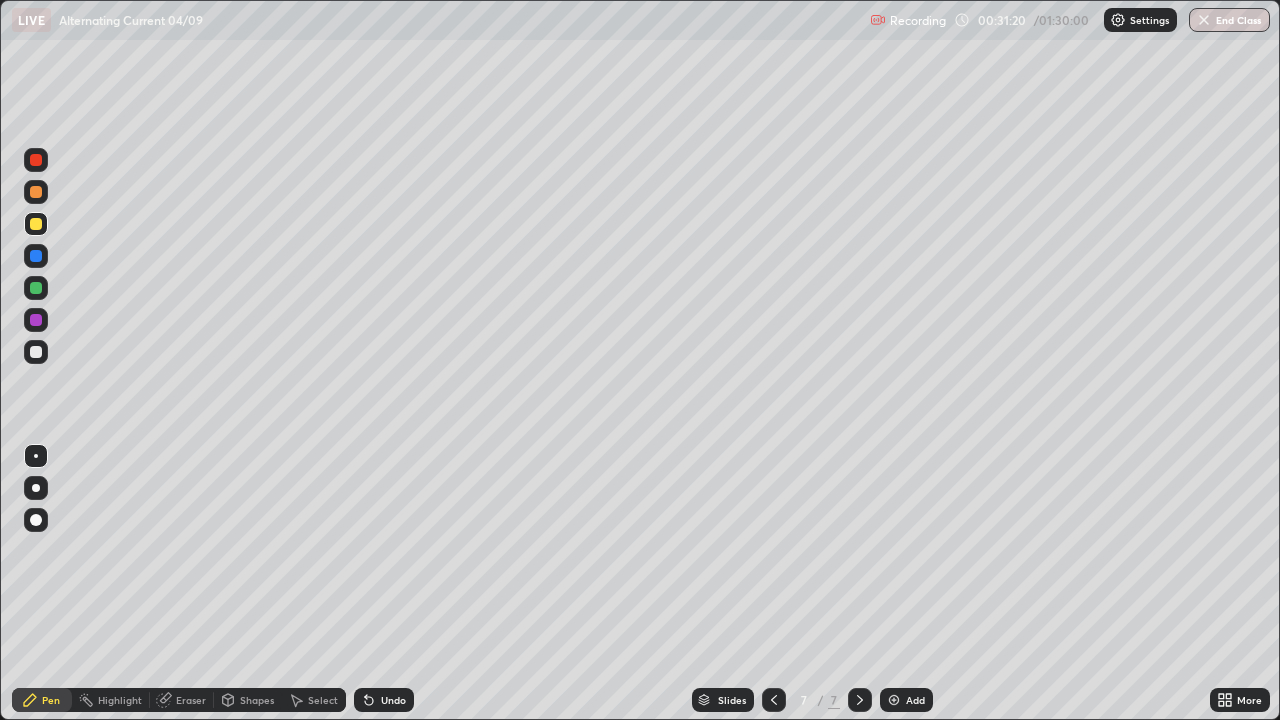 click on "Select" at bounding box center (323, 700) 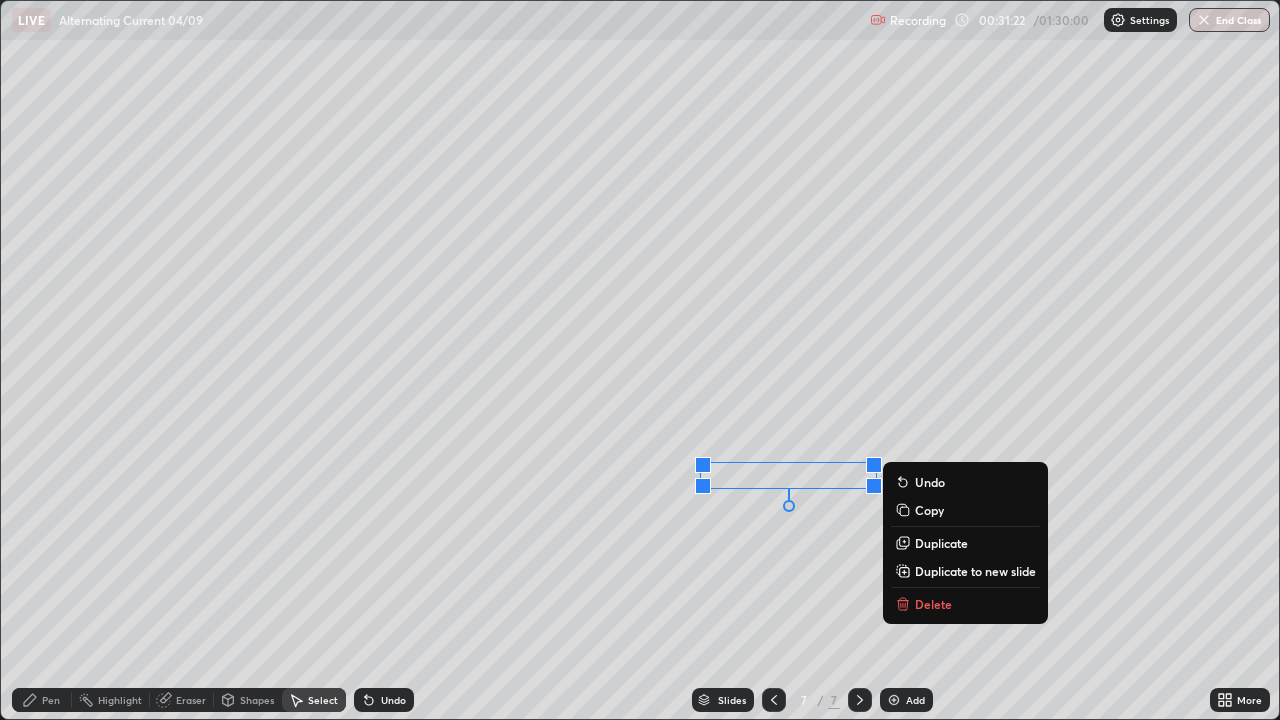 click on "Delete" at bounding box center [933, 604] 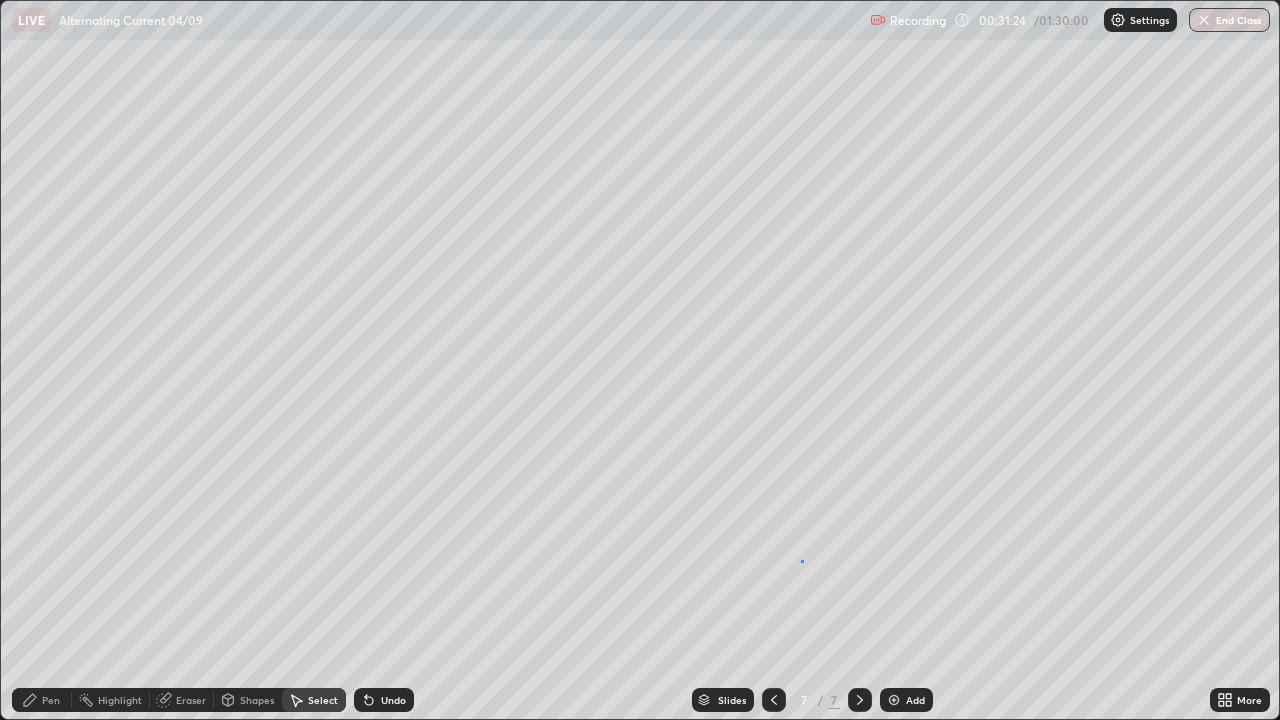 click on "0 ° Undo Copy Duplicate Duplicate to new slide Delete" at bounding box center [640, 360] 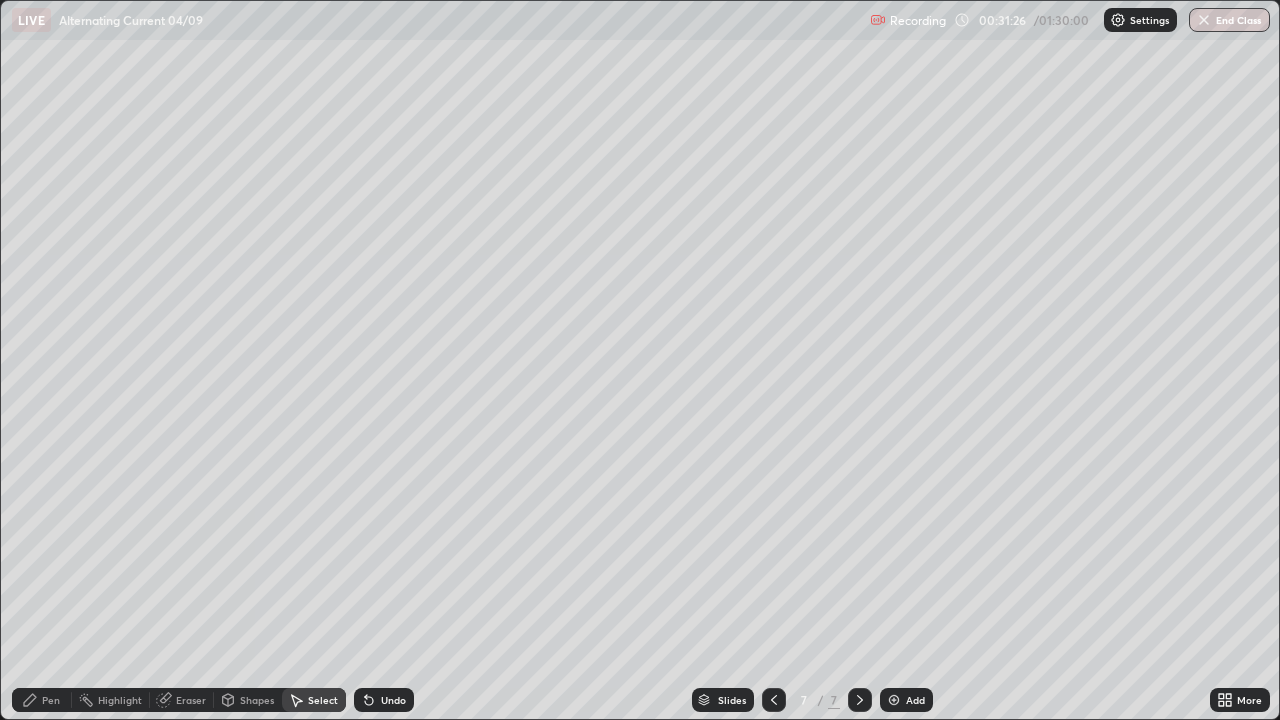 click on "Pen" at bounding box center (51, 700) 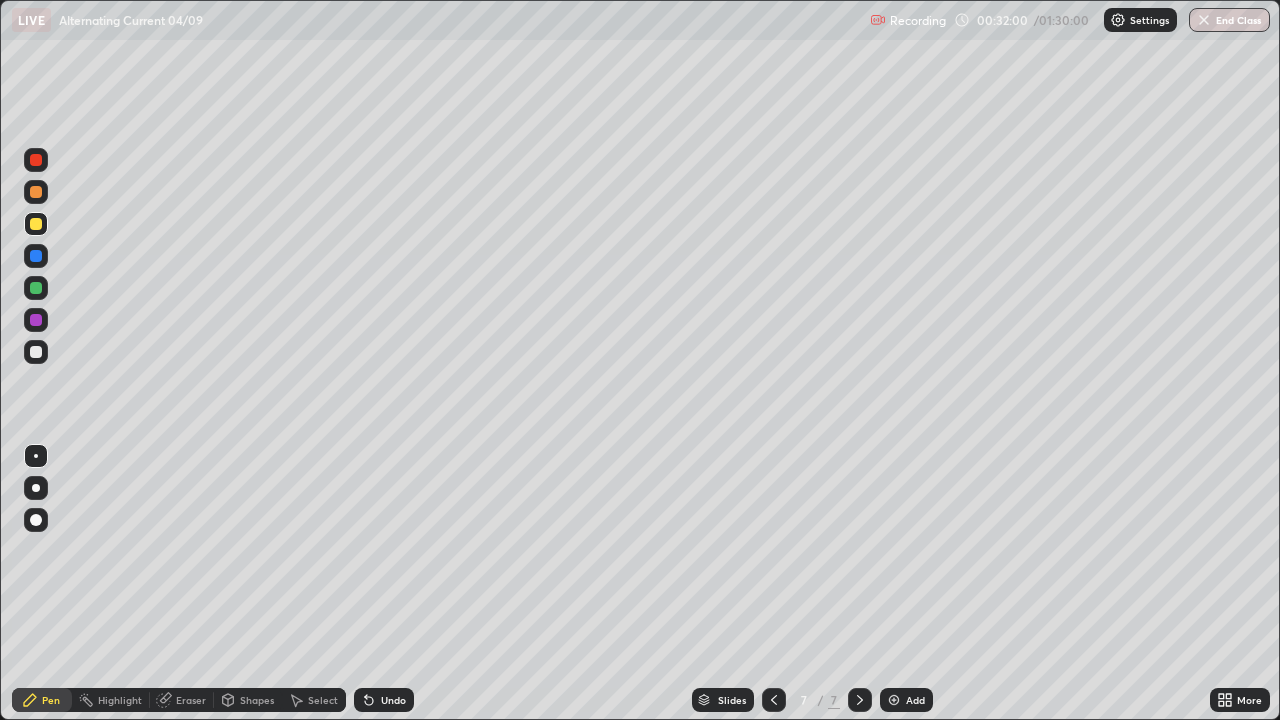 click at bounding box center (36, 288) 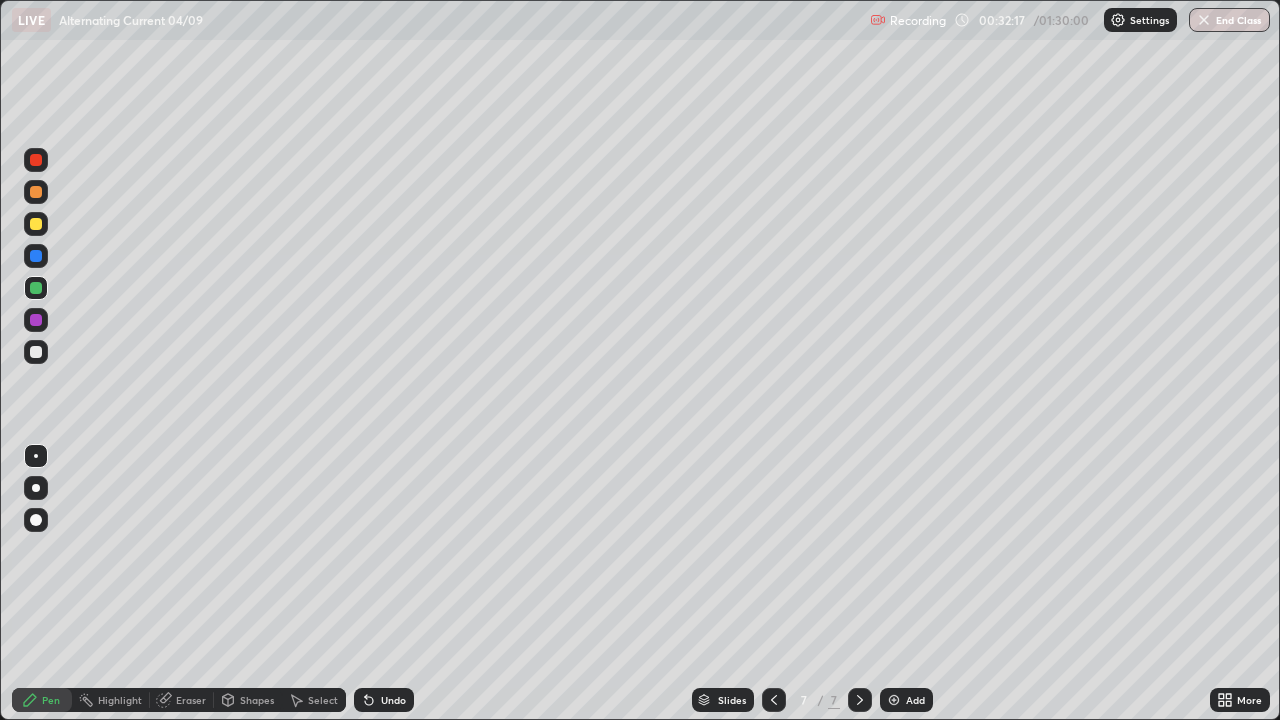 click at bounding box center [36, 352] 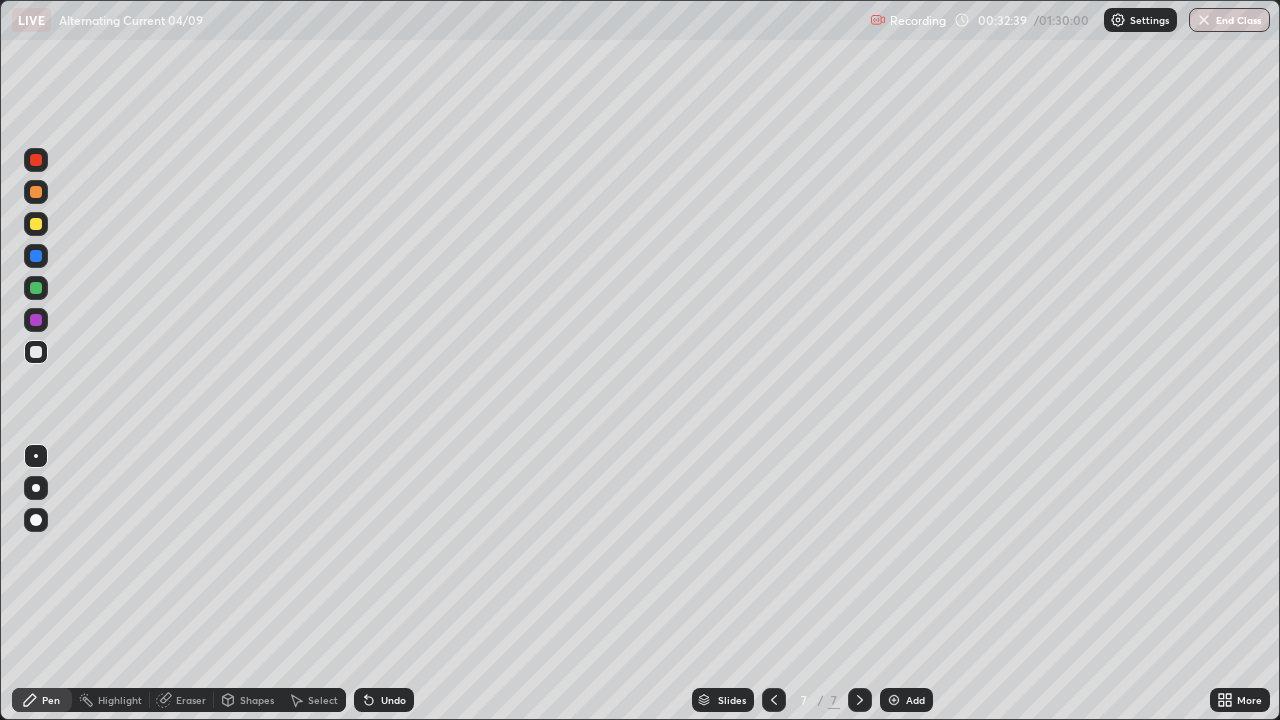 click on "Undo" at bounding box center [393, 700] 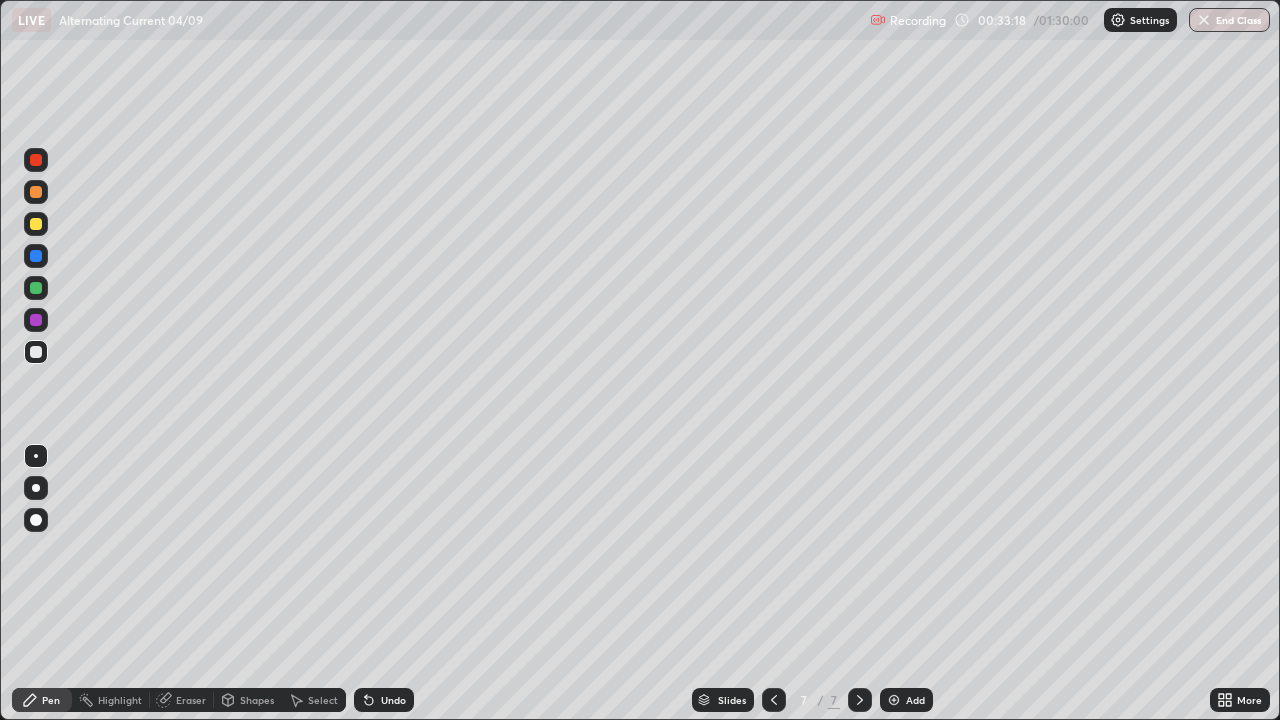 click on "Eraser" at bounding box center [191, 700] 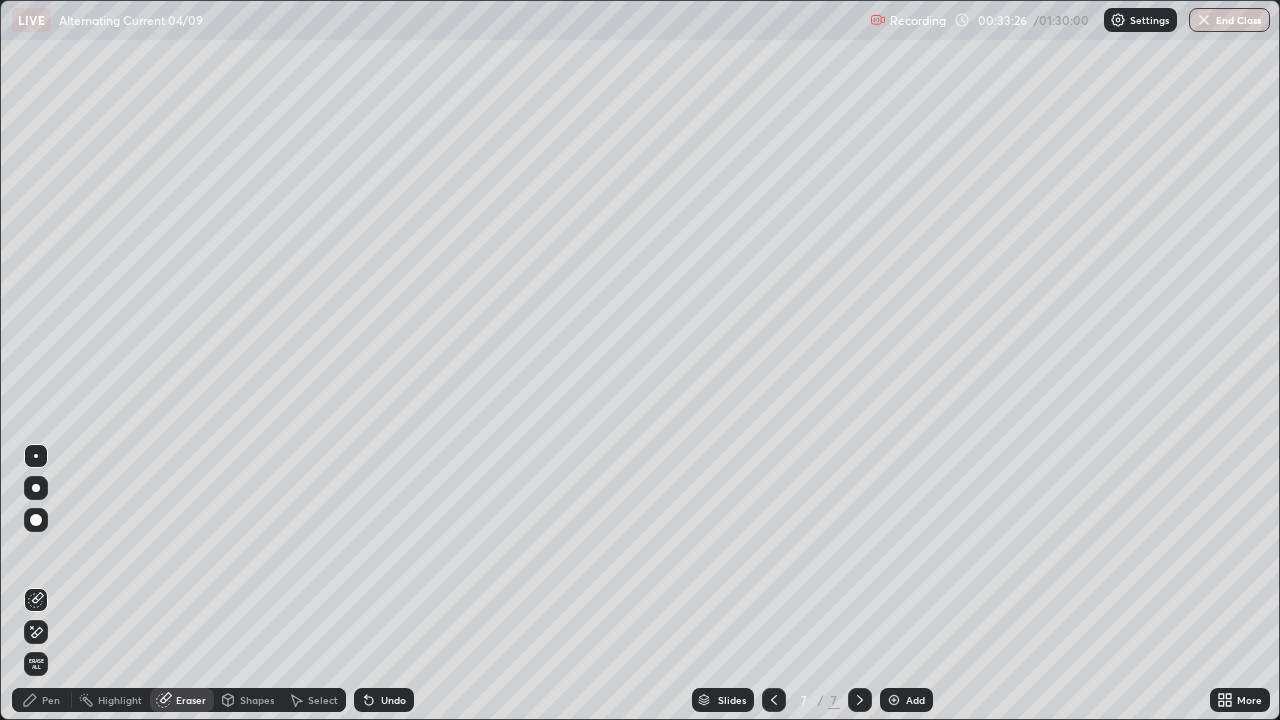 click on "Shapes" at bounding box center (248, 700) 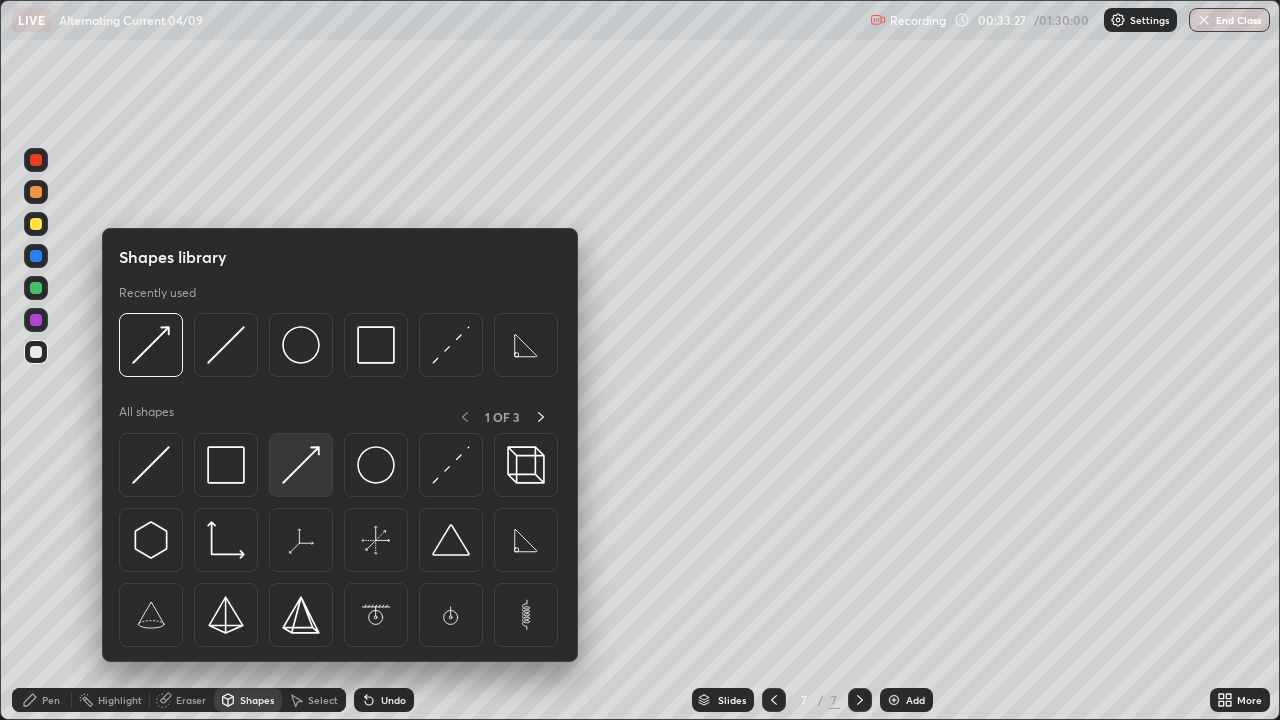 click at bounding box center (301, 465) 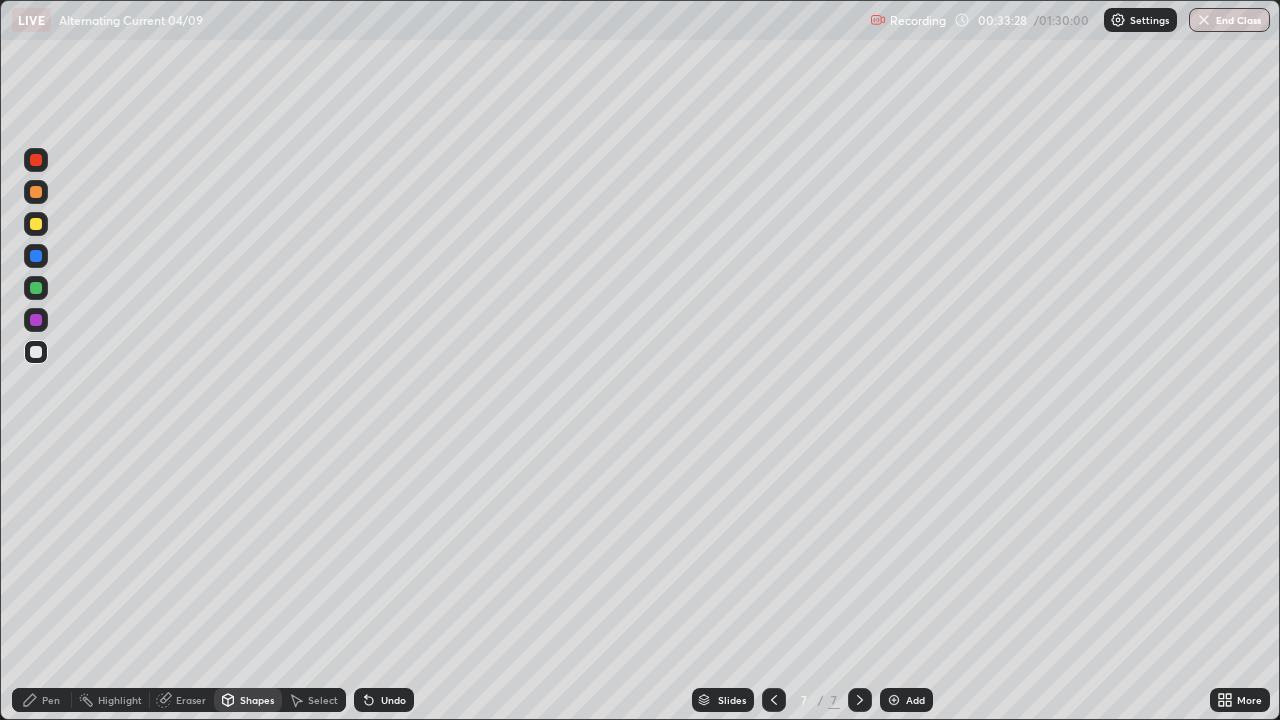 click at bounding box center [36, 288] 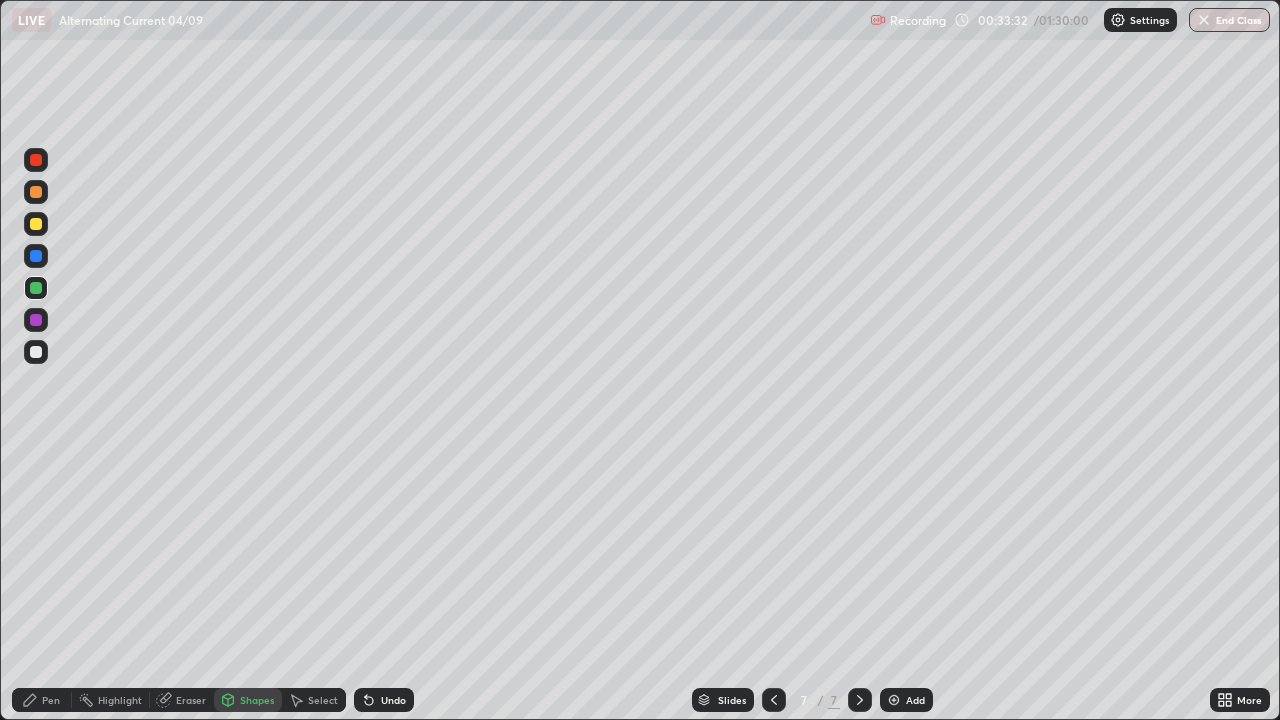 click on "Undo" at bounding box center [393, 700] 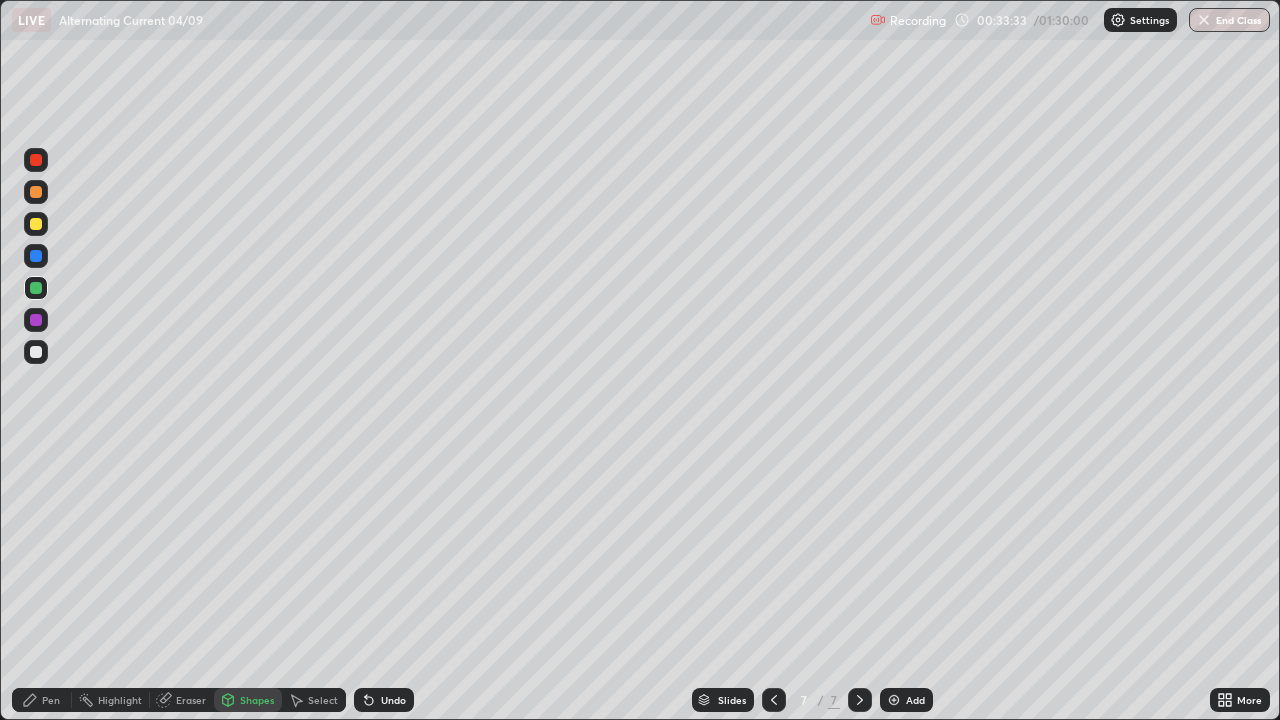 click at bounding box center (36, 224) 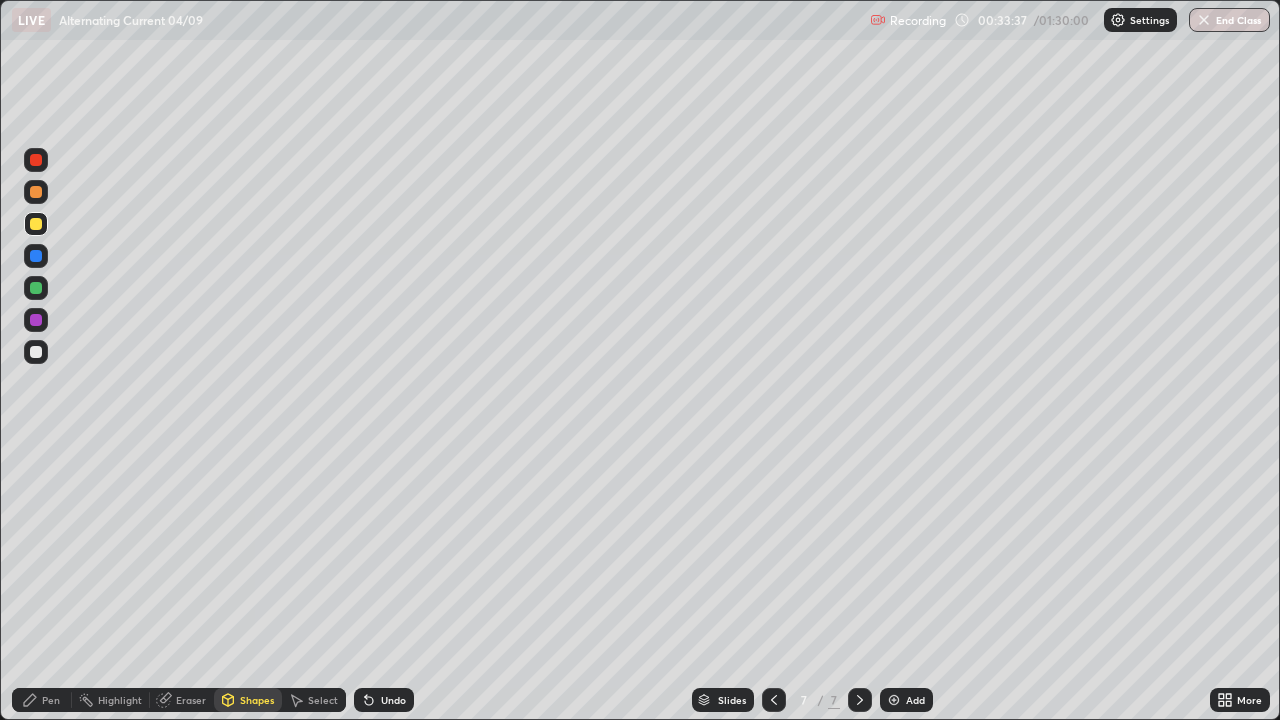 click on "Pen" at bounding box center (42, 700) 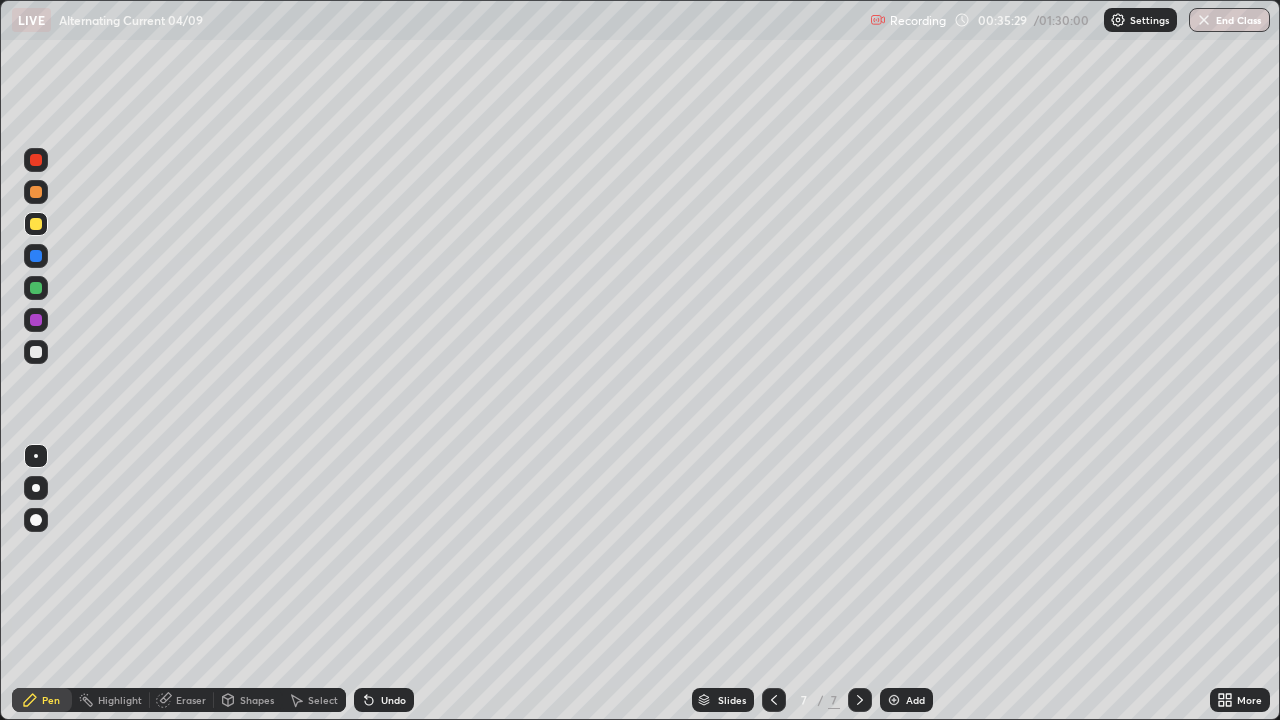 click on "Add" at bounding box center (915, 700) 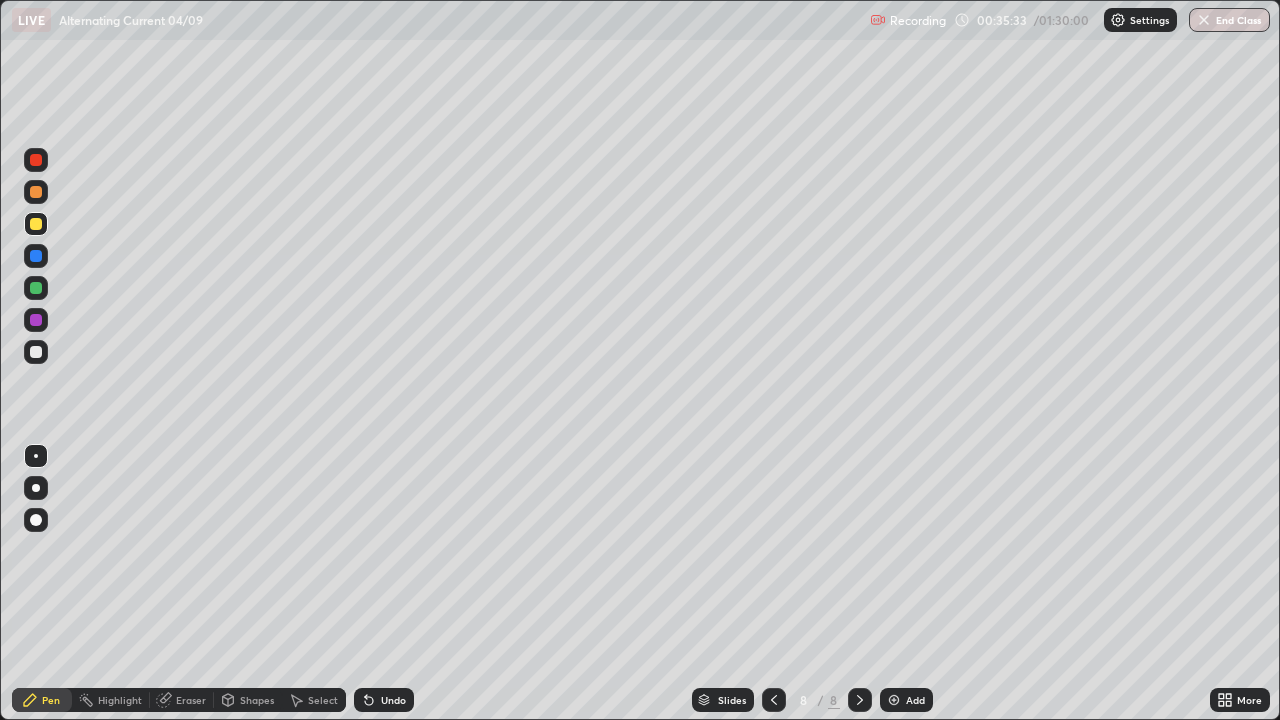 click 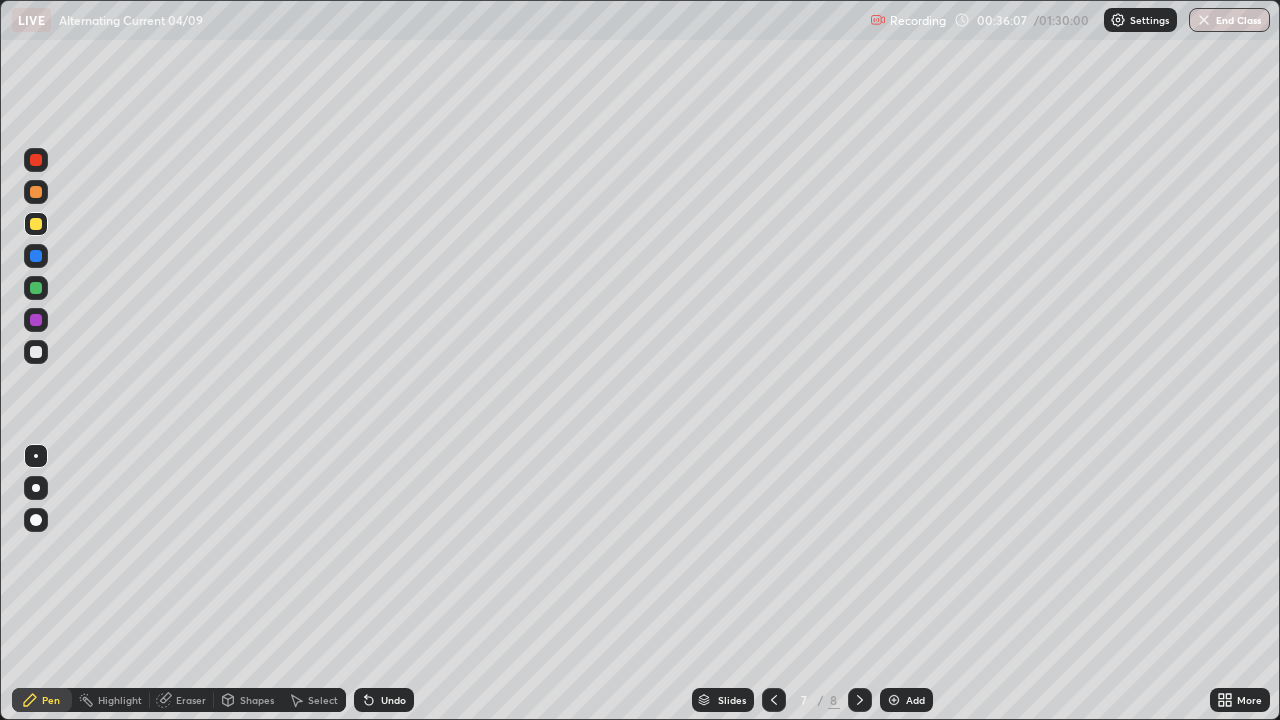 click 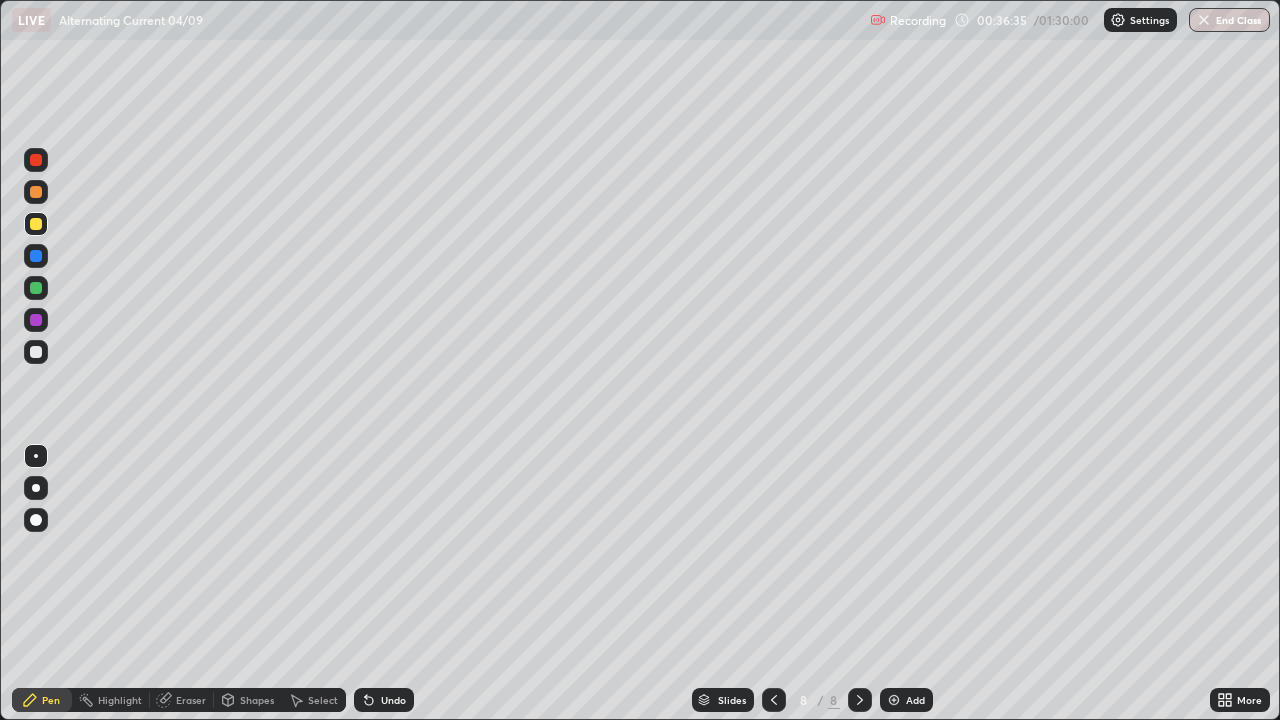 click at bounding box center (36, 288) 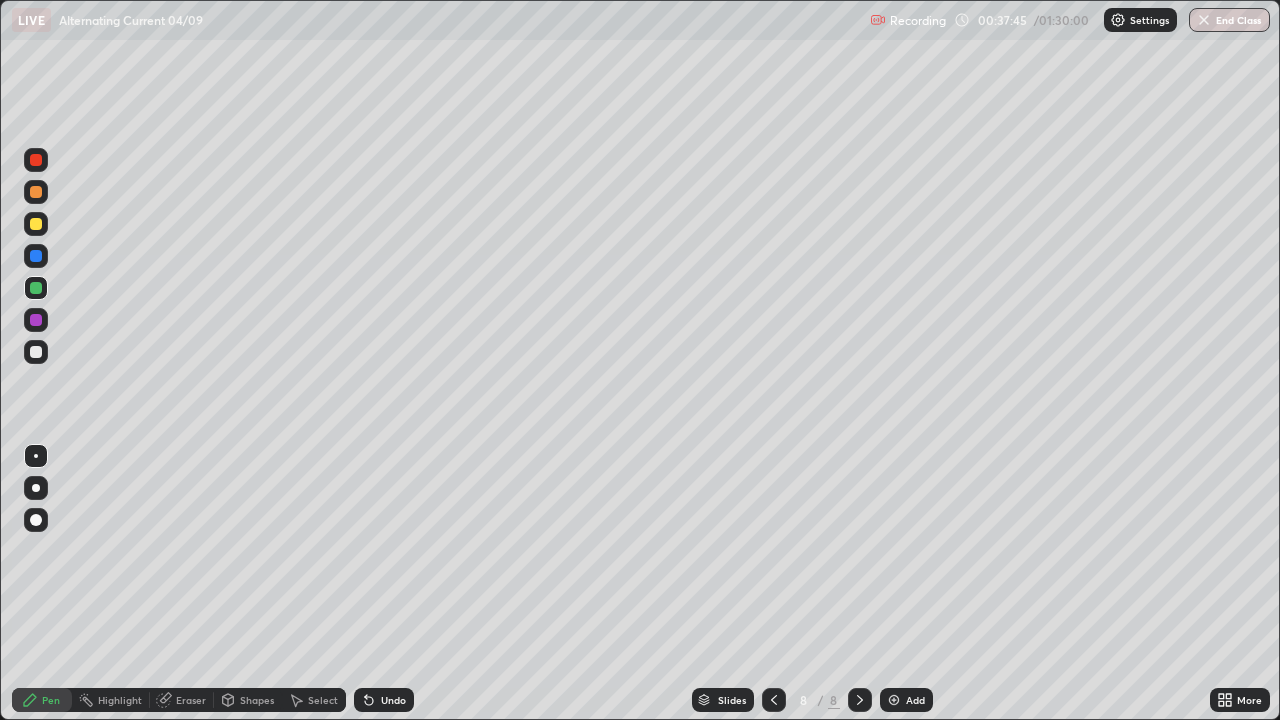 click at bounding box center (36, 352) 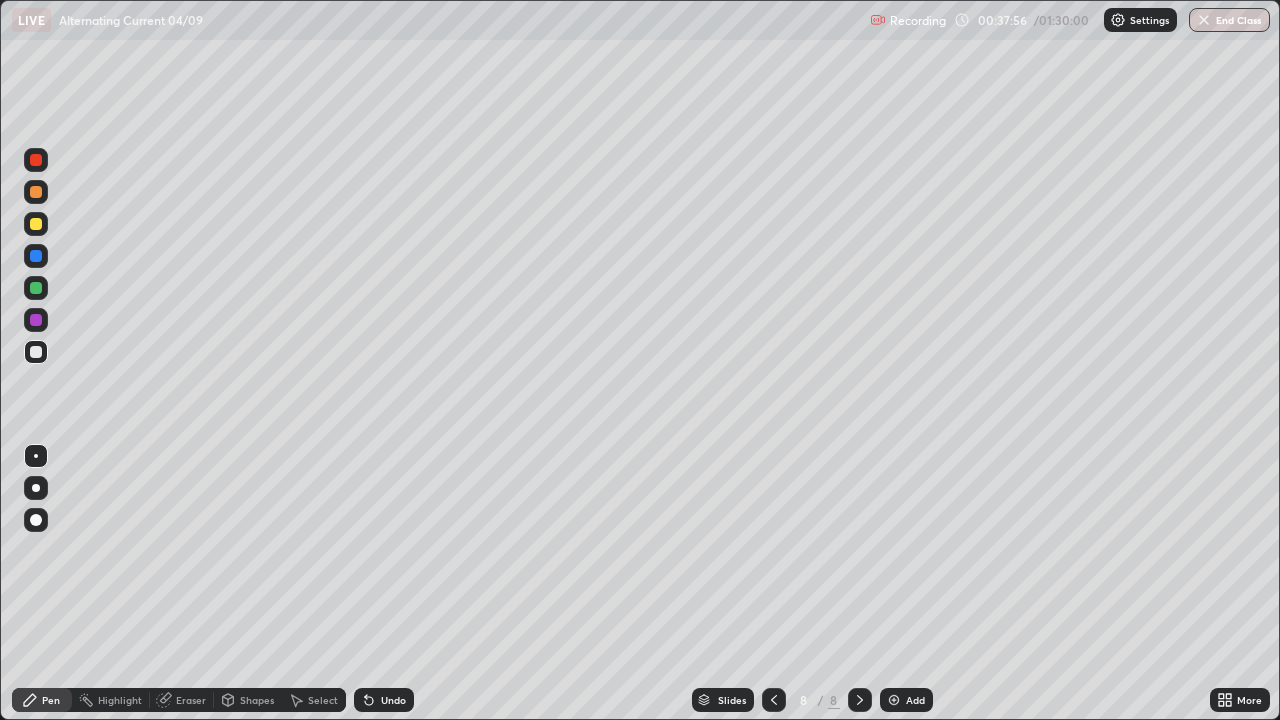 click on "Undo" at bounding box center (393, 700) 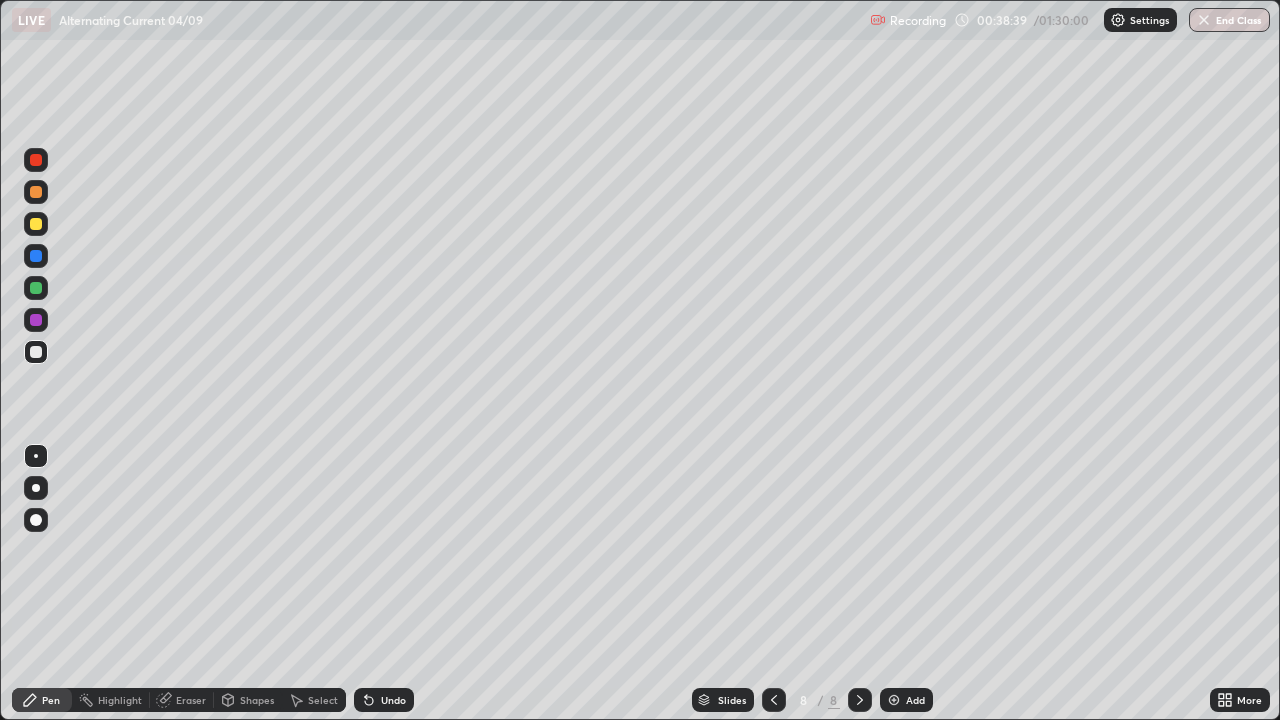 click on "Shapes" at bounding box center [257, 700] 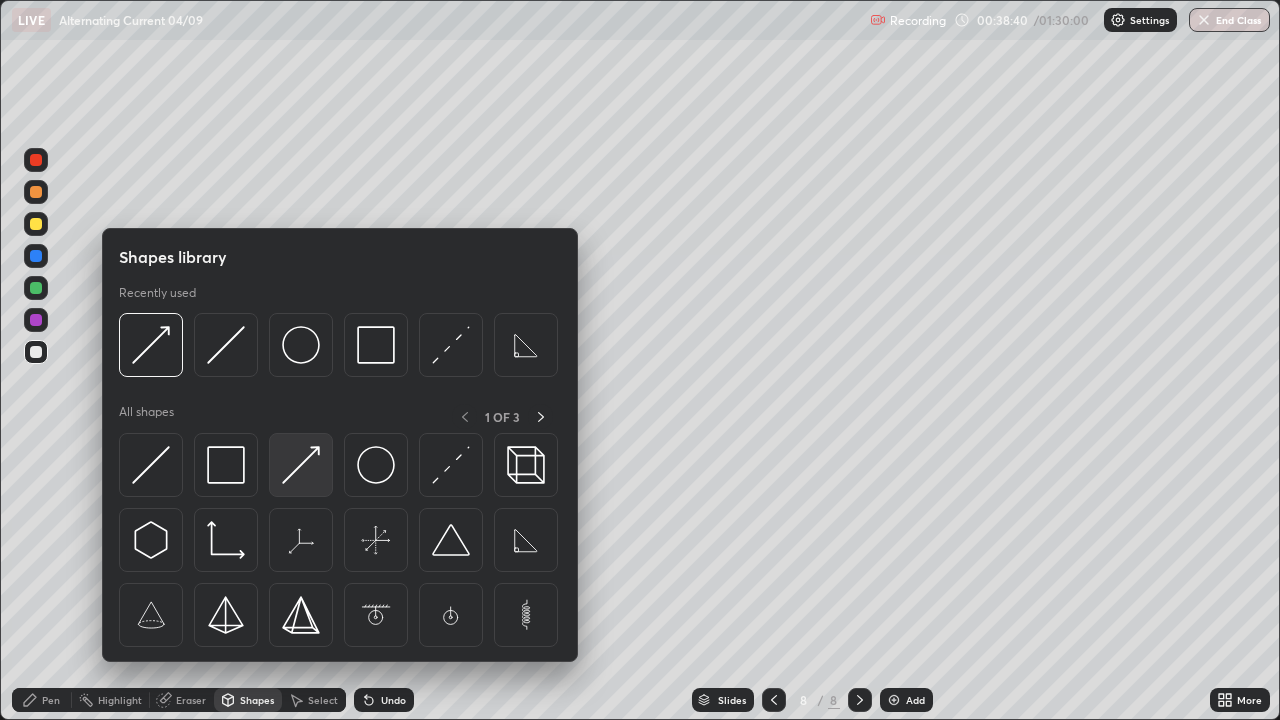 click at bounding box center (301, 465) 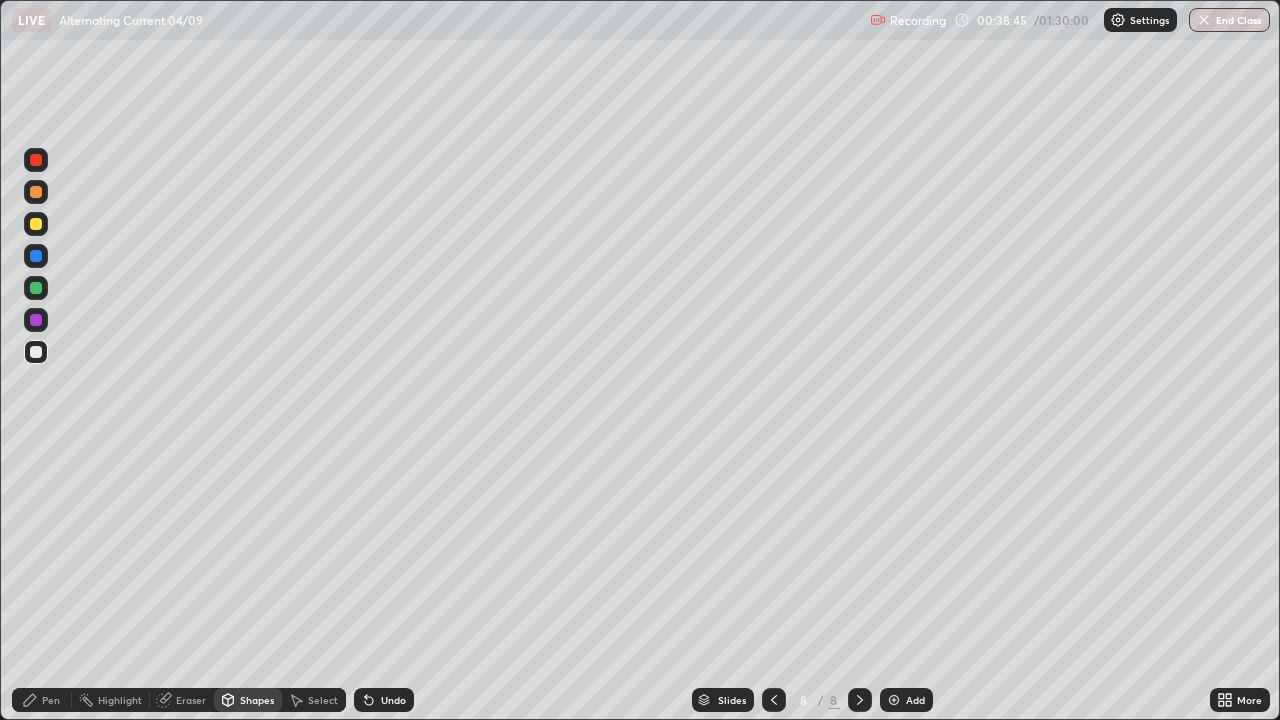 click on "Undo" at bounding box center (393, 700) 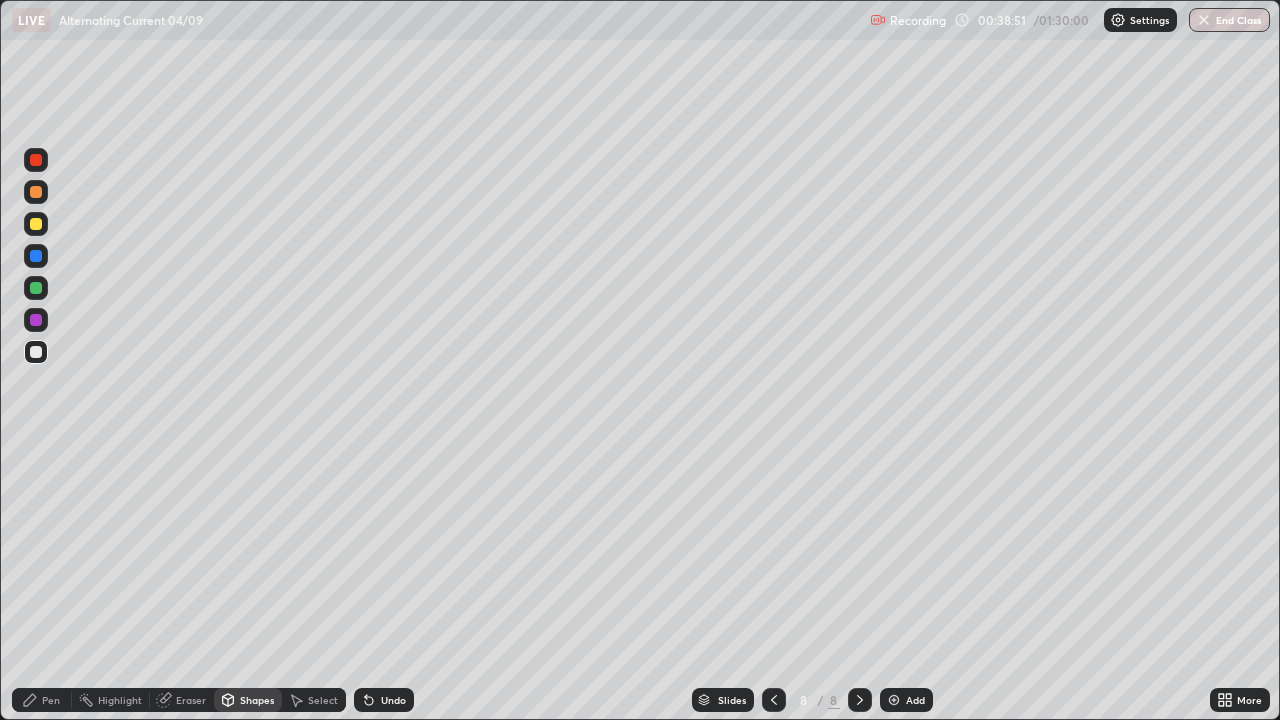 click on "Pen" at bounding box center (42, 700) 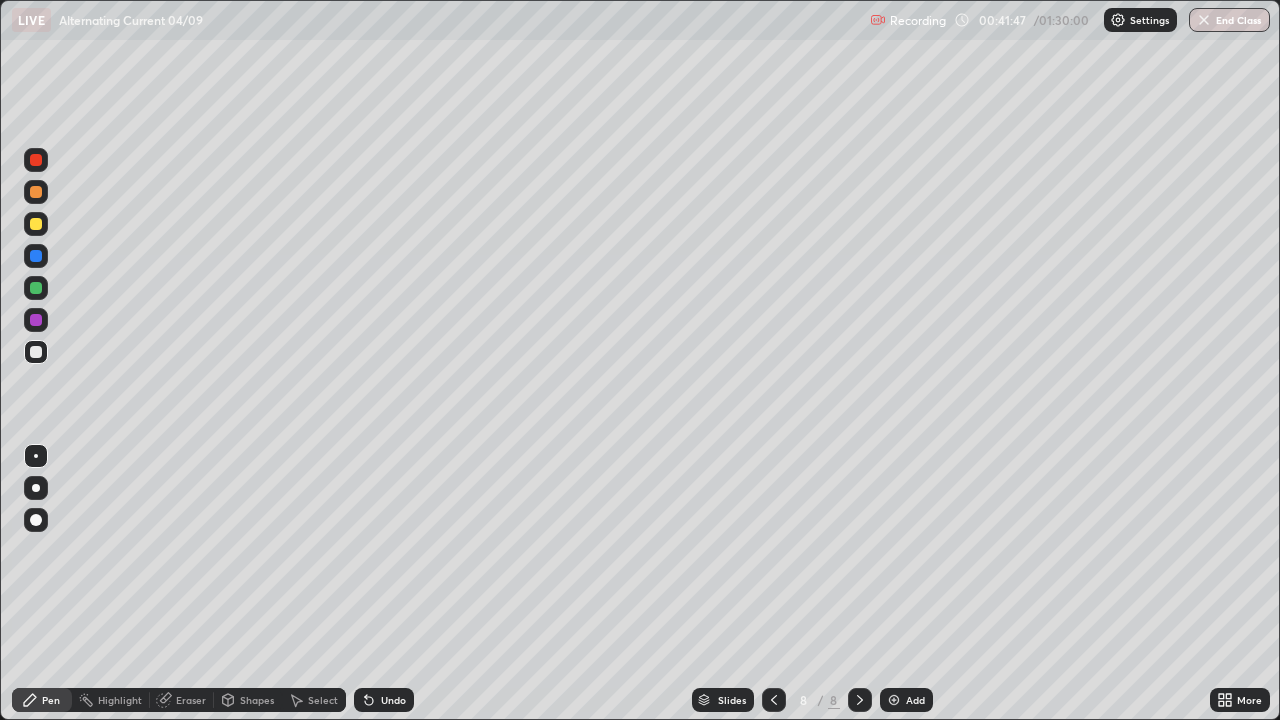 click on "Add" at bounding box center [915, 700] 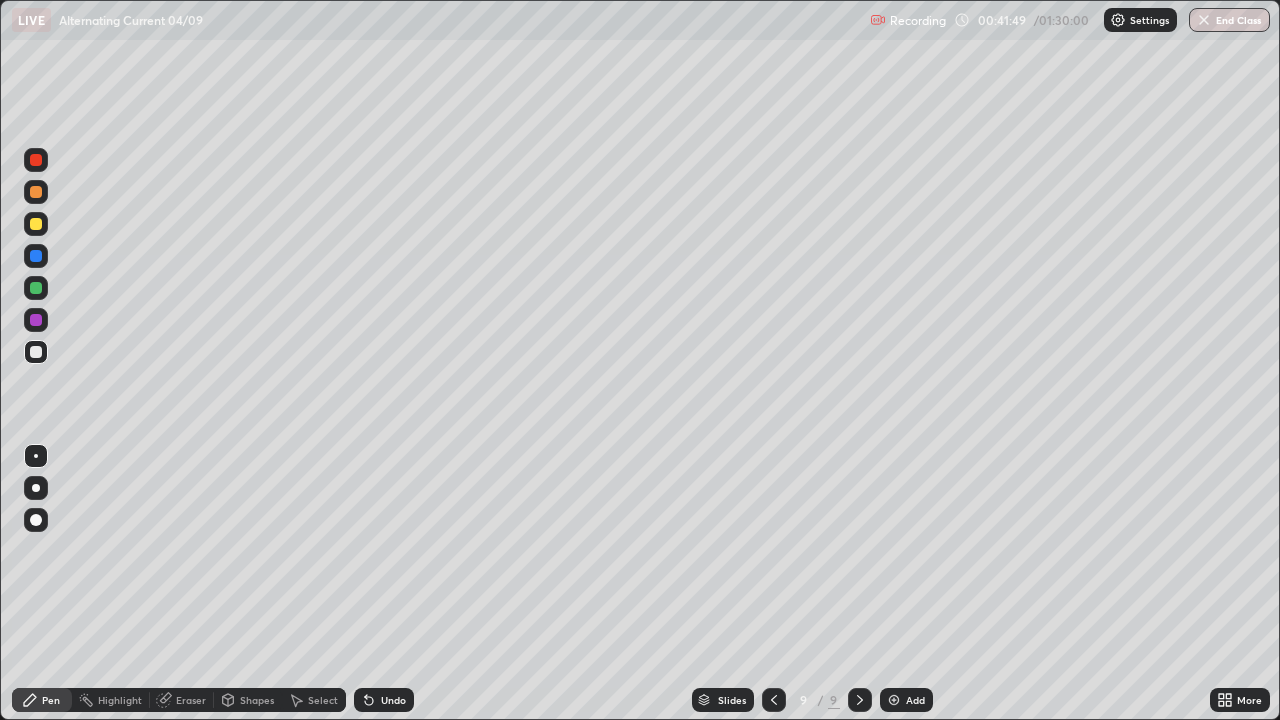 click at bounding box center (36, 352) 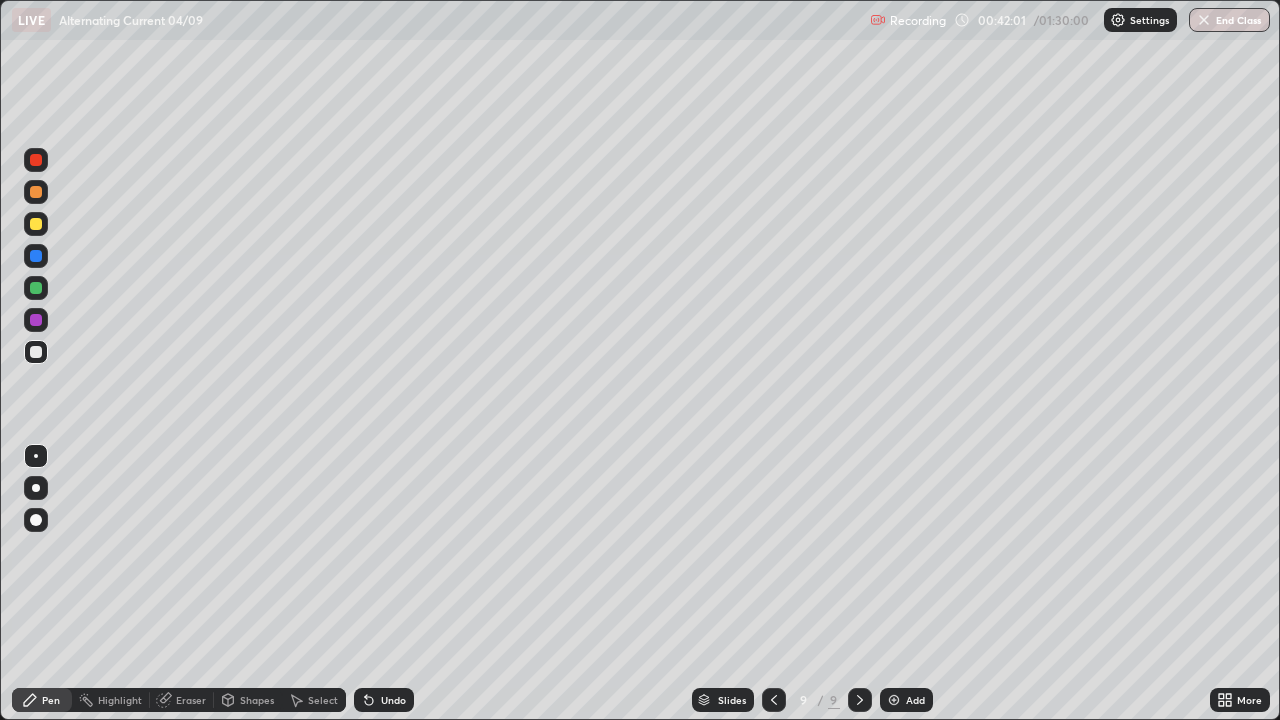 click at bounding box center (36, 224) 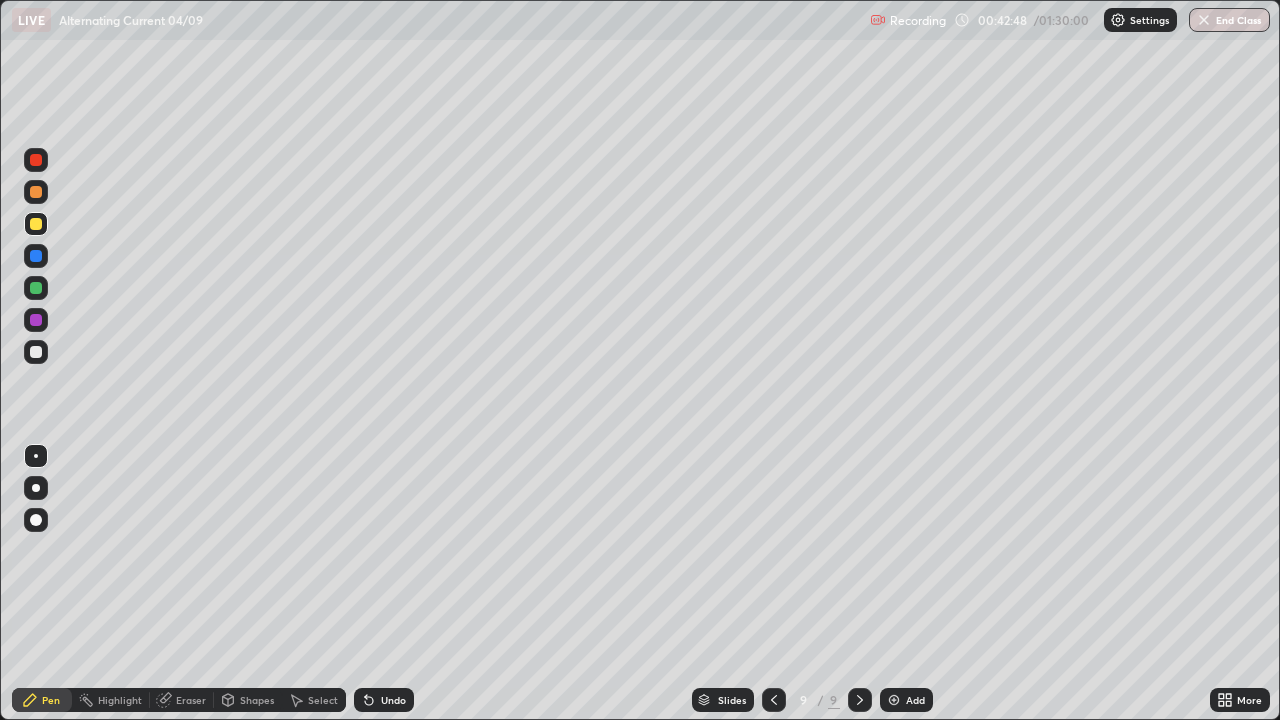 click on "Shapes" at bounding box center [257, 700] 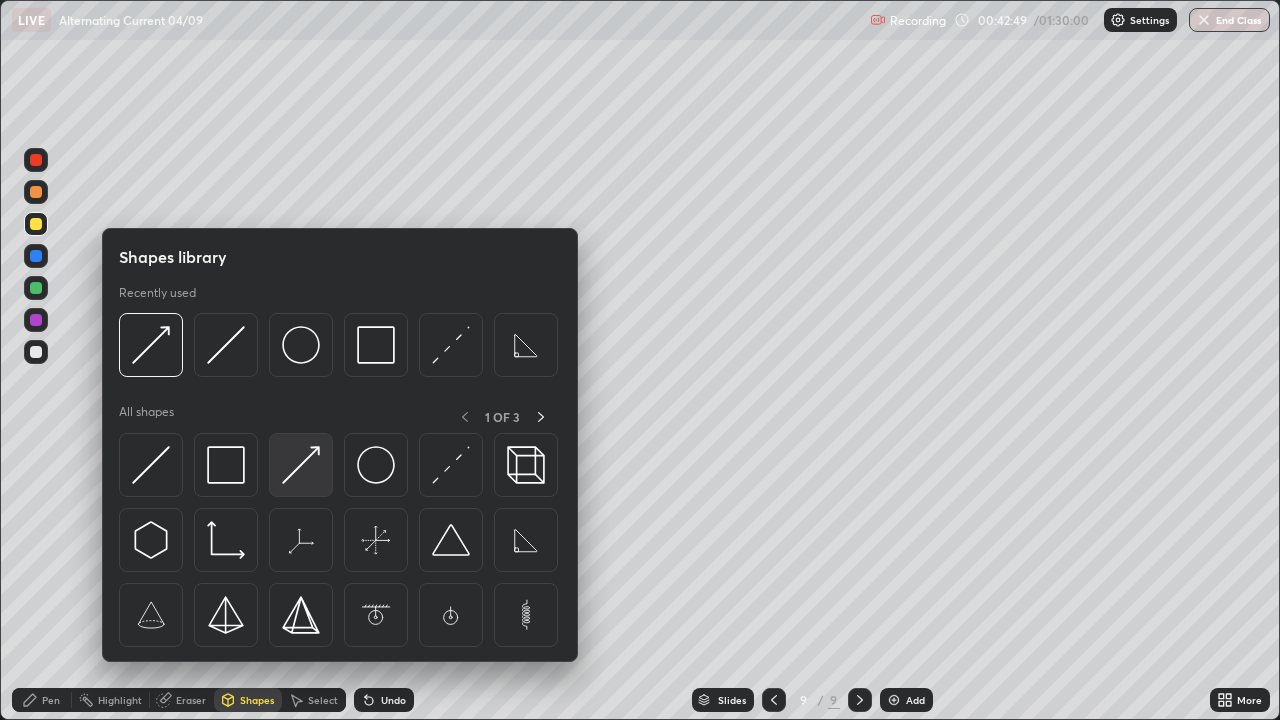 click at bounding box center (301, 465) 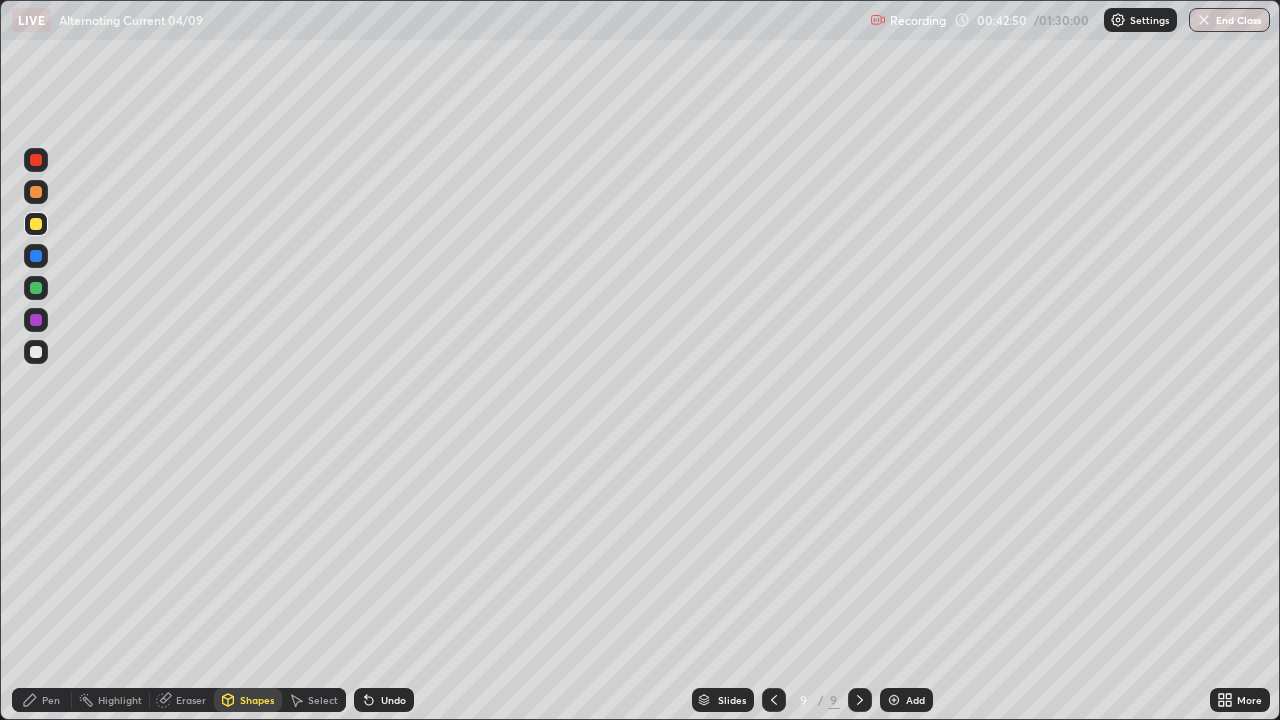 click at bounding box center (36, 352) 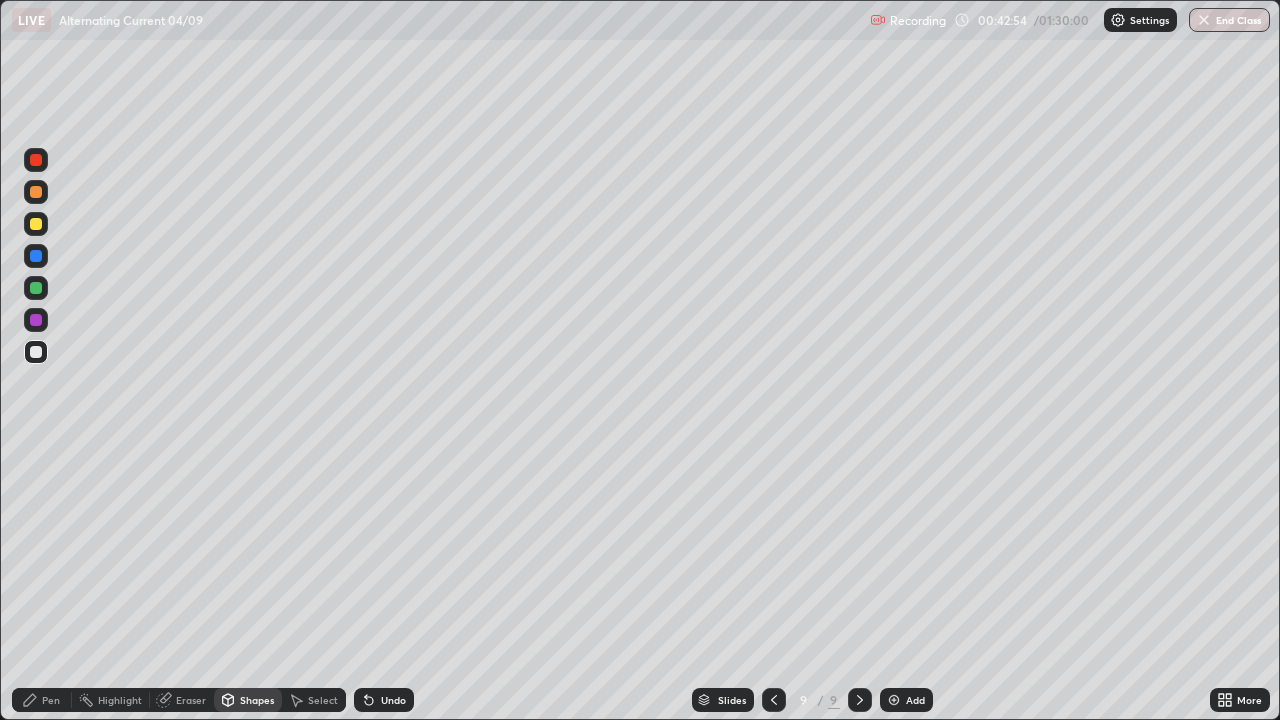 click at bounding box center (36, 224) 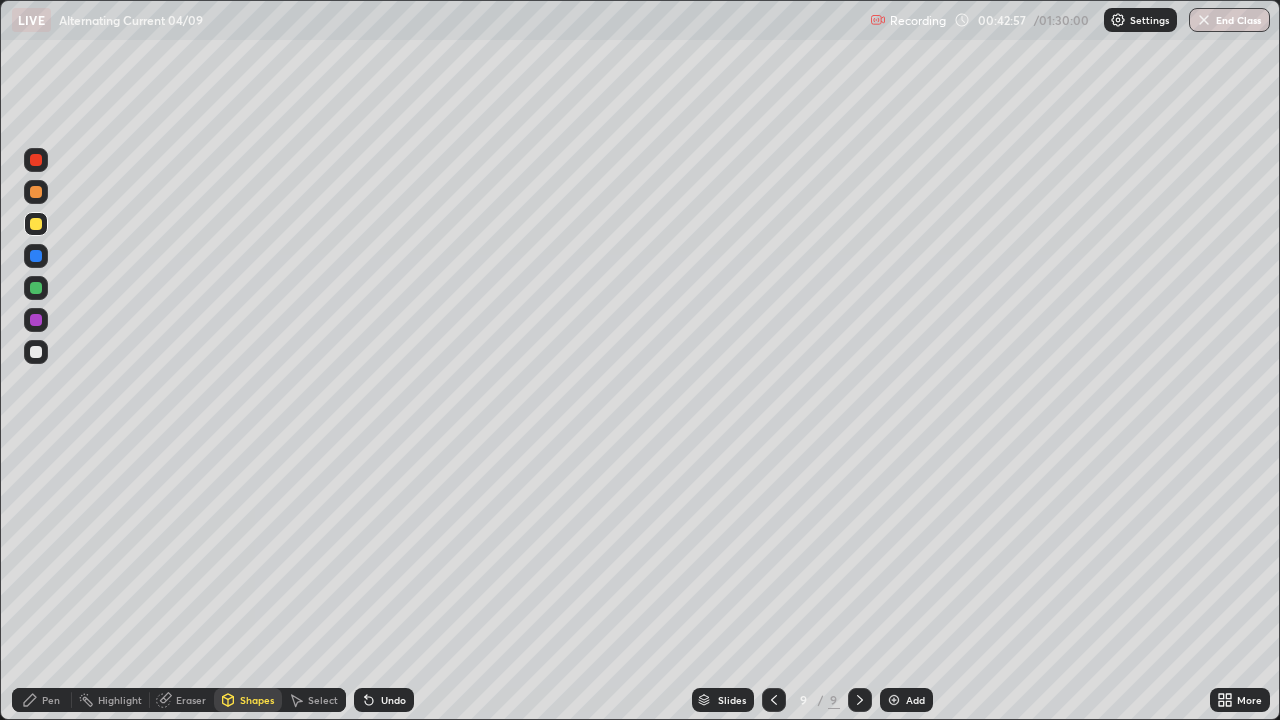 click on "Pen" at bounding box center (51, 700) 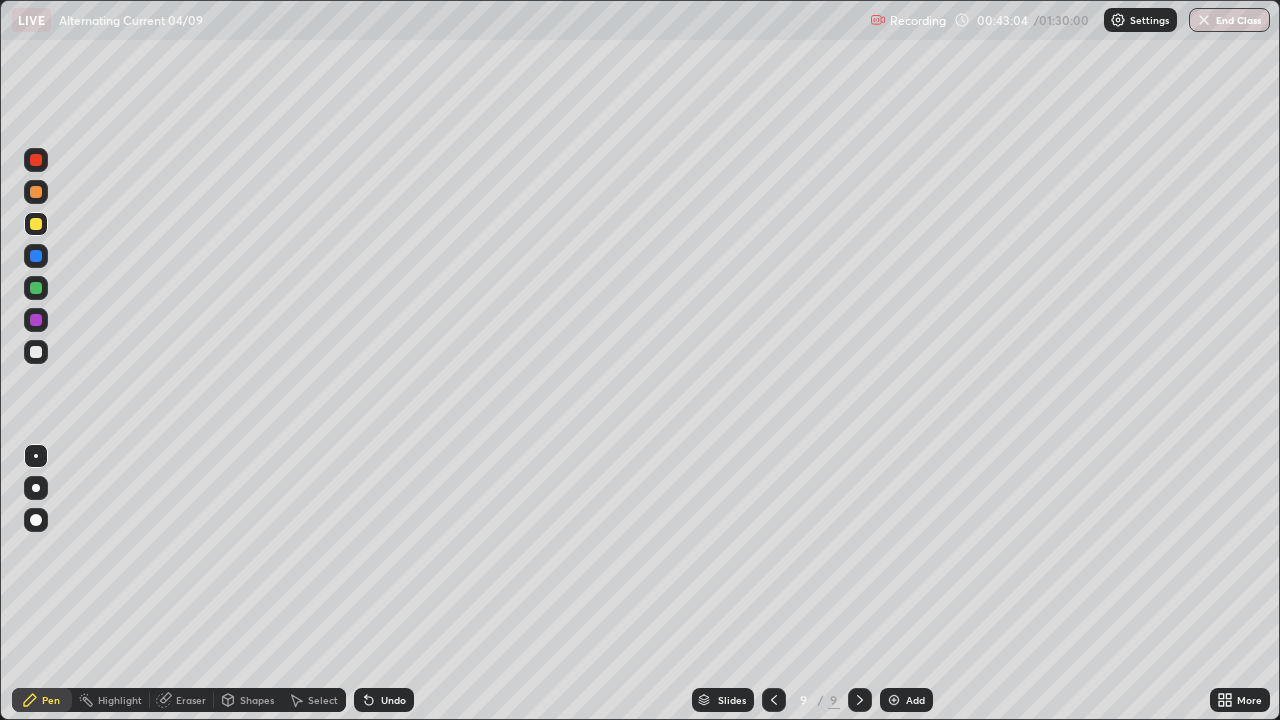 click at bounding box center [36, 352] 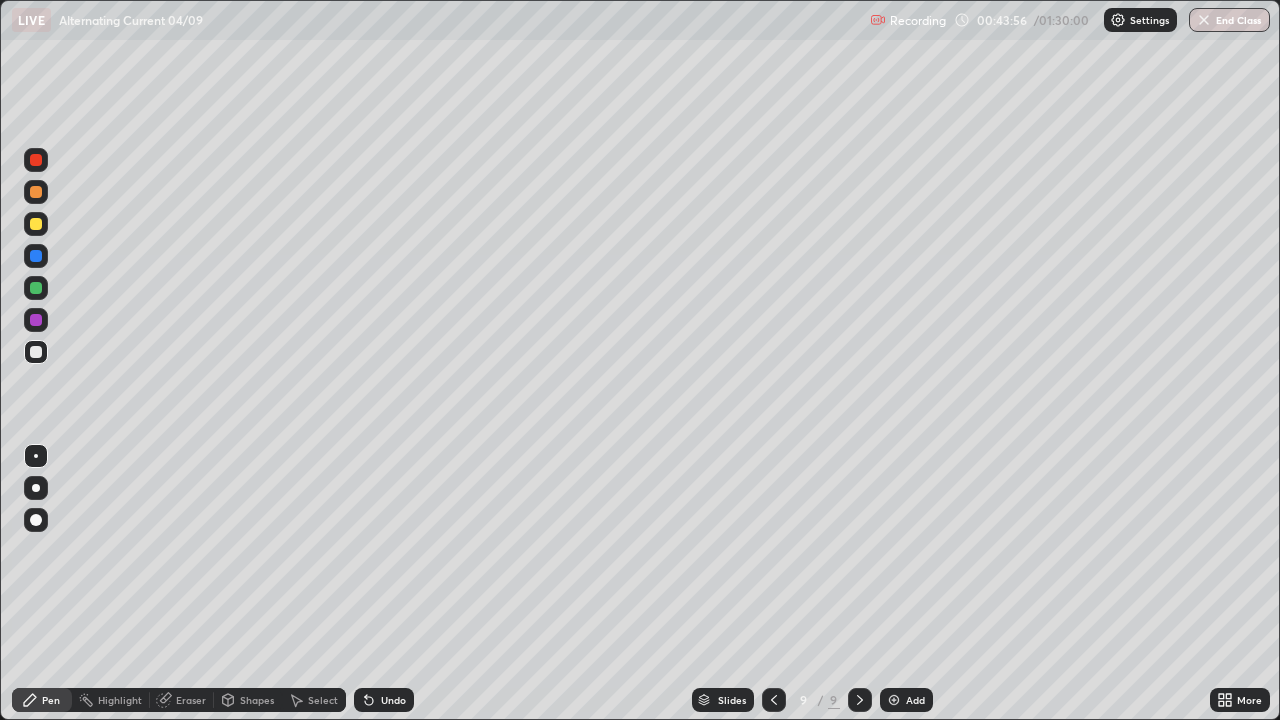 click on "Shapes" at bounding box center [257, 700] 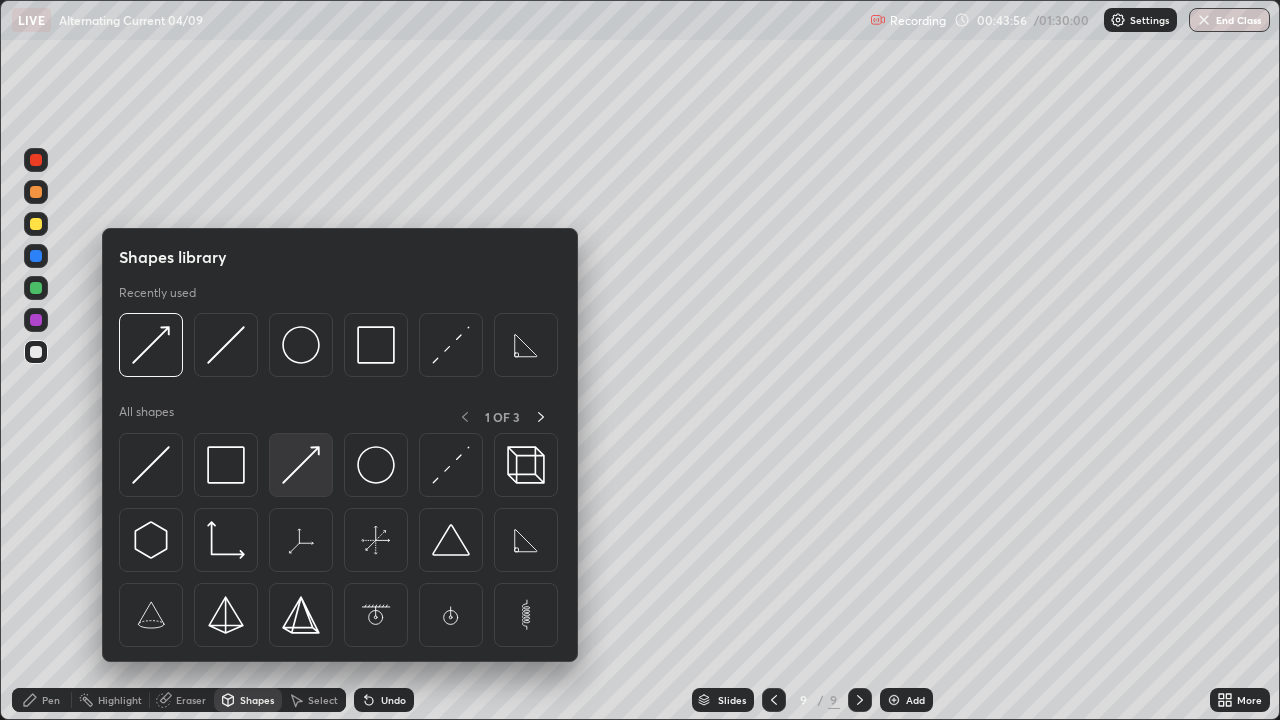 click at bounding box center (301, 465) 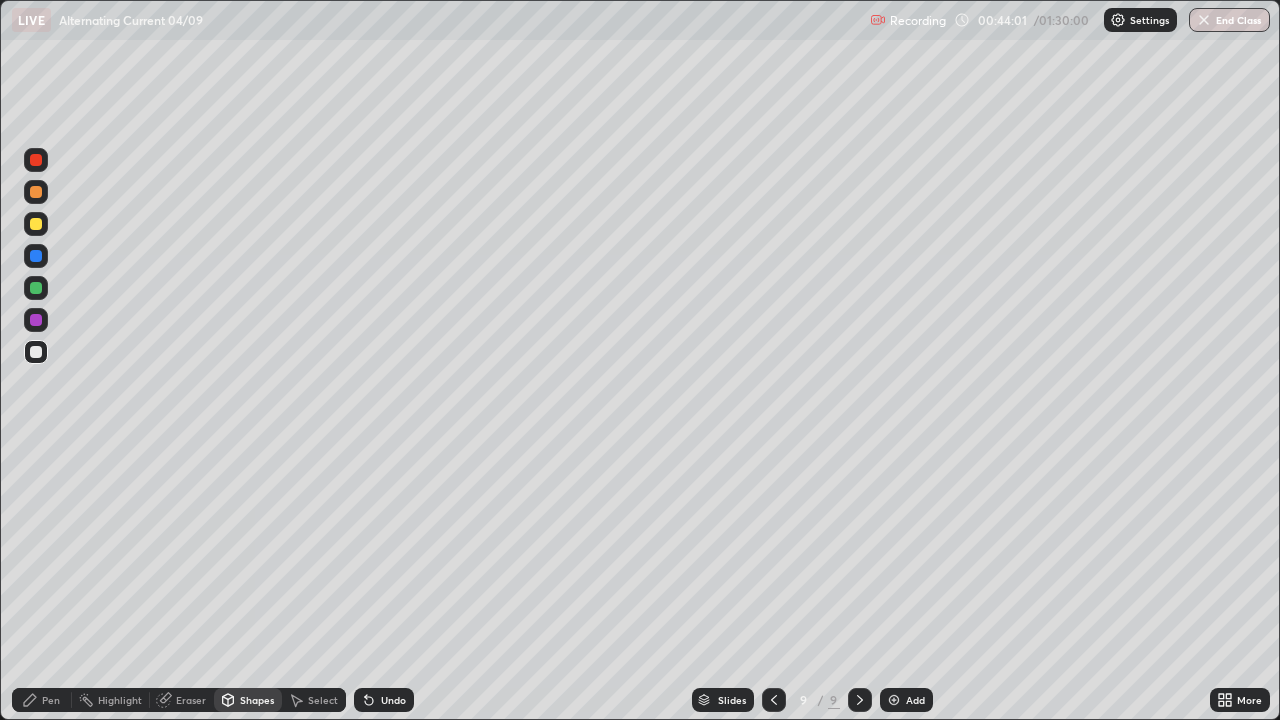 click on "Undo" at bounding box center (393, 700) 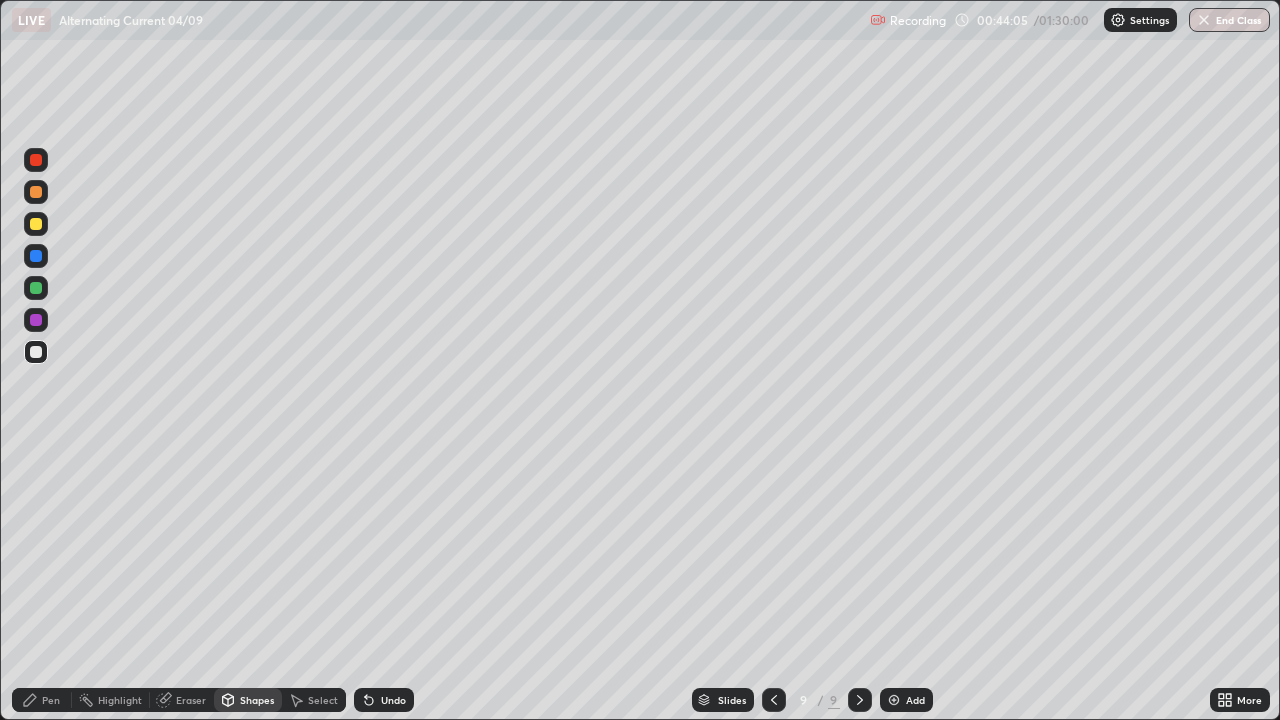 click on "Shapes" at bounding box center (257, 700) 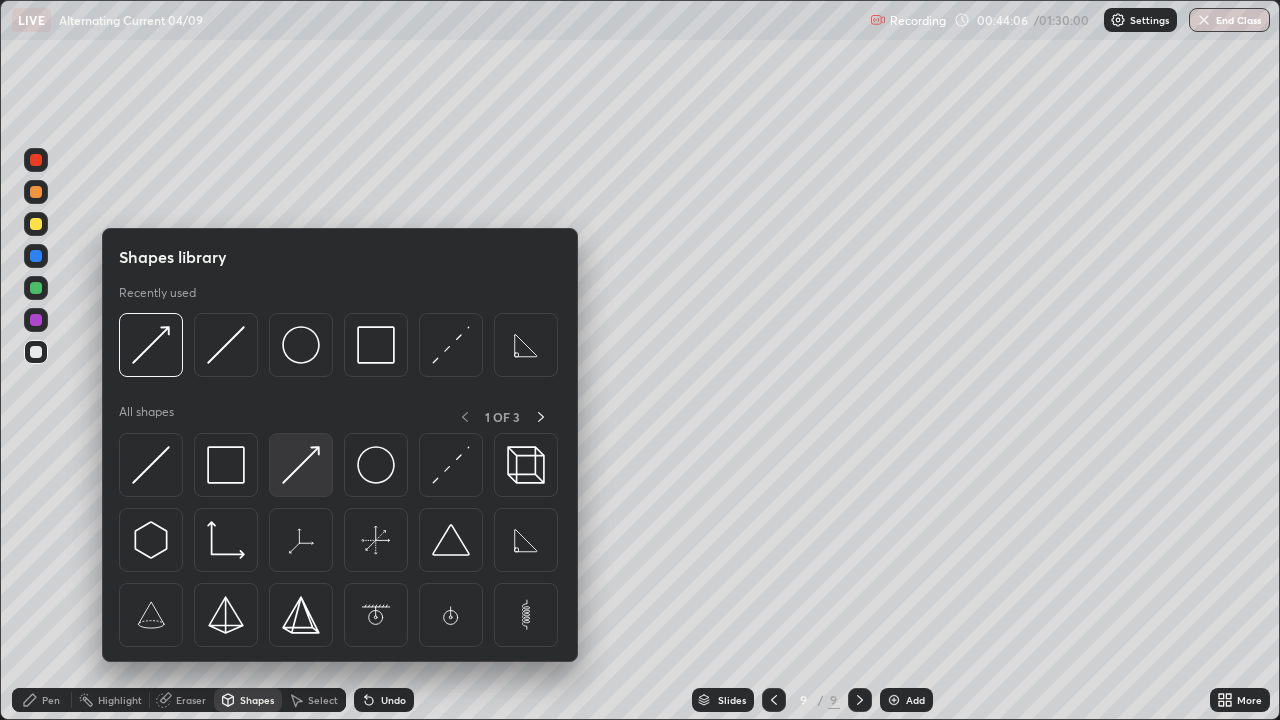 click at bounding box center (301, 465) 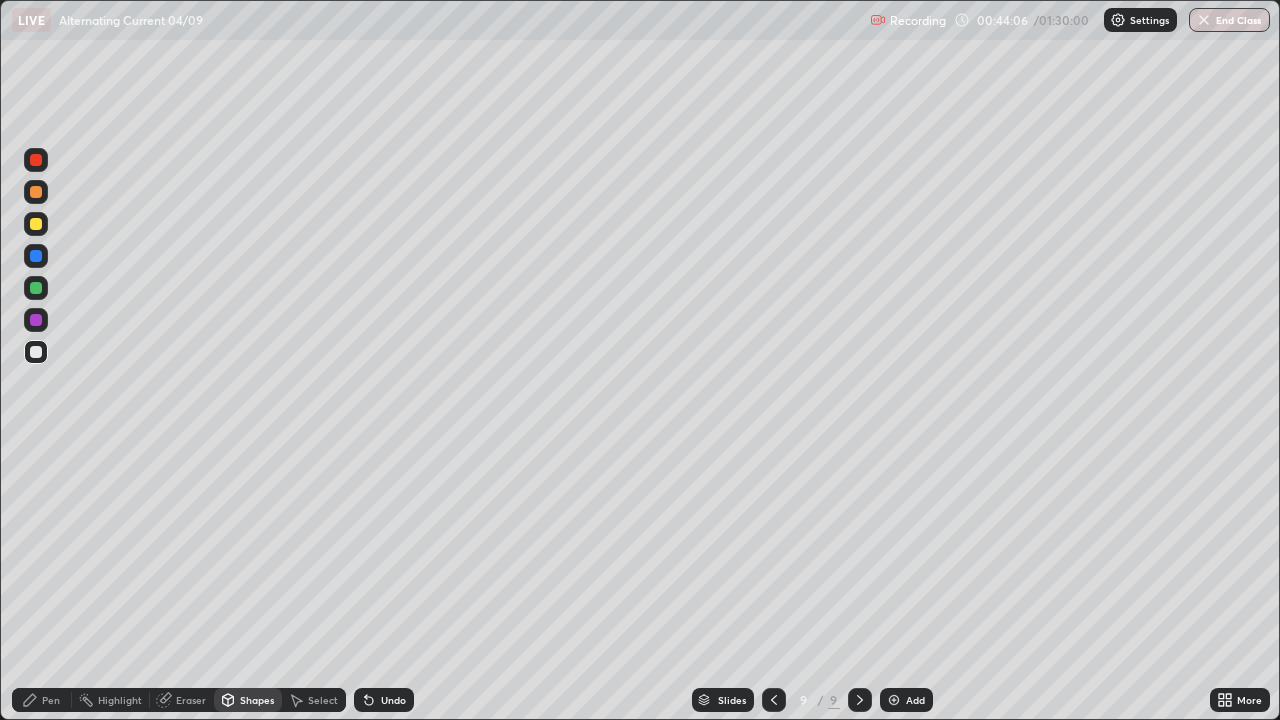 click at bounding box center [36, 224] 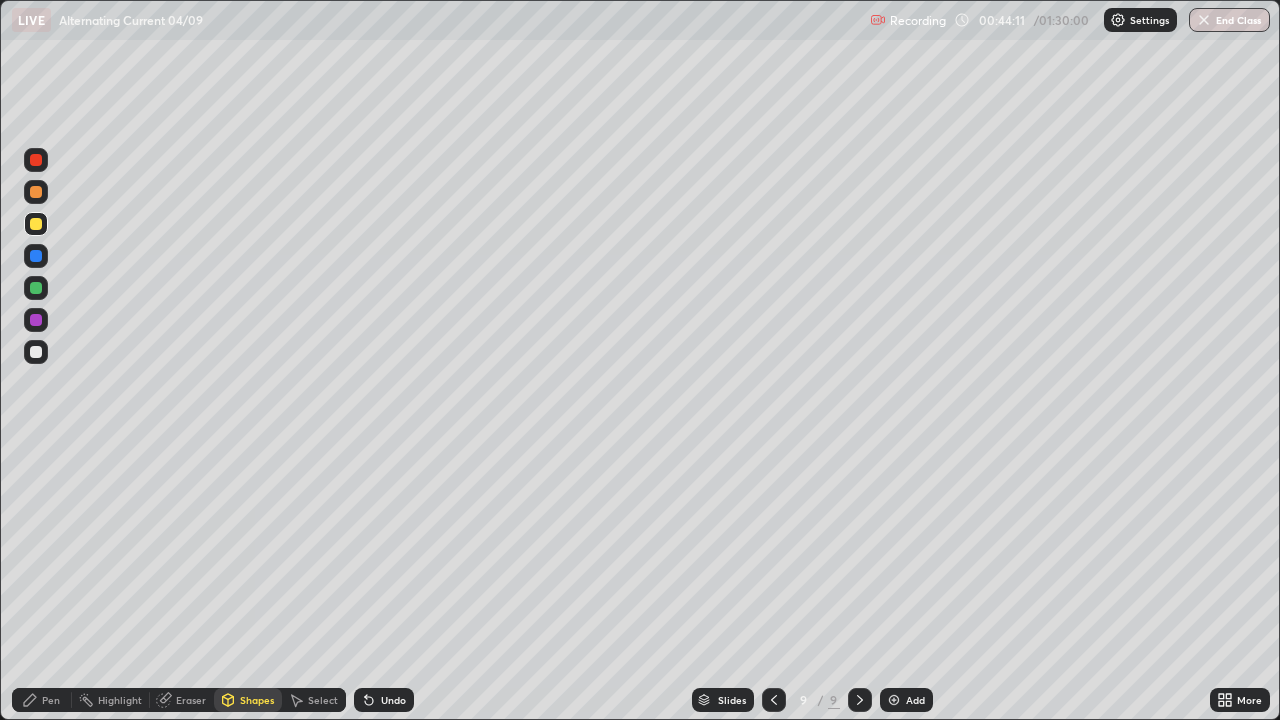 click on "Shapes" at bounding box center (257, 700) 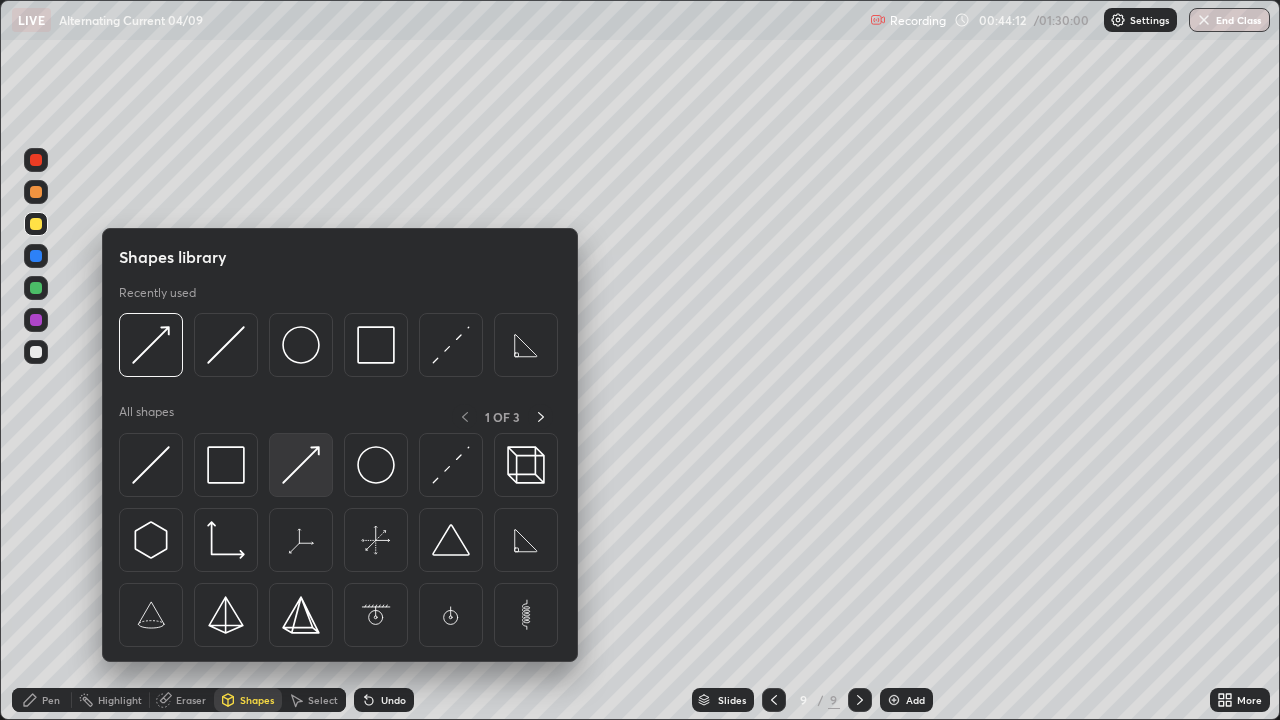 click at bounding box center (301, 465) 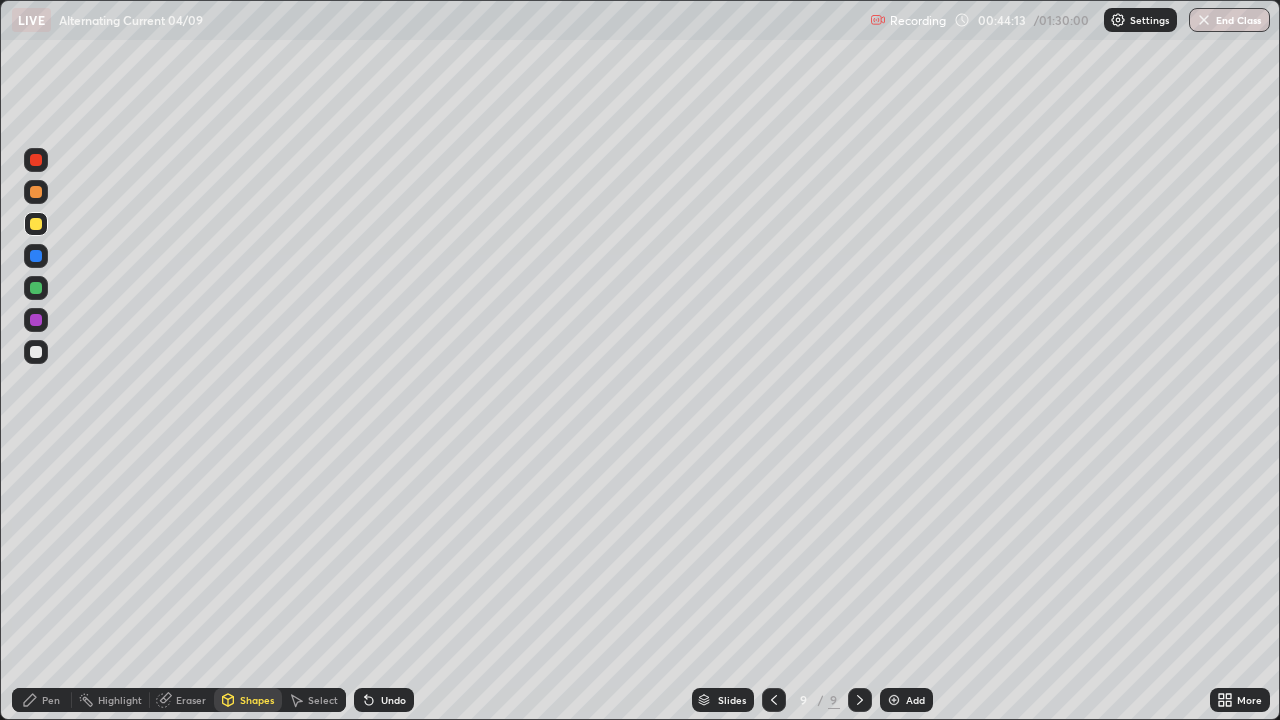 click at bounding box center [36, 288] 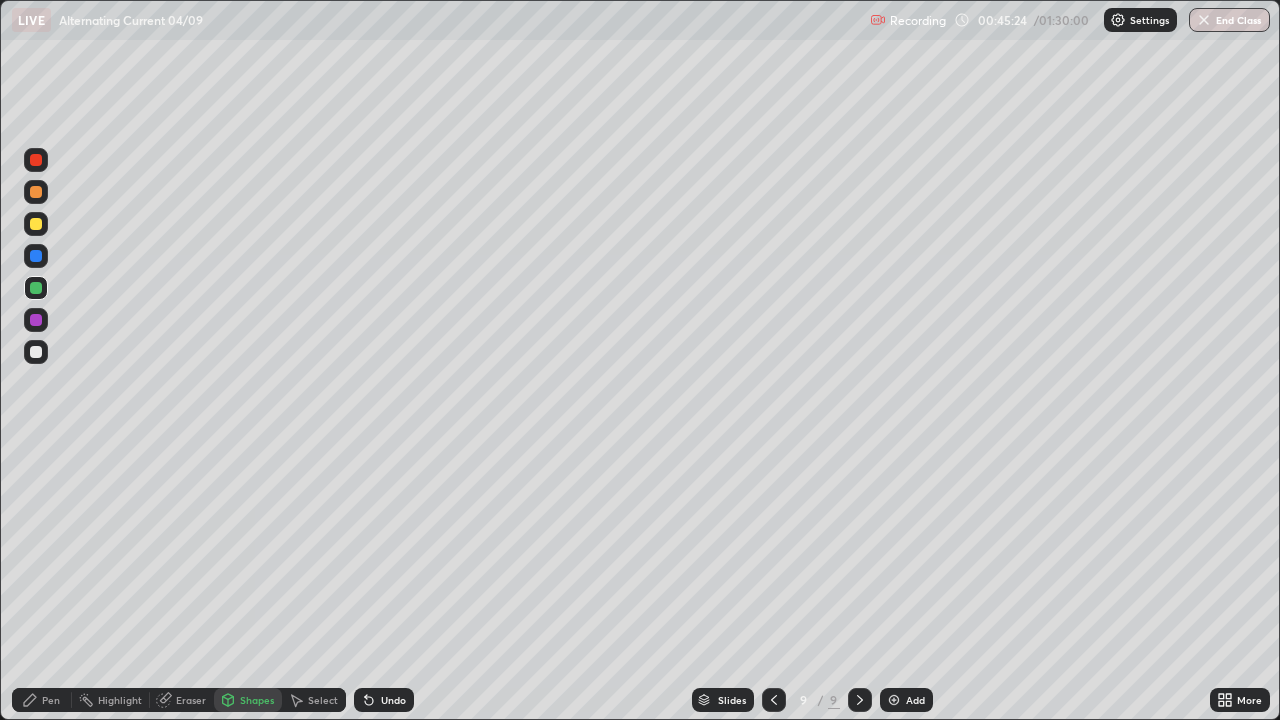 click on "Shapes" at bounding box center (257, 700) 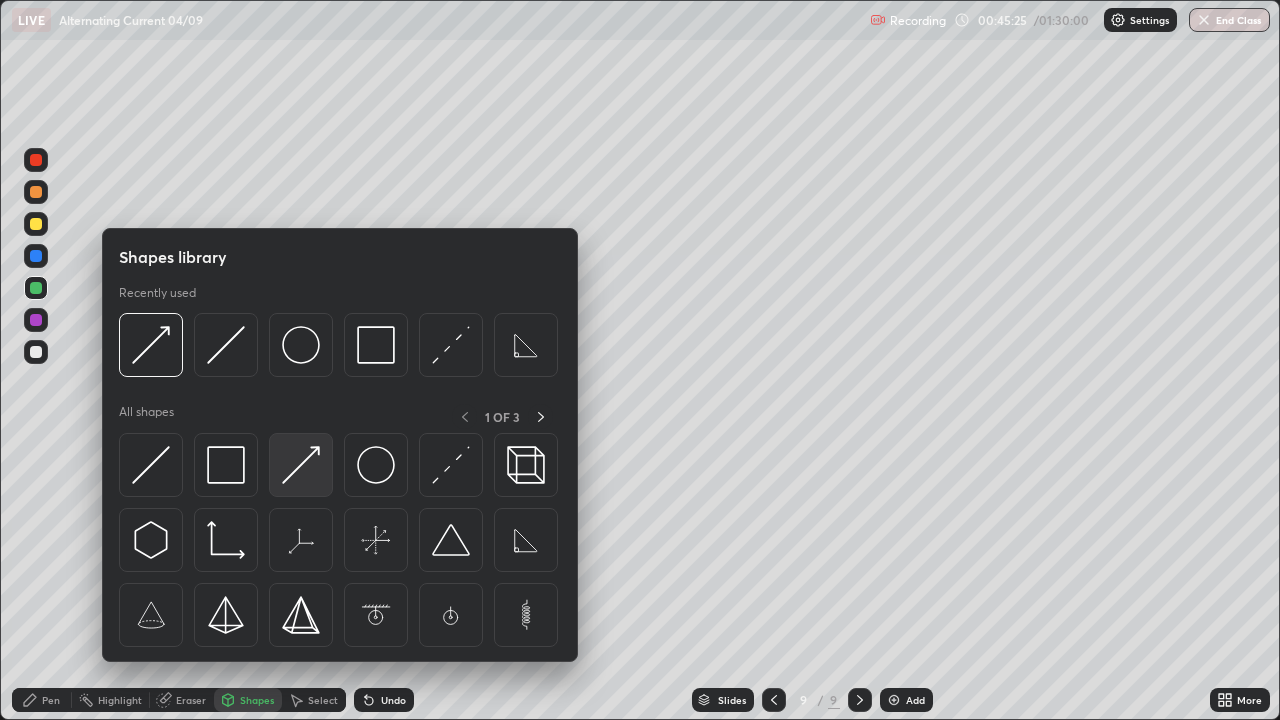 click at bounding box center (301, 465) 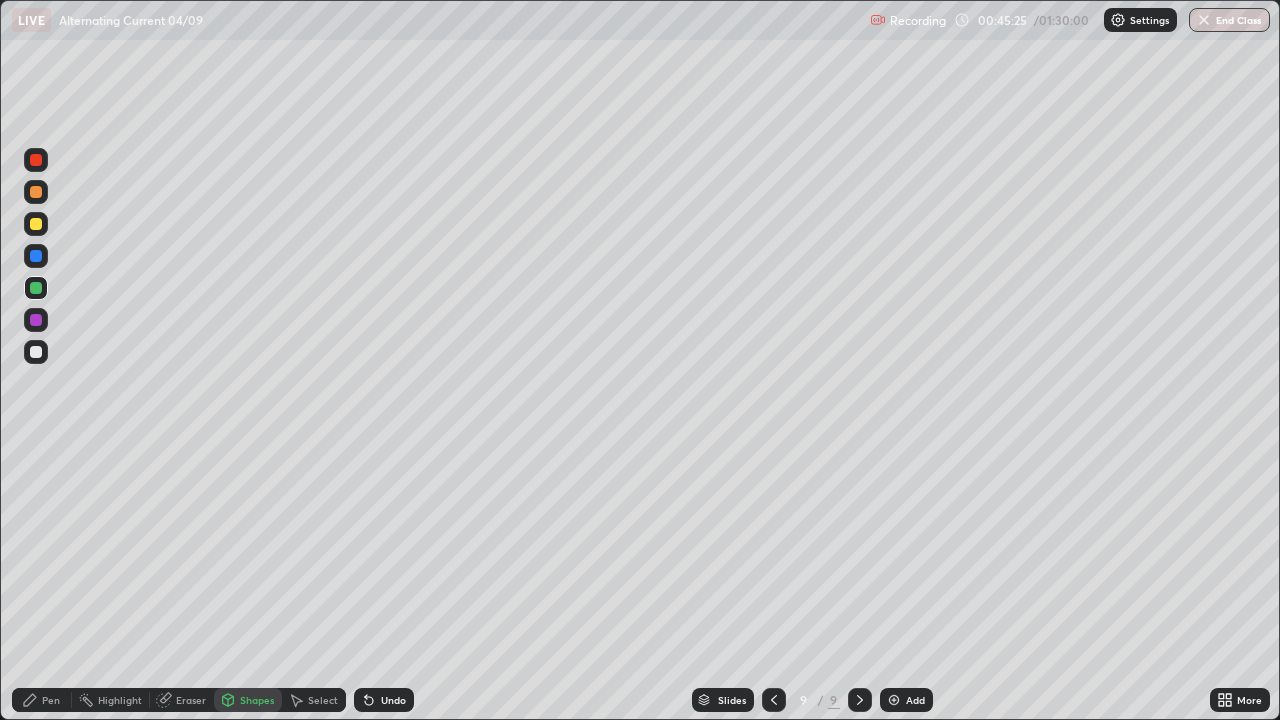 click at bounding box center [36, 288] 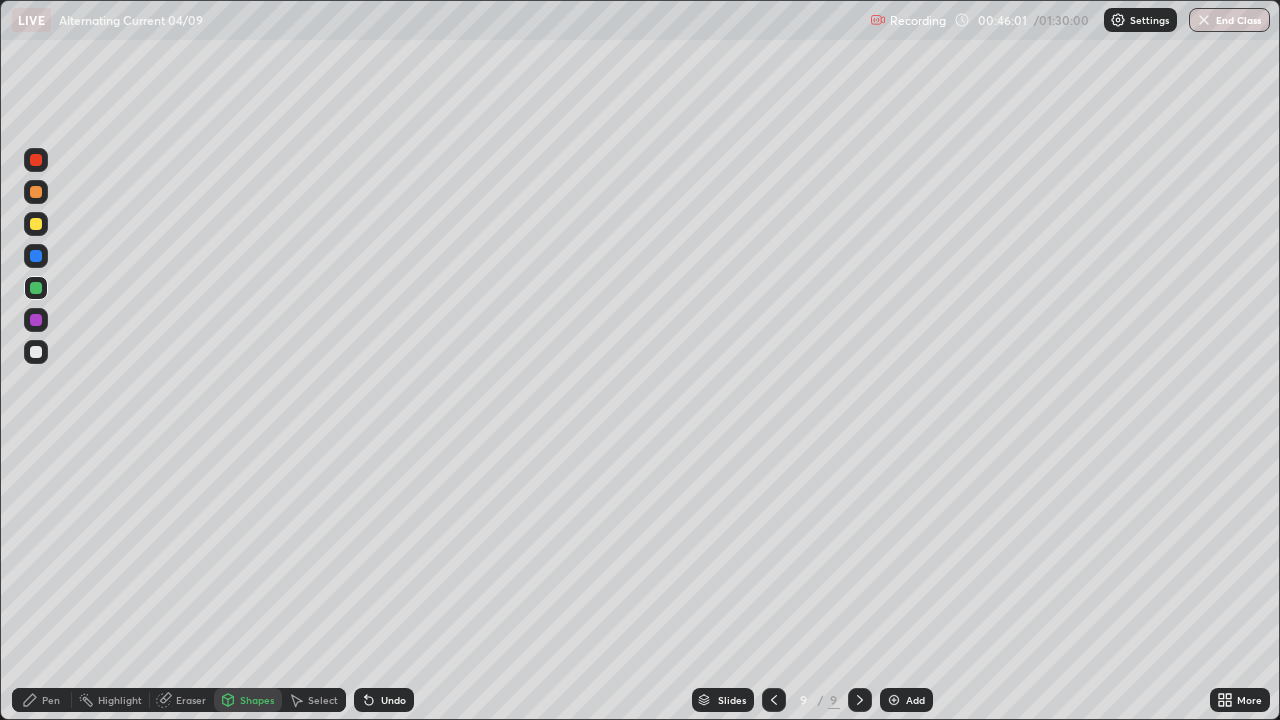 click on "Shapes" at bounding box center [257, 700] 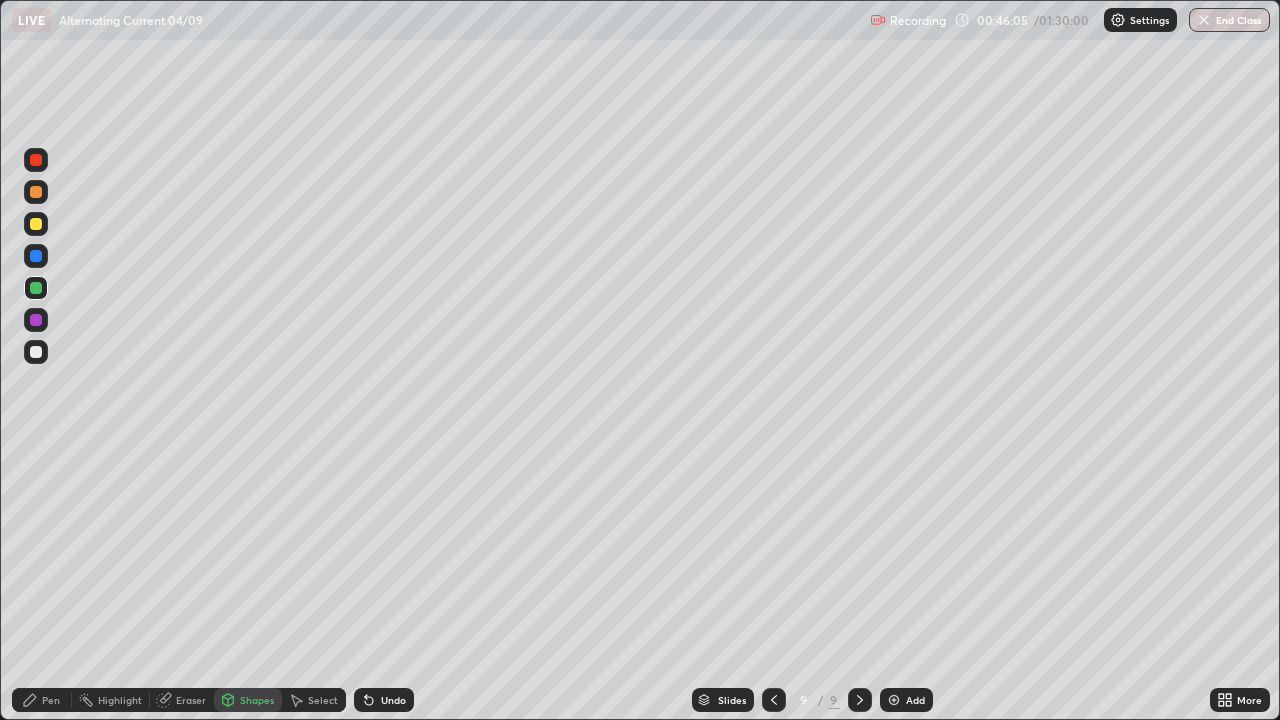 click on "Select" at bounding box center (323, 700) 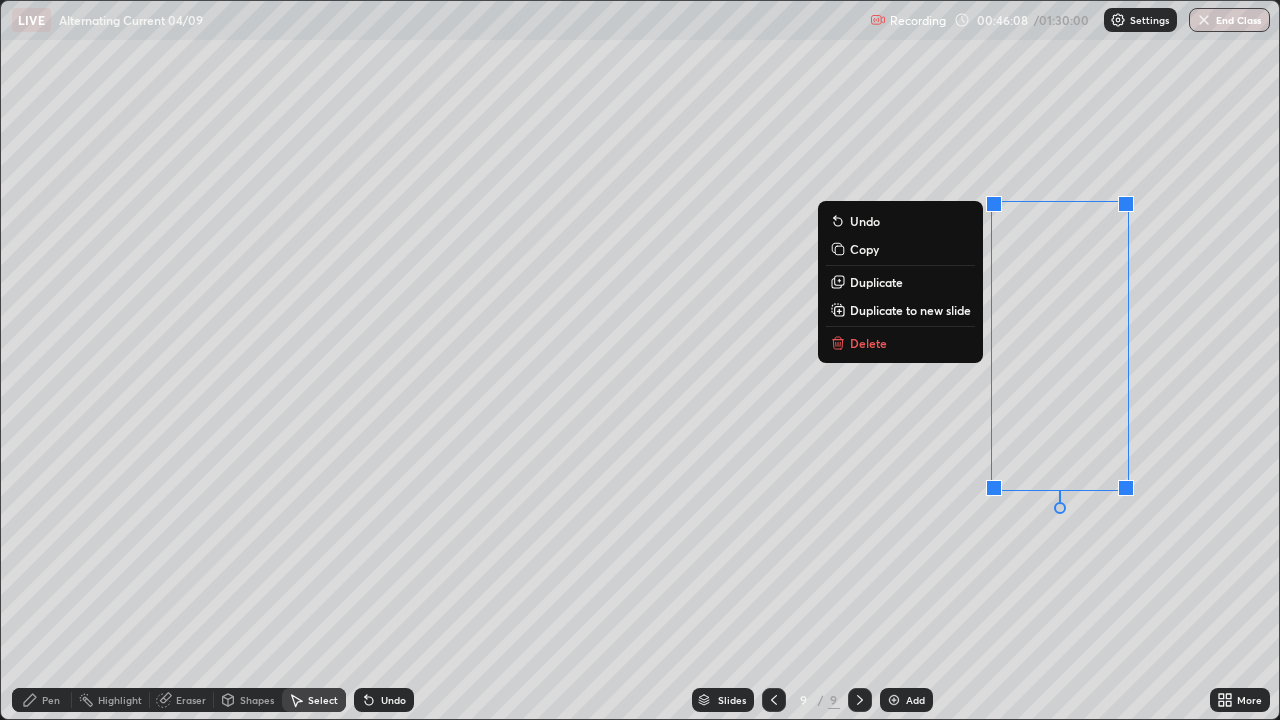 click on "Delete" at bounding box center [868, 343] 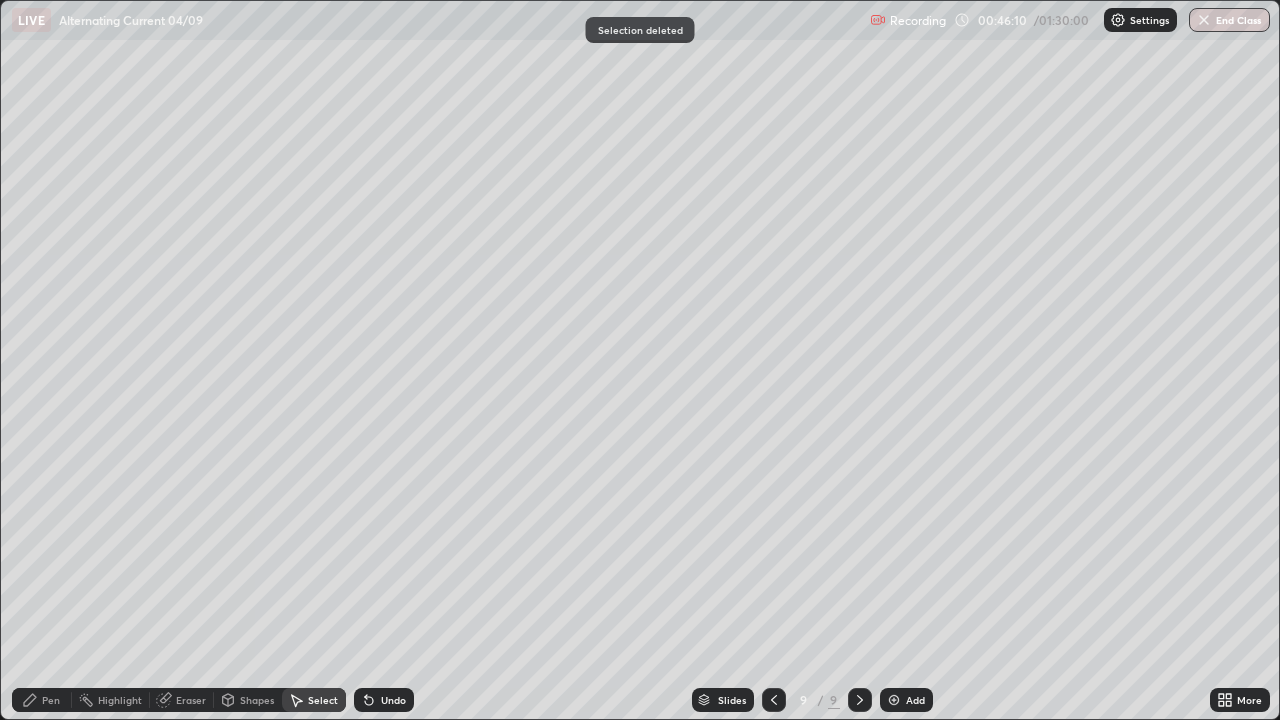 click on "Select" at bounding box center [323, 700] 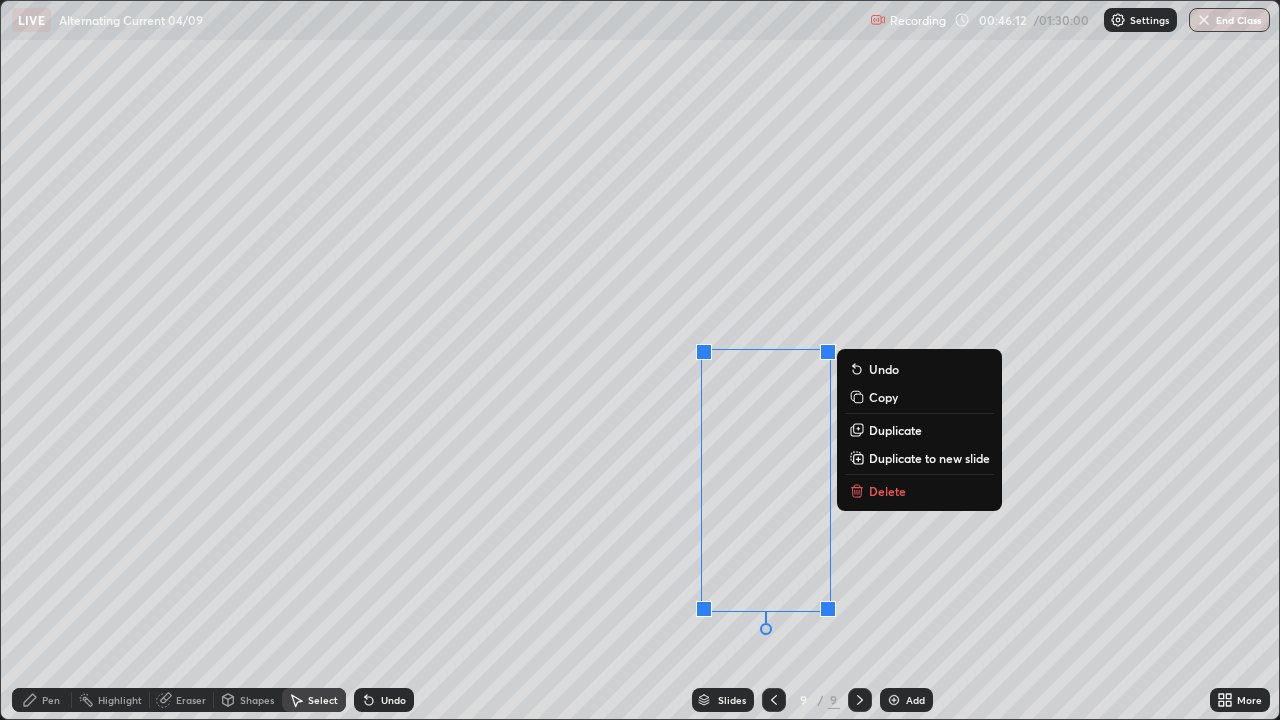 click on "Duplicate" at bounding box center [895, 430] 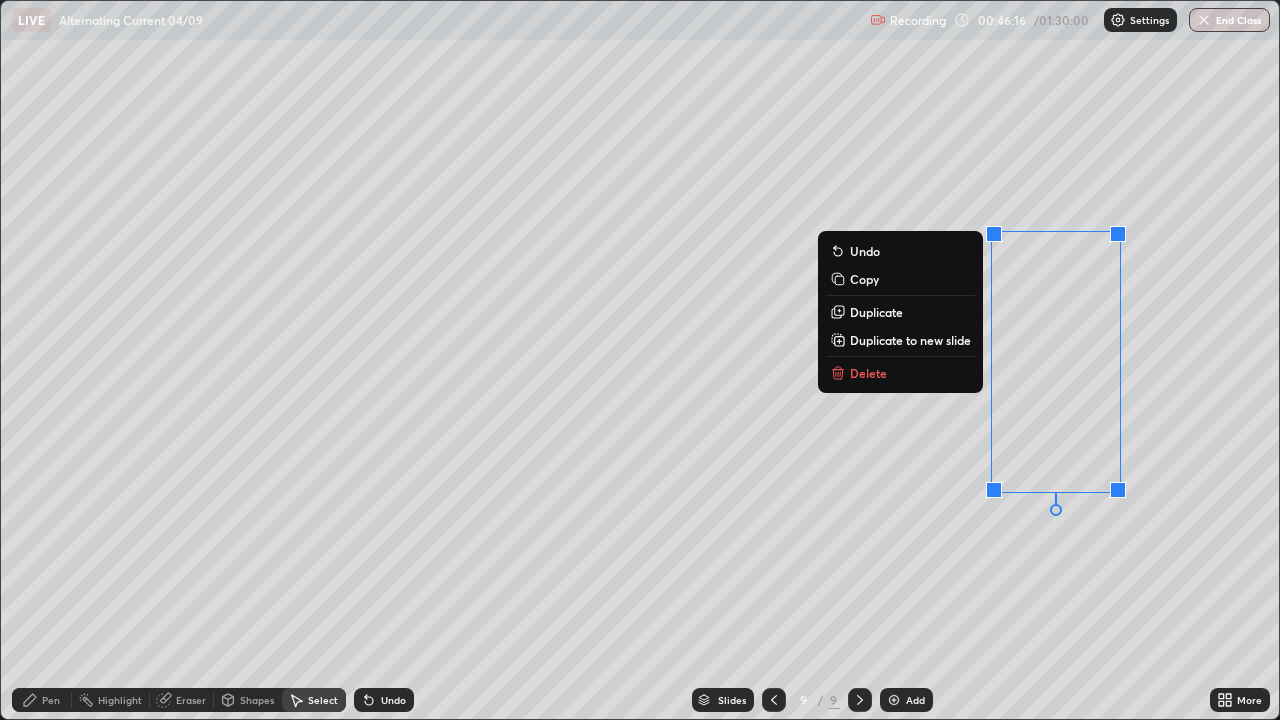 click on "0 ° Undo Copy Duplicate Duplicate to new slide Delete" at bounding box center (640, 360) 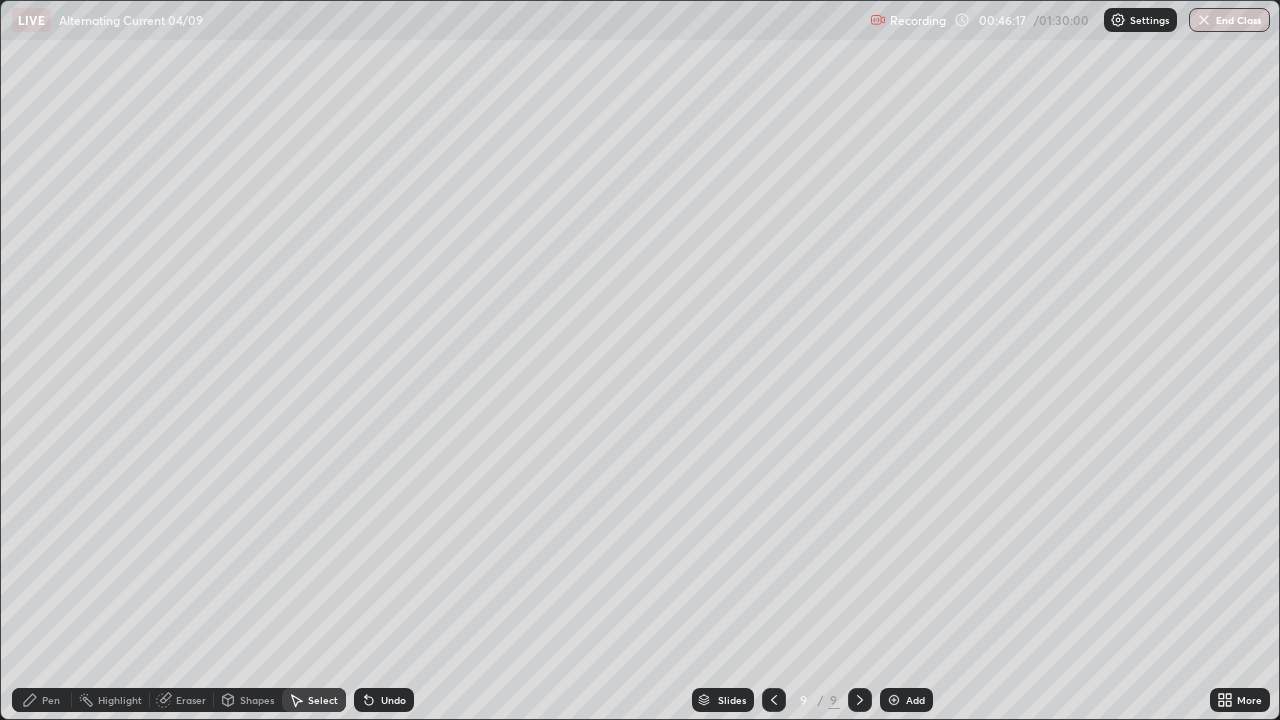 click on "Shapes" at bounding box center [257, 700] 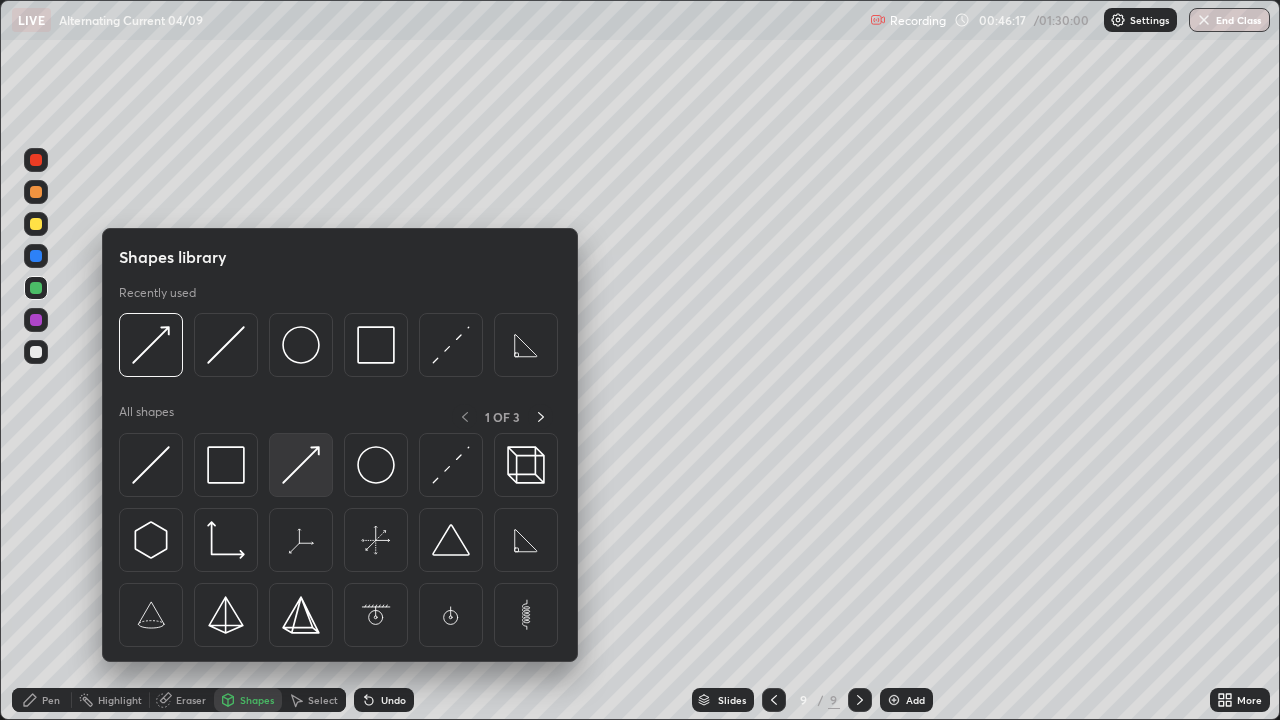 click at bounding box center [301, 465] 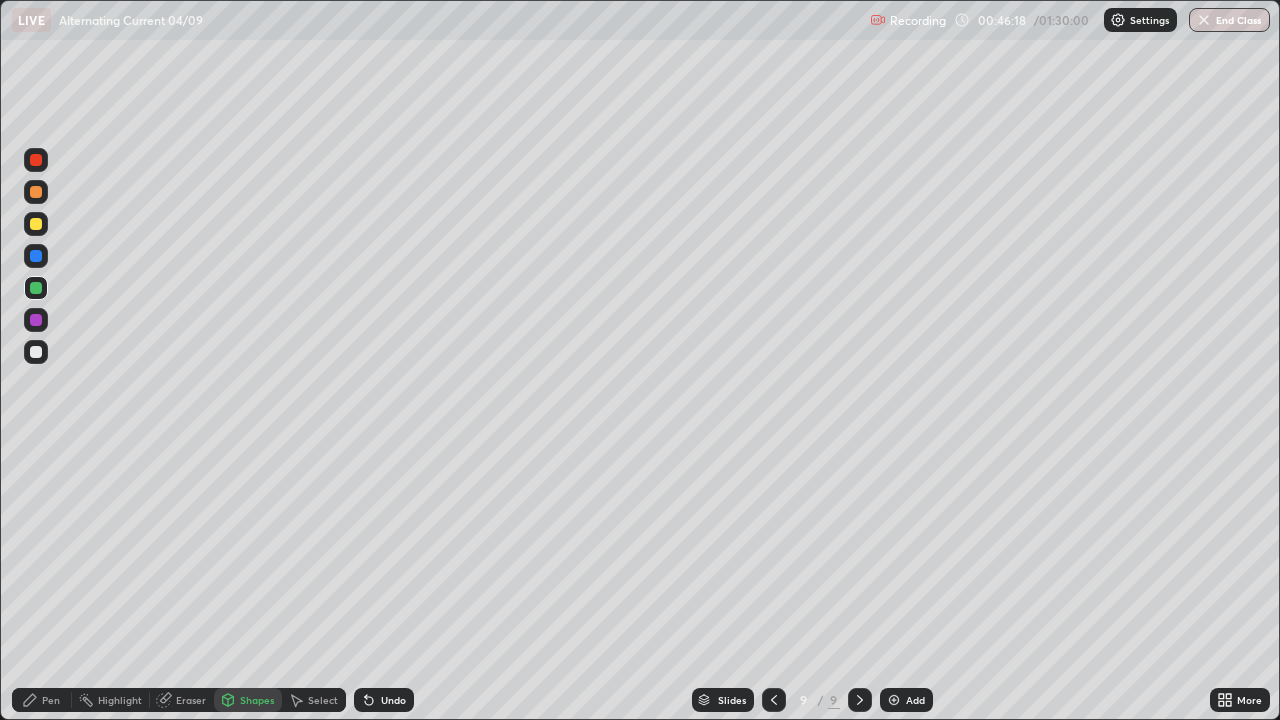 click at bounding box center [36, 320] 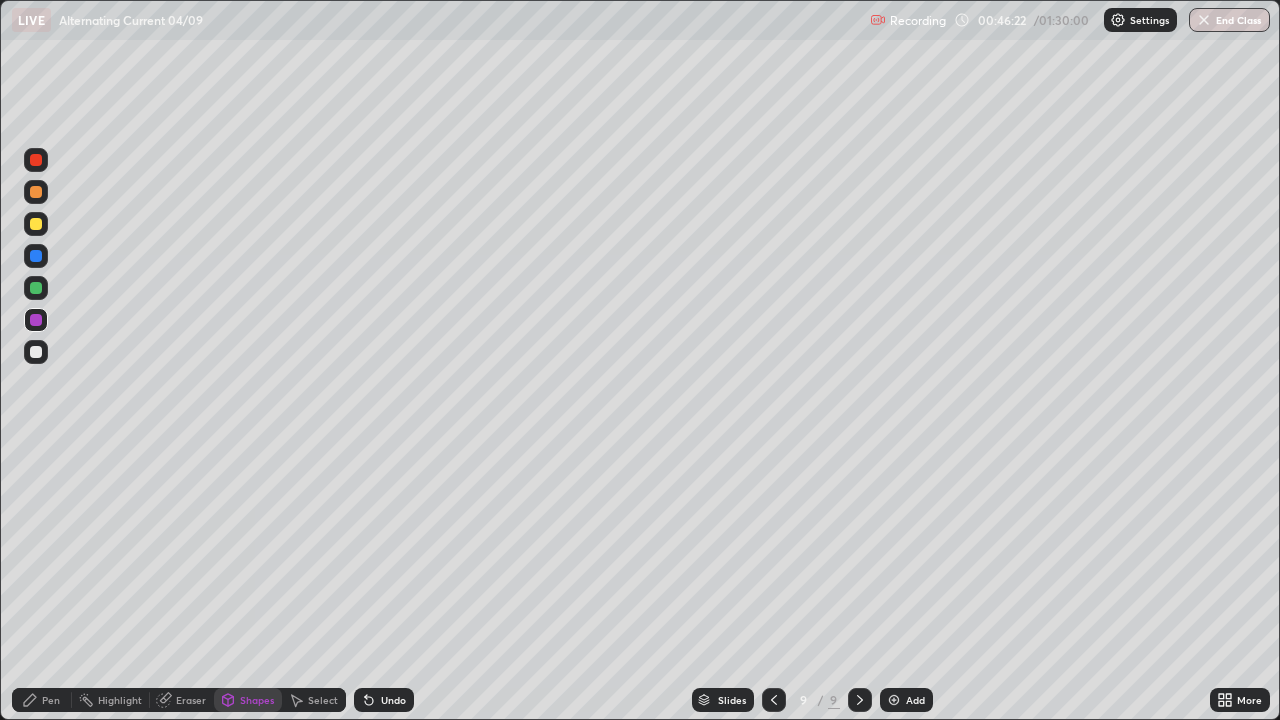 click on "Pen" at bounding box center (51, 700) 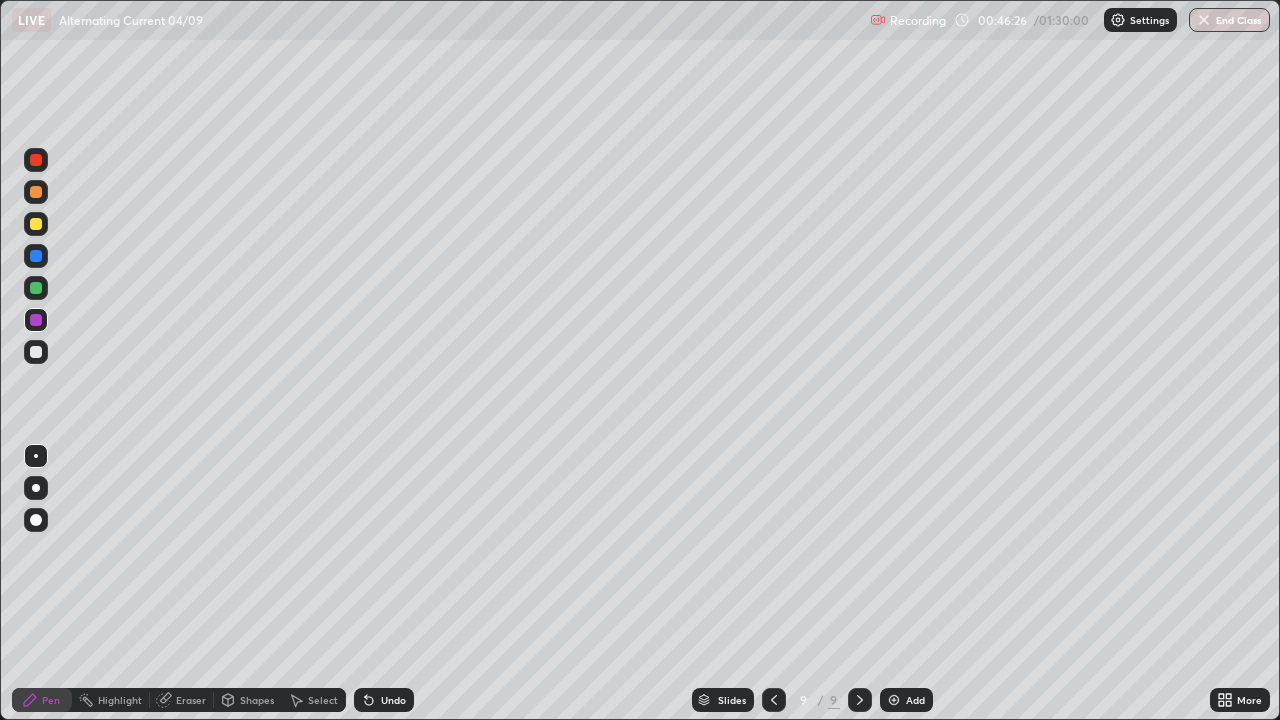 click at bounding box center [36, 352] 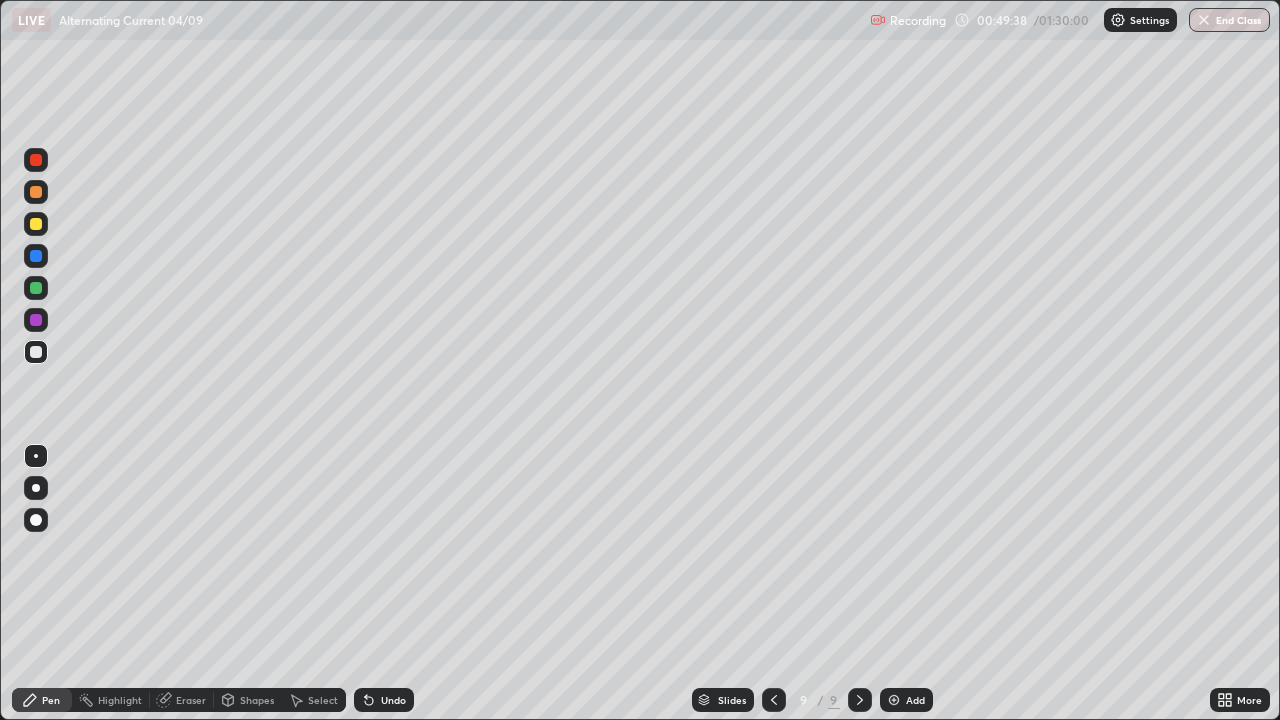 click at bounding box center (894, 700) 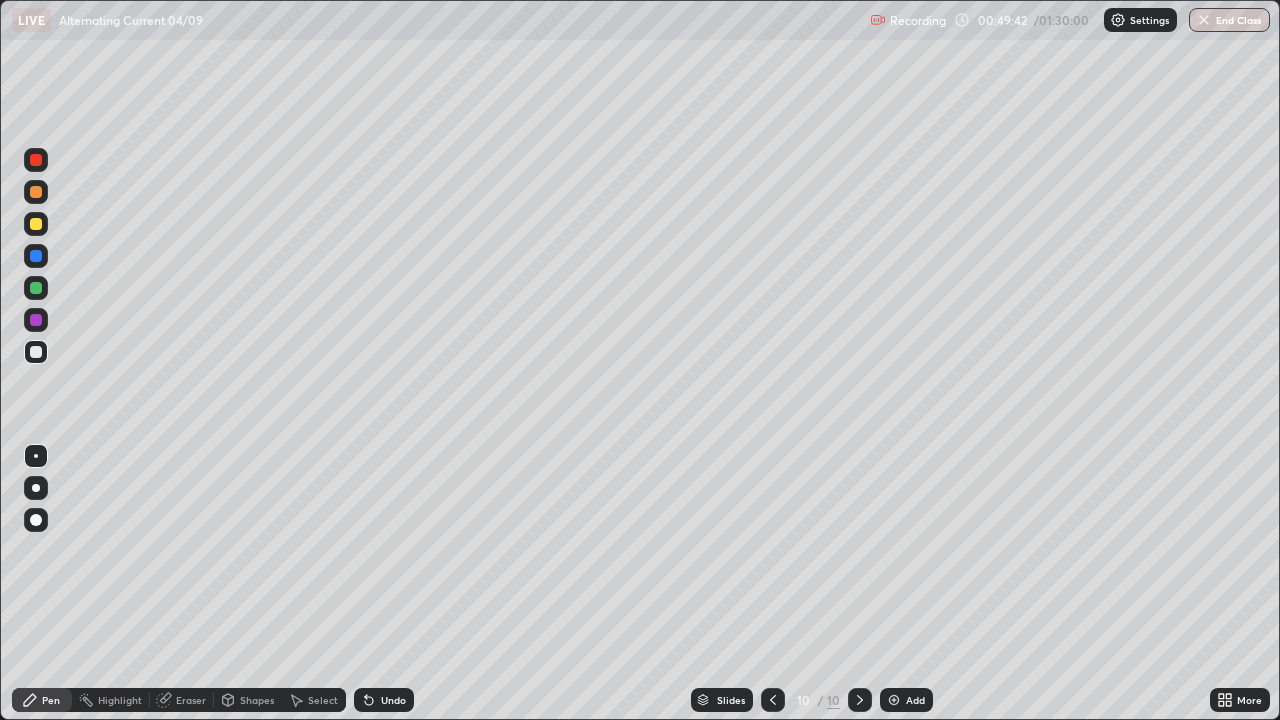 click 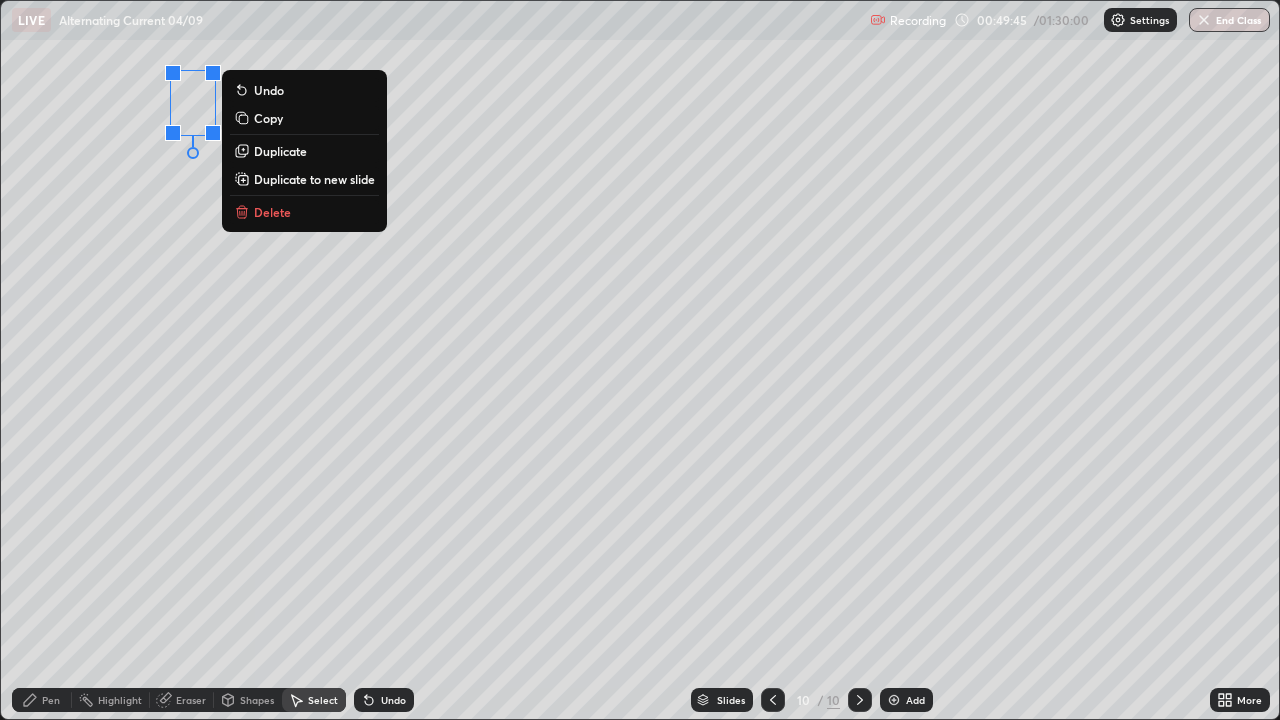 click on "Pen" at bounding box center (51, 700) 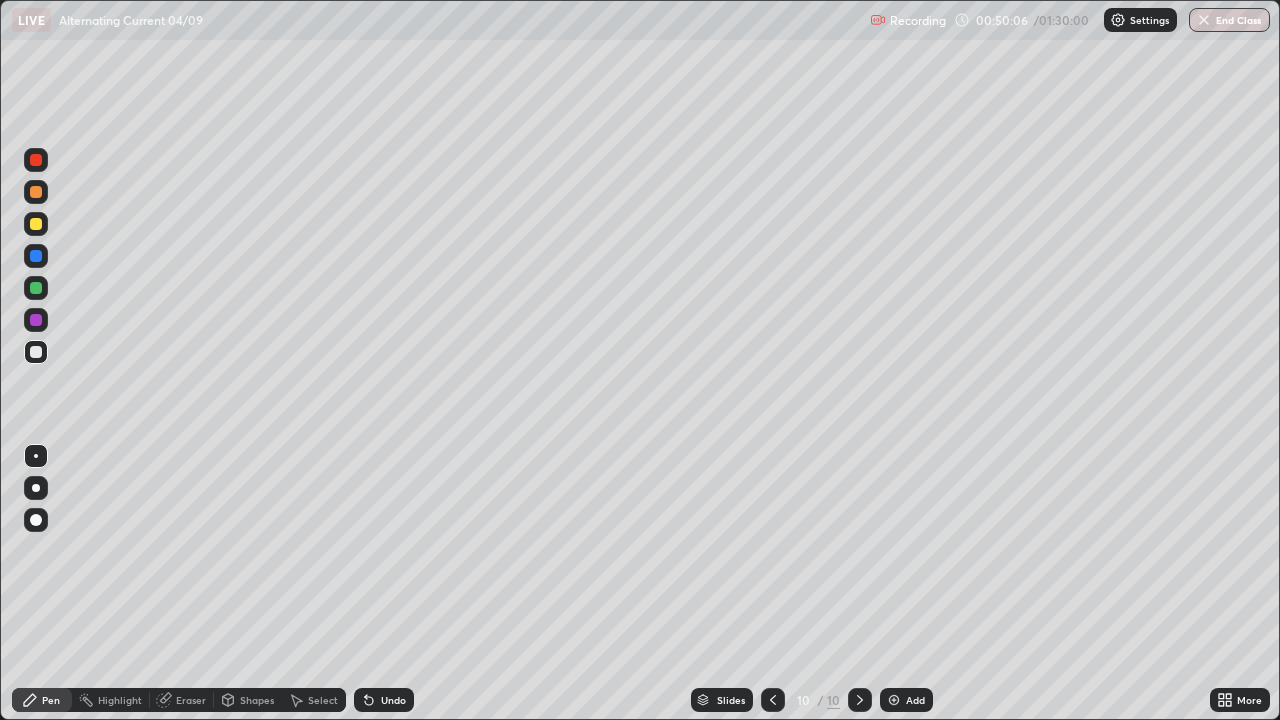 click on "Select" at bounding box center (323, 700) 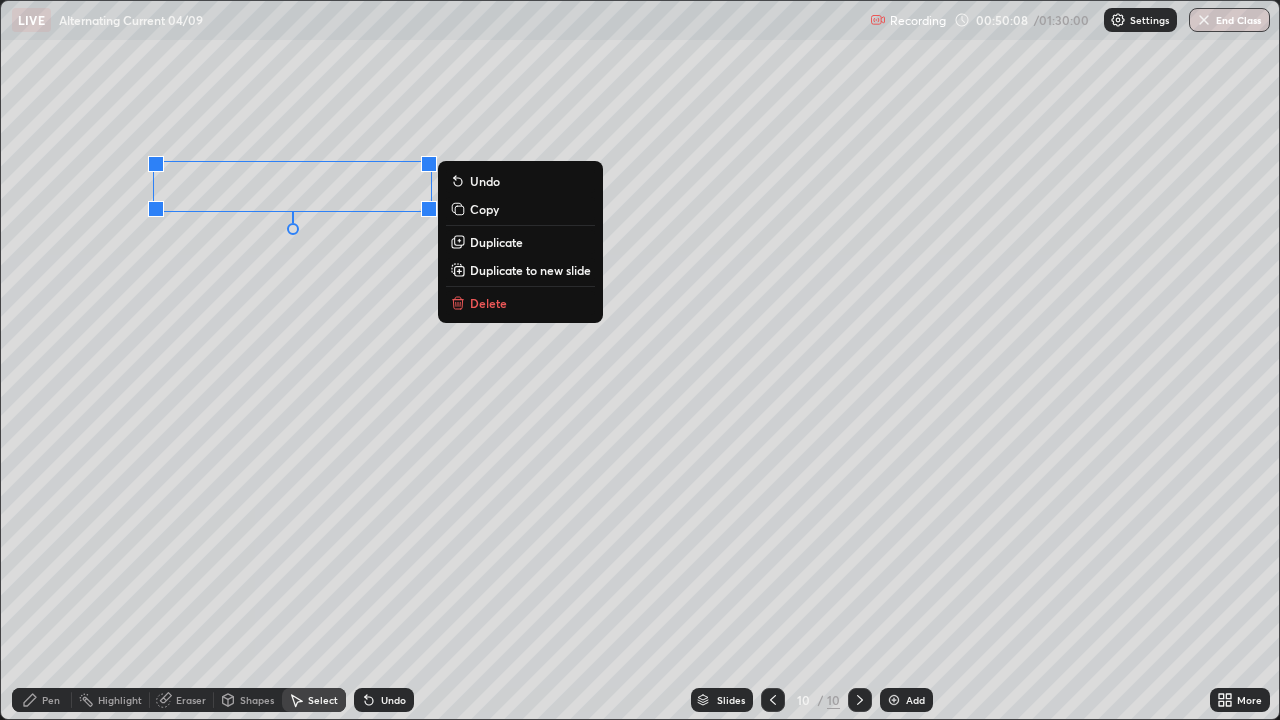 click on "Delete" at bounding box center (488, 303) 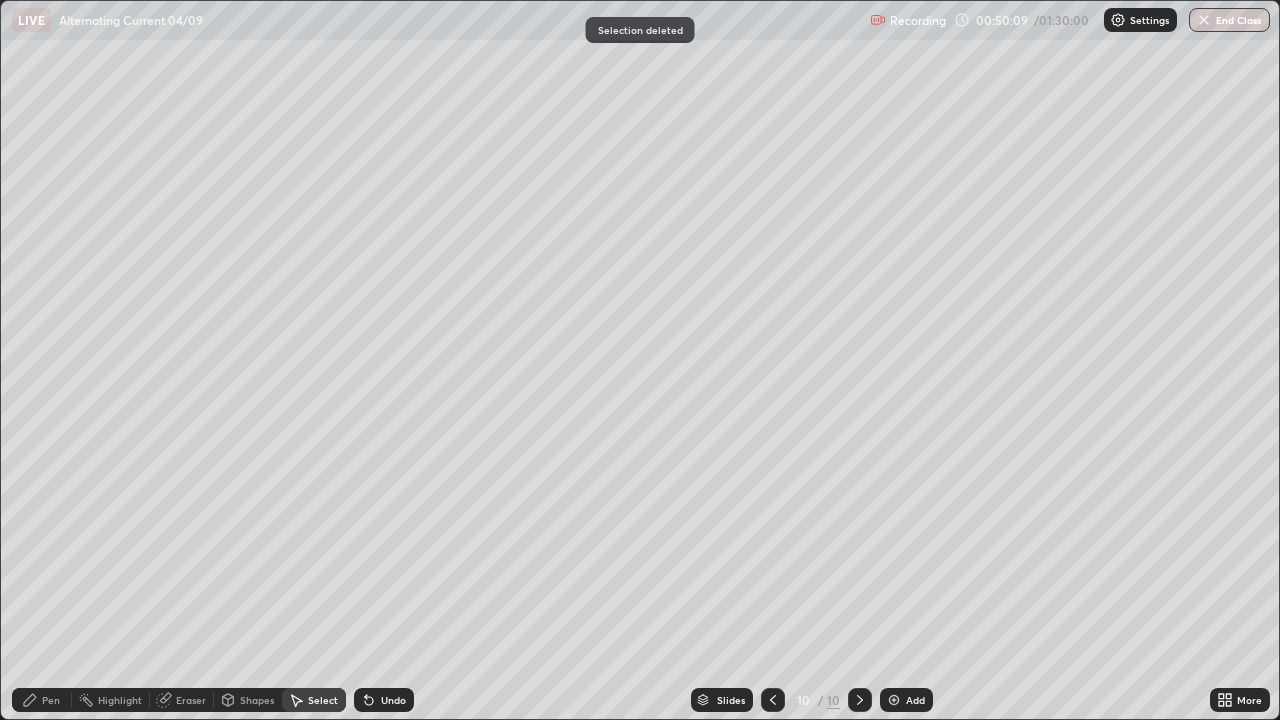click on "Pen" at bounding box center [42, 700] 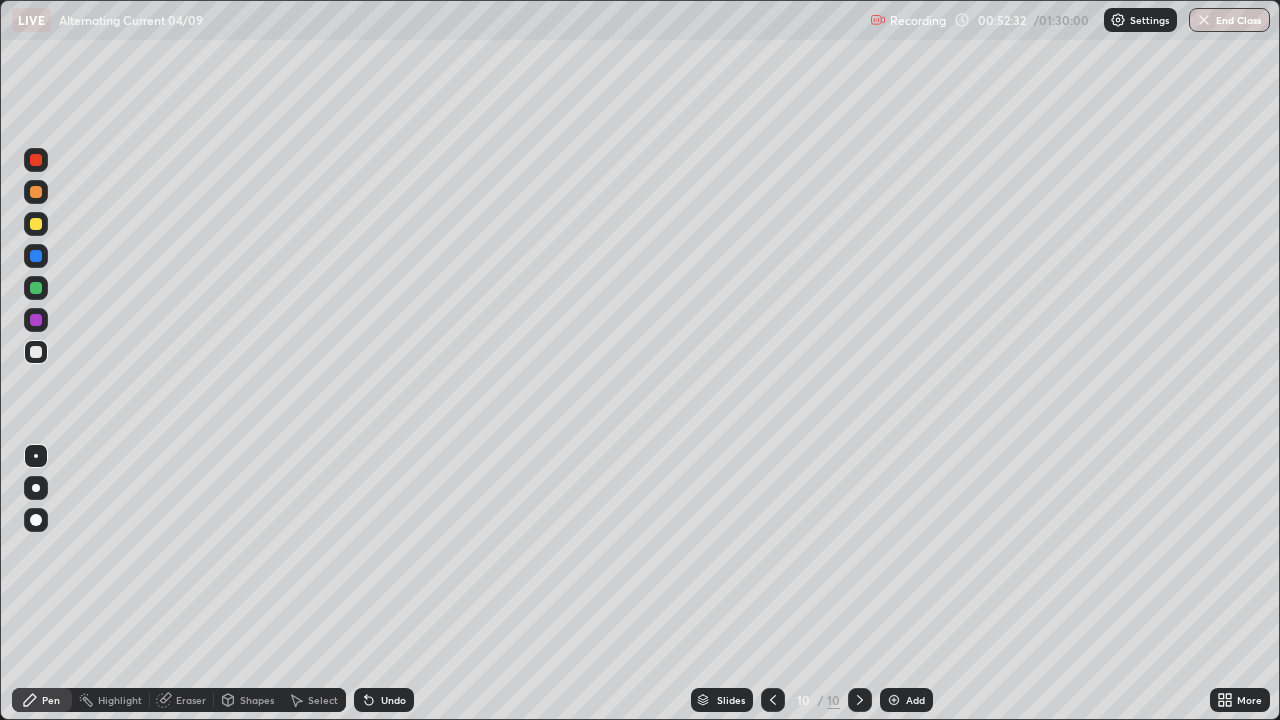 click on "Add" at bounding box center [906, 700] 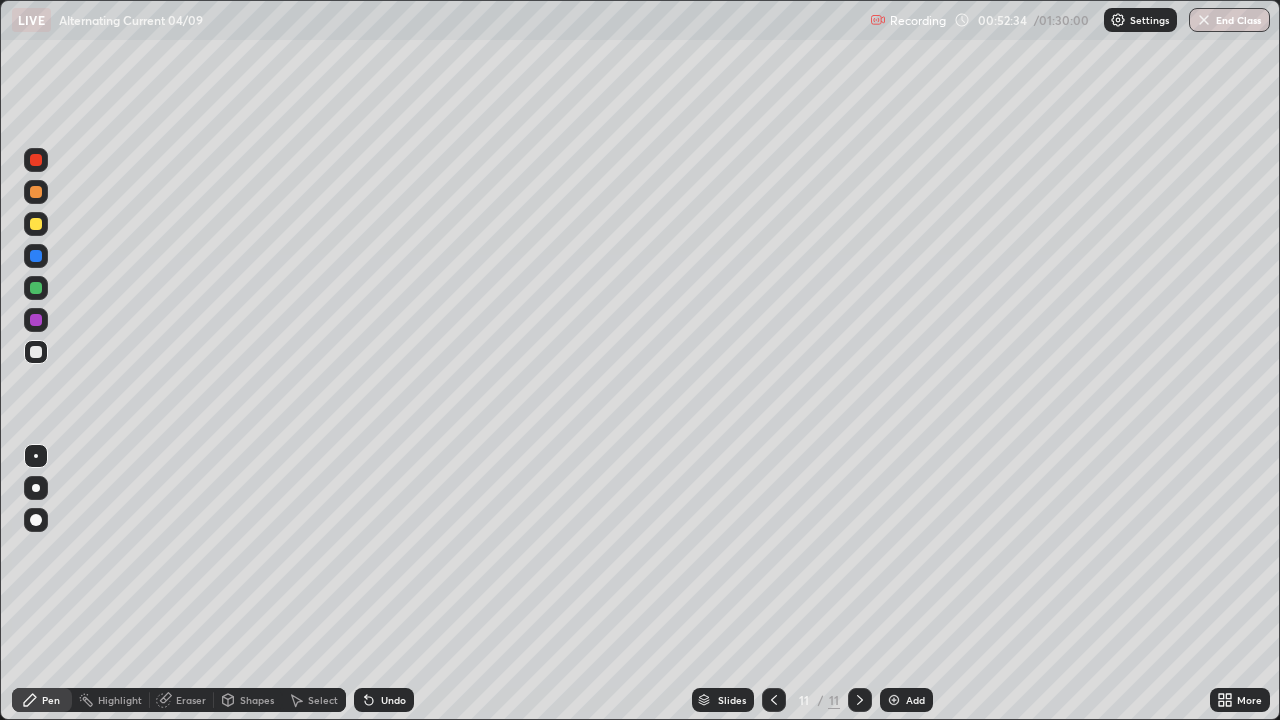 click at bounding box center (774, 700) 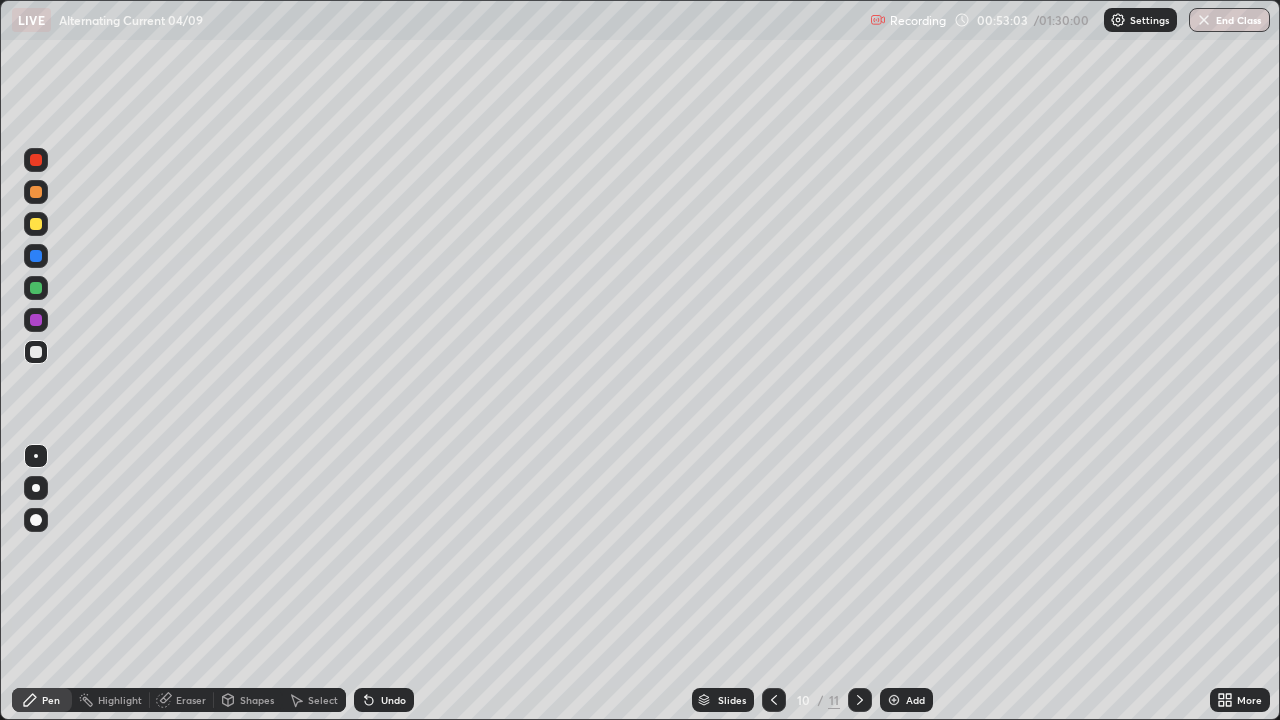 click on "Add" at bounding box center (906, 700) 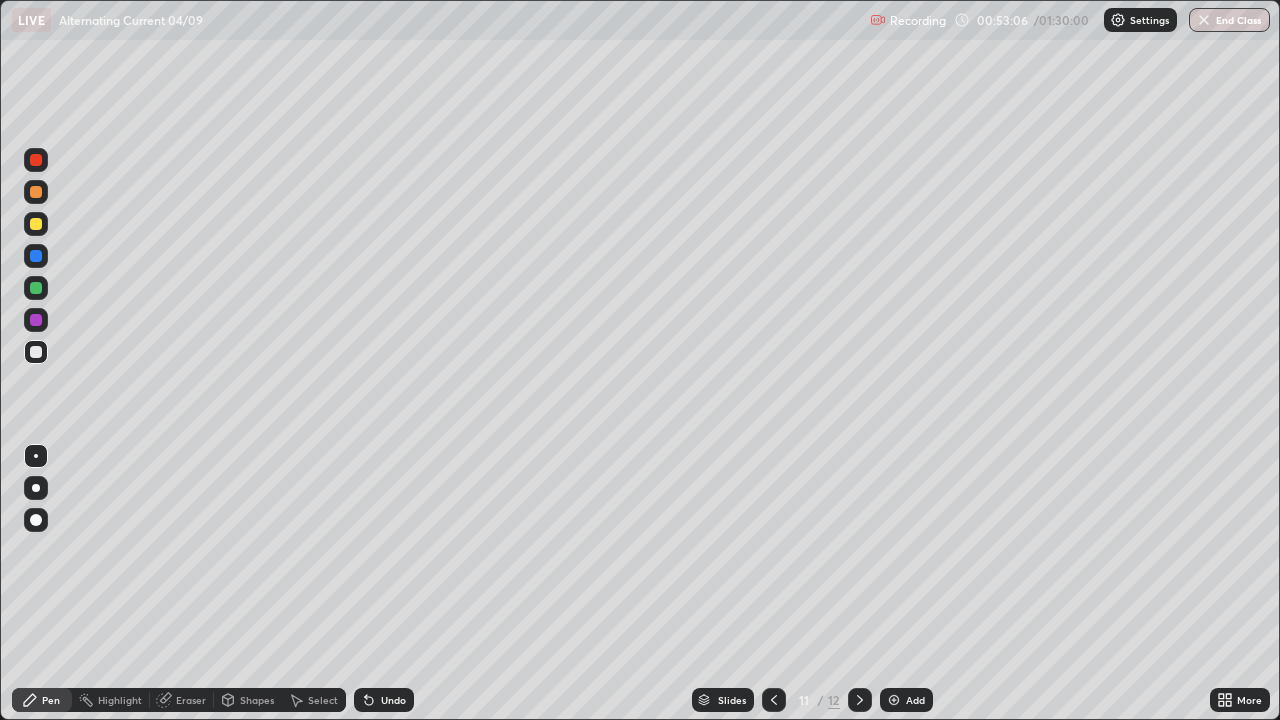 click at bounding box center [36, 224] 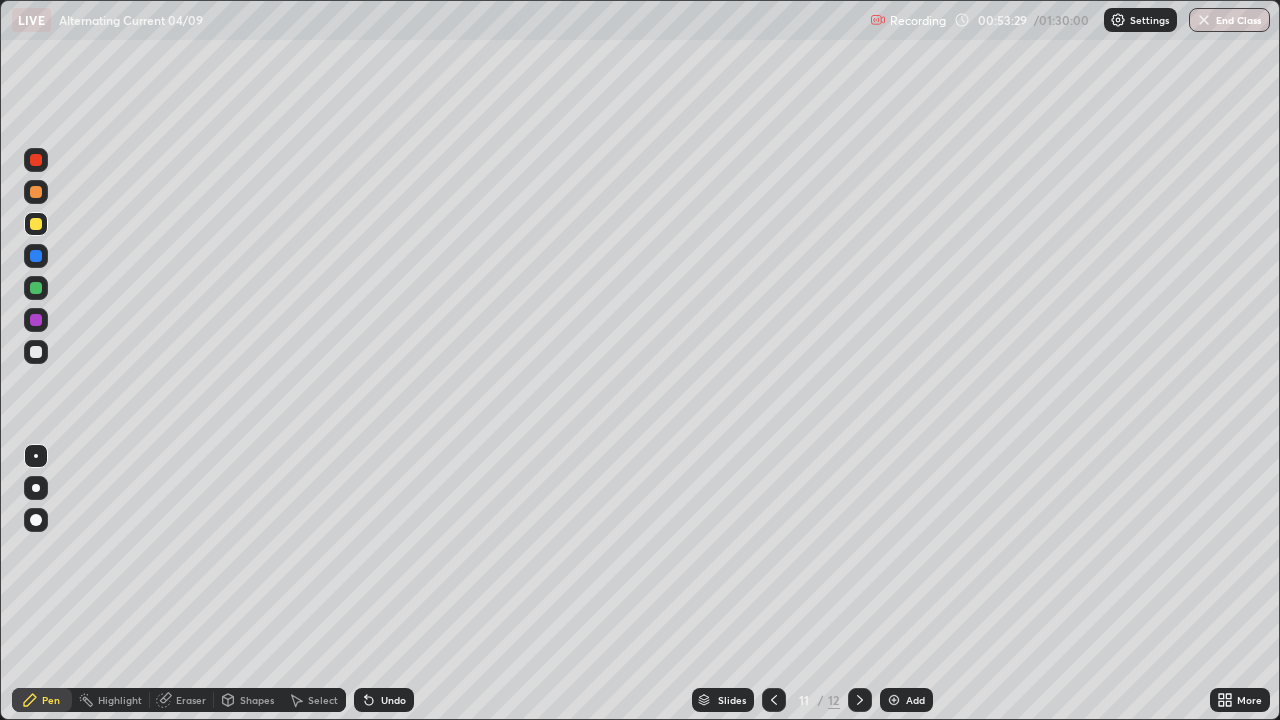 click on "Shapes" at bounding box center (257, 700) 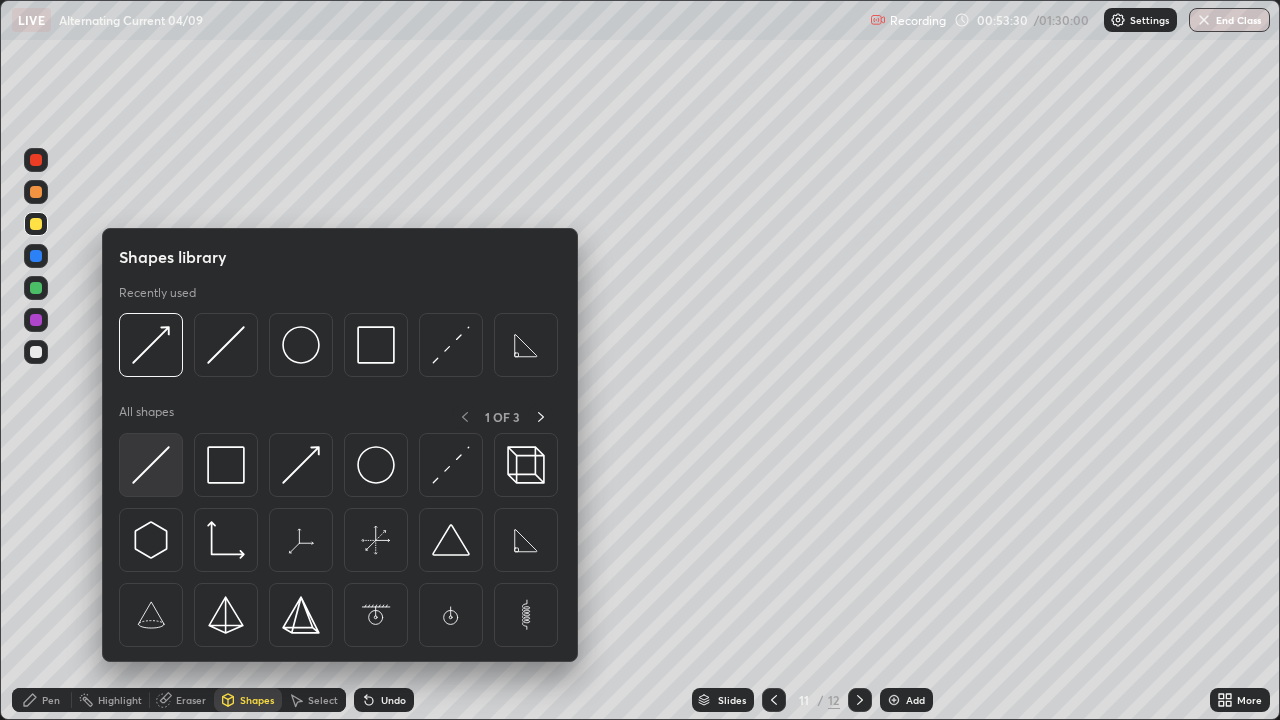 click at bounding box center [151, 465] 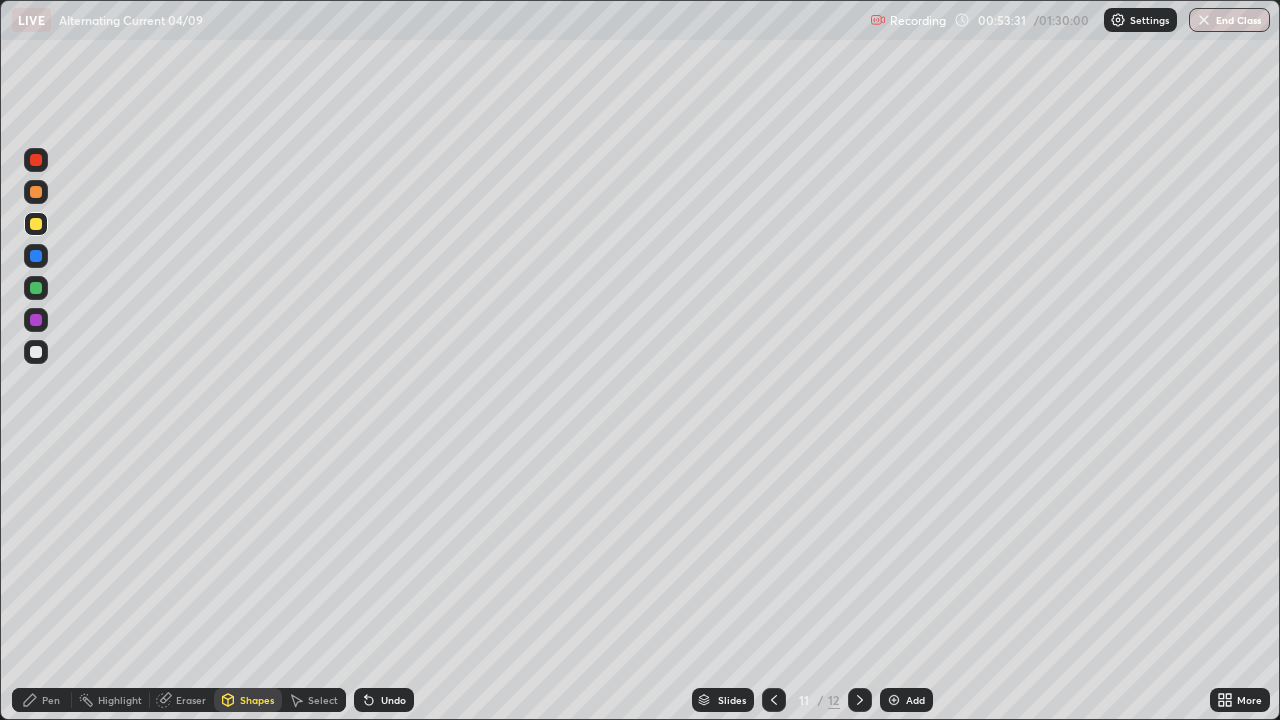 click at bounding box center (36, 352) 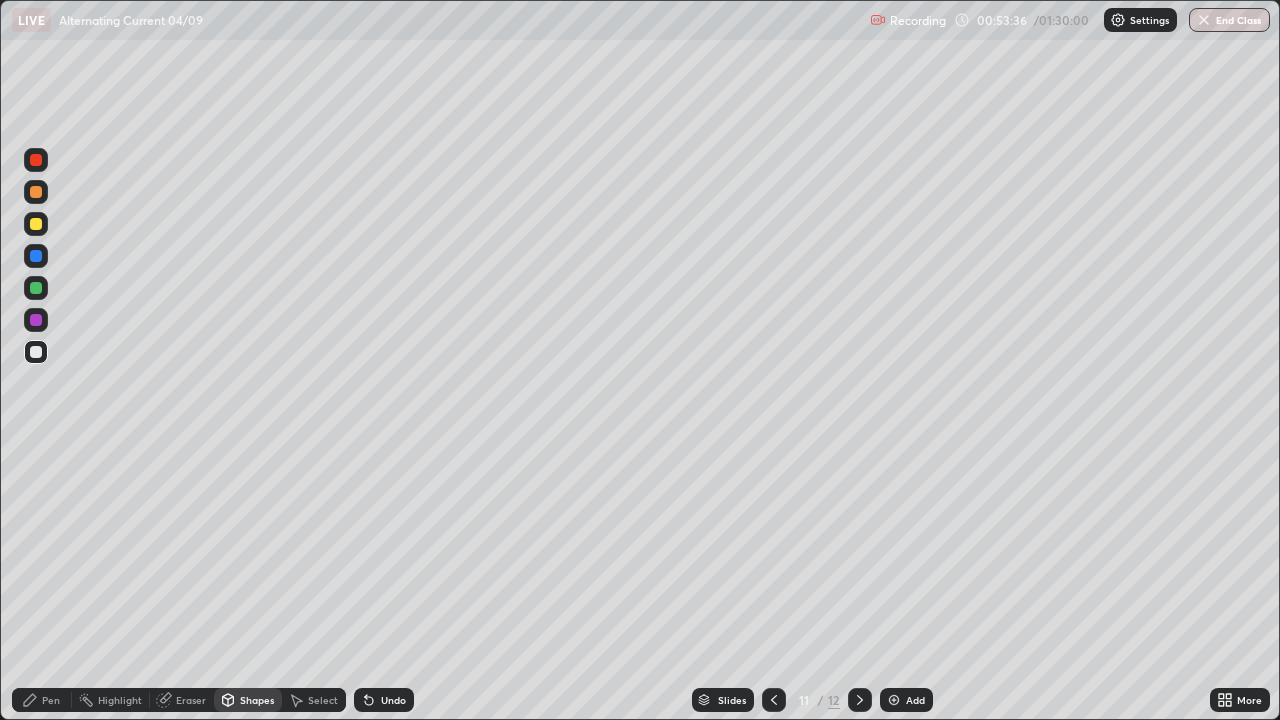 click on "Pen" at bounding box center [42, 700] 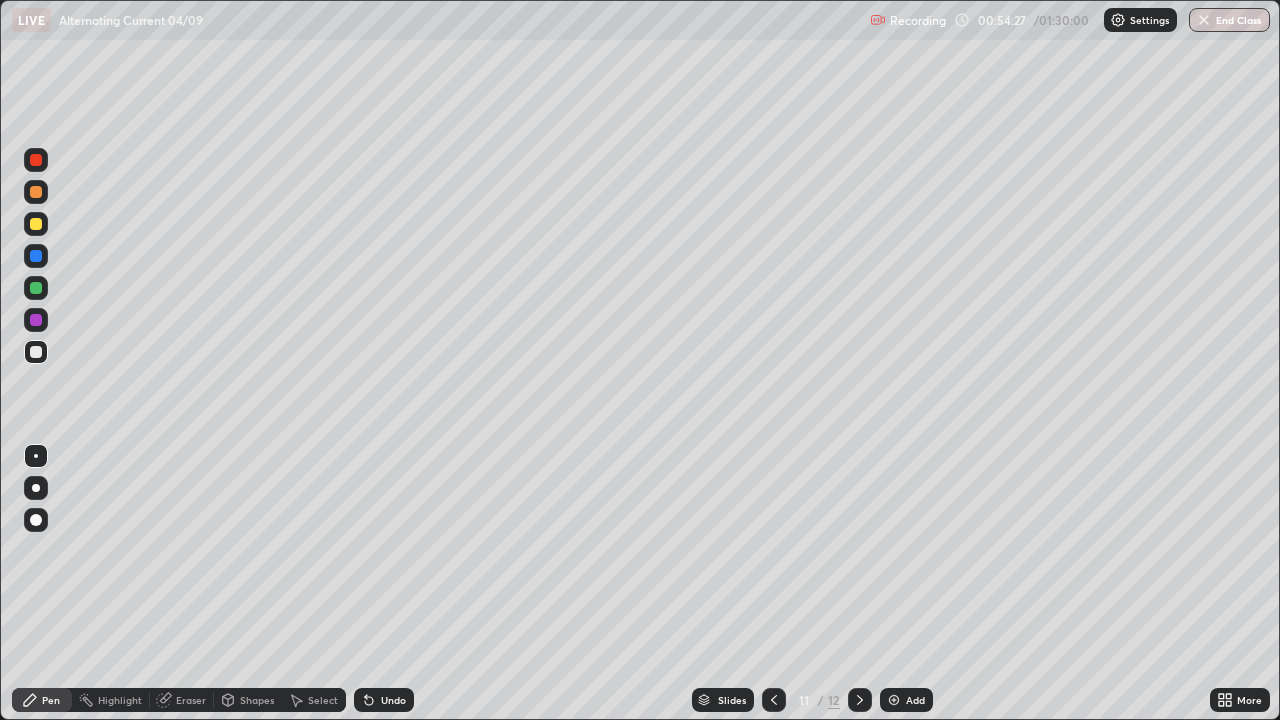 click 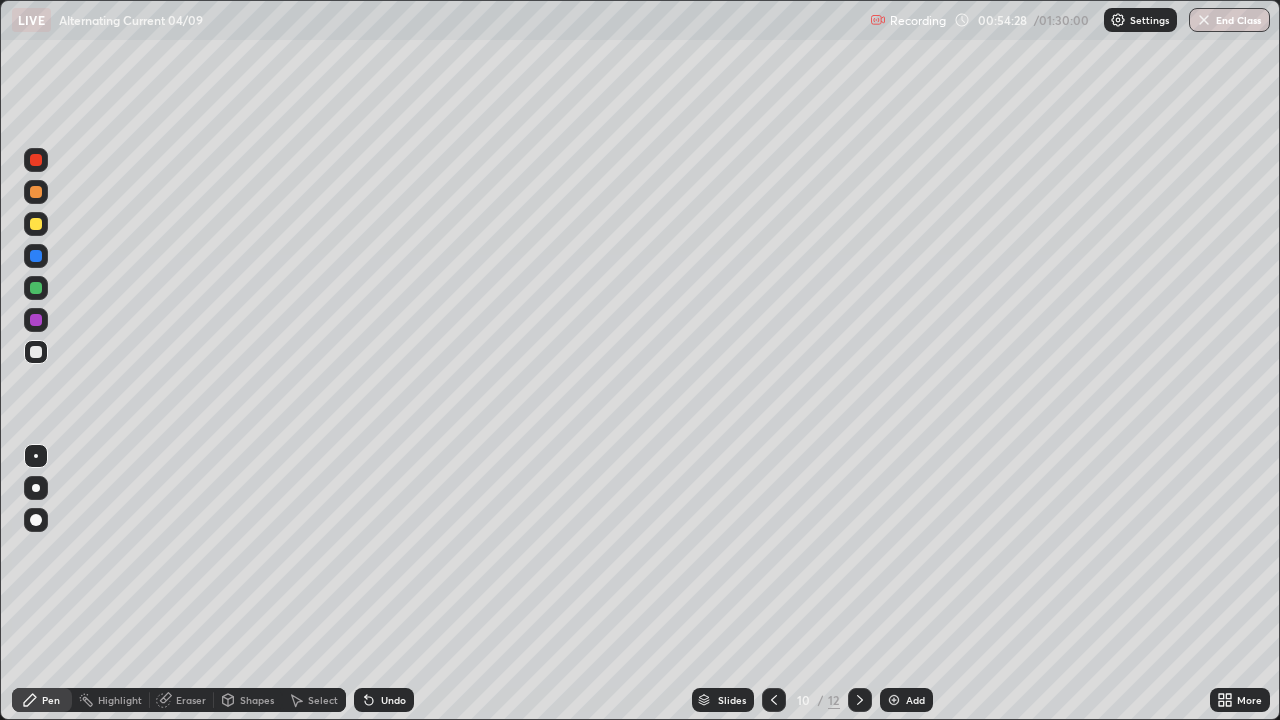 click 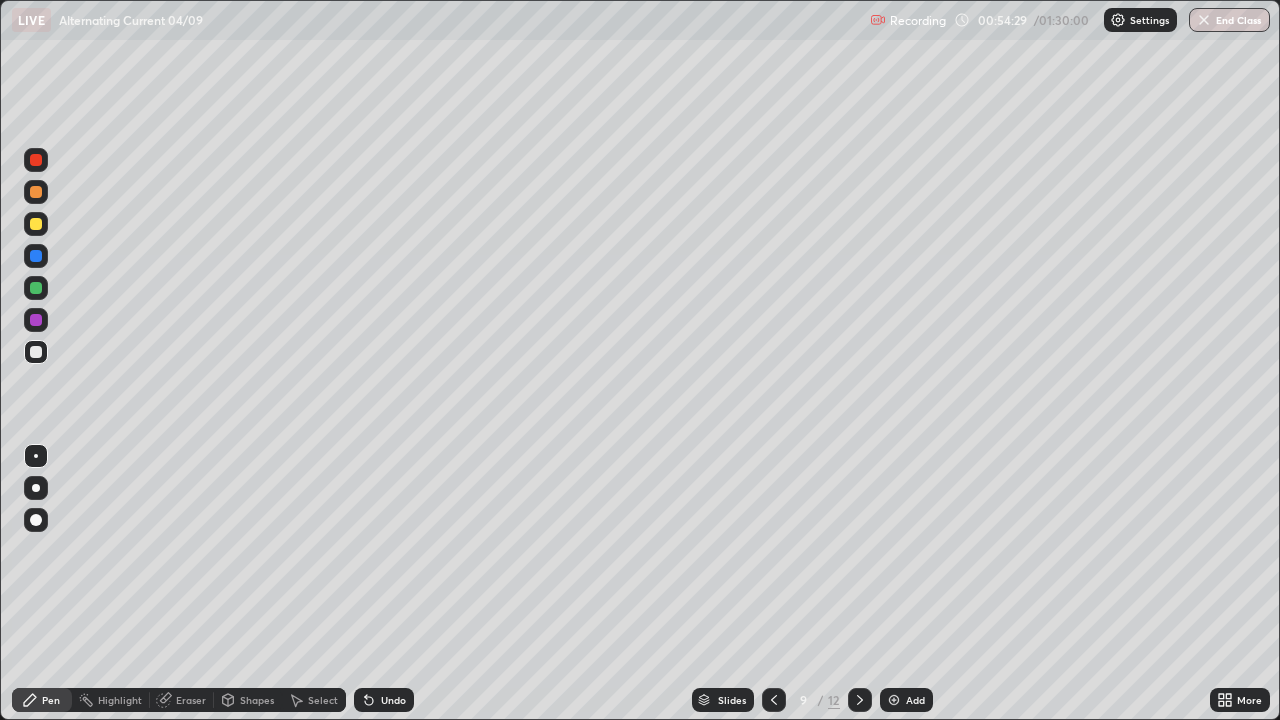 click 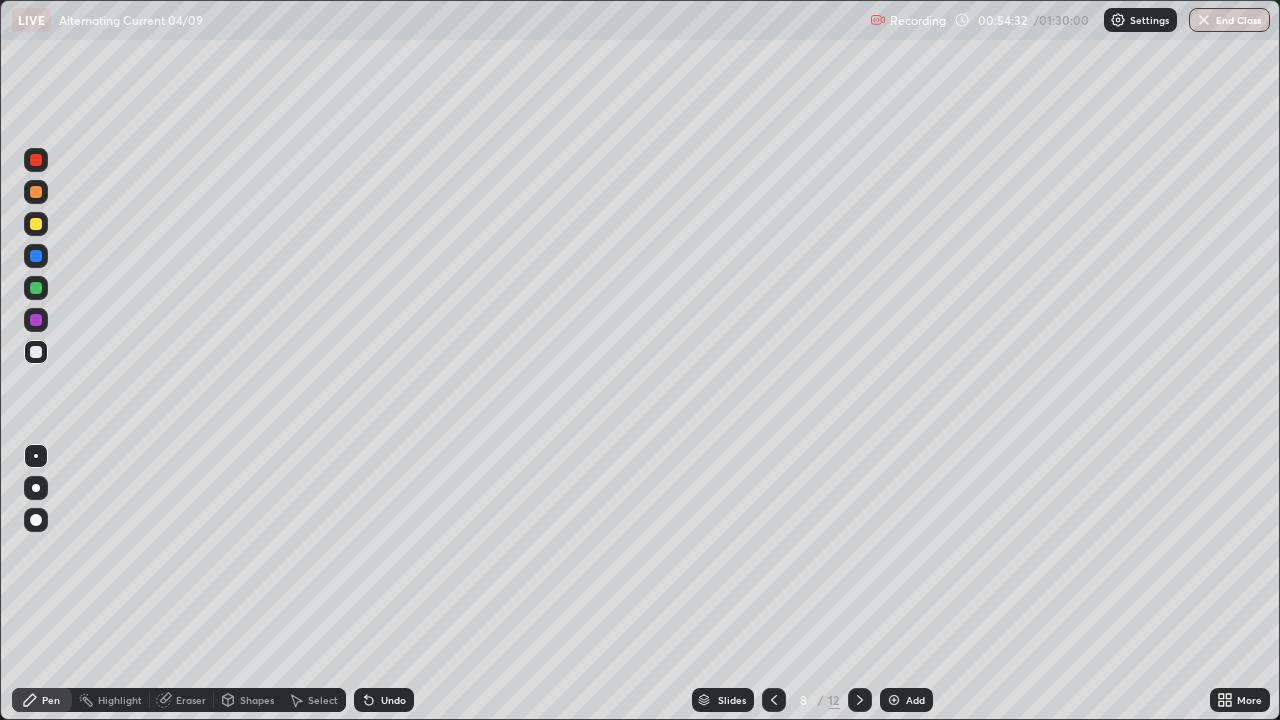 click 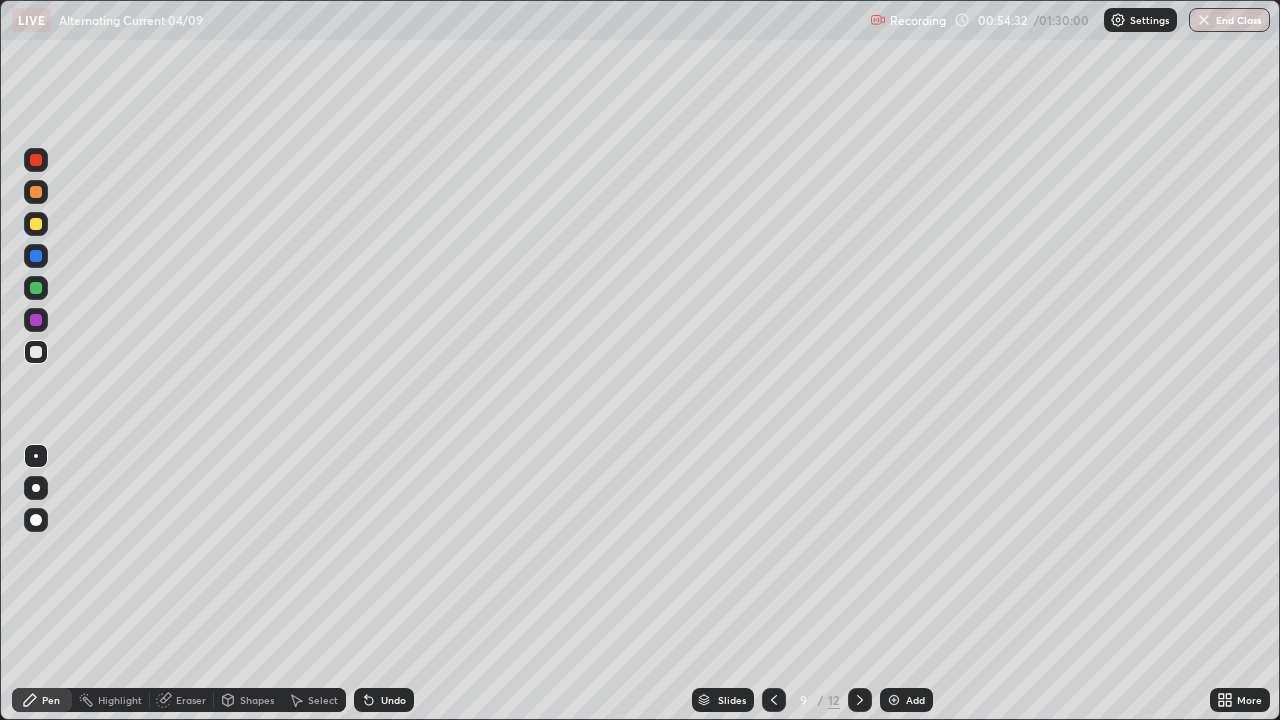 click 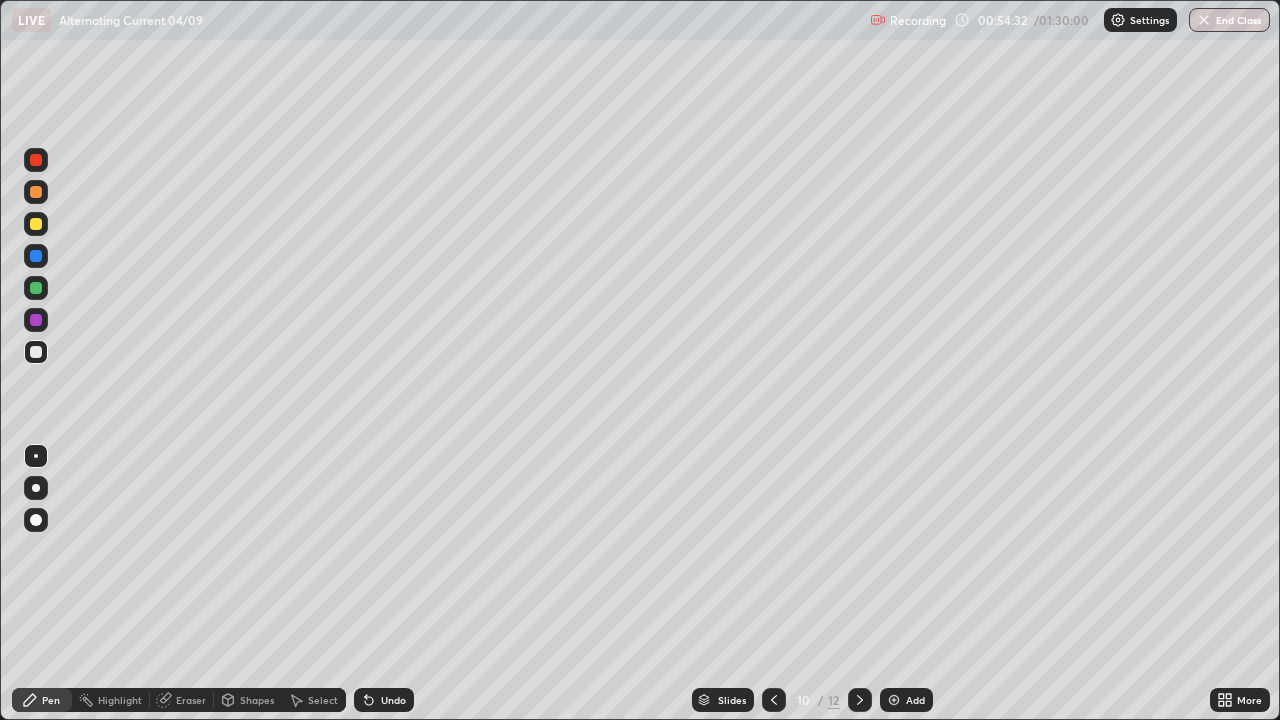 click 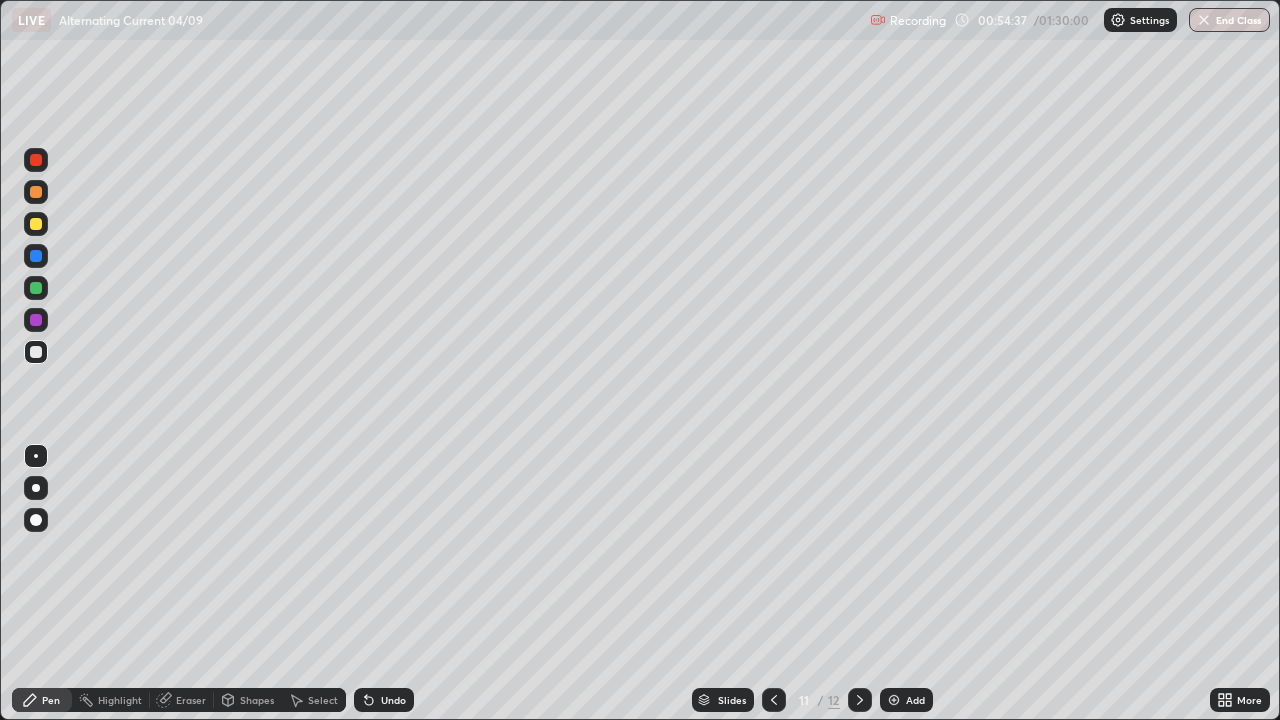 click on "Undo" at bounding box center [384, 700] 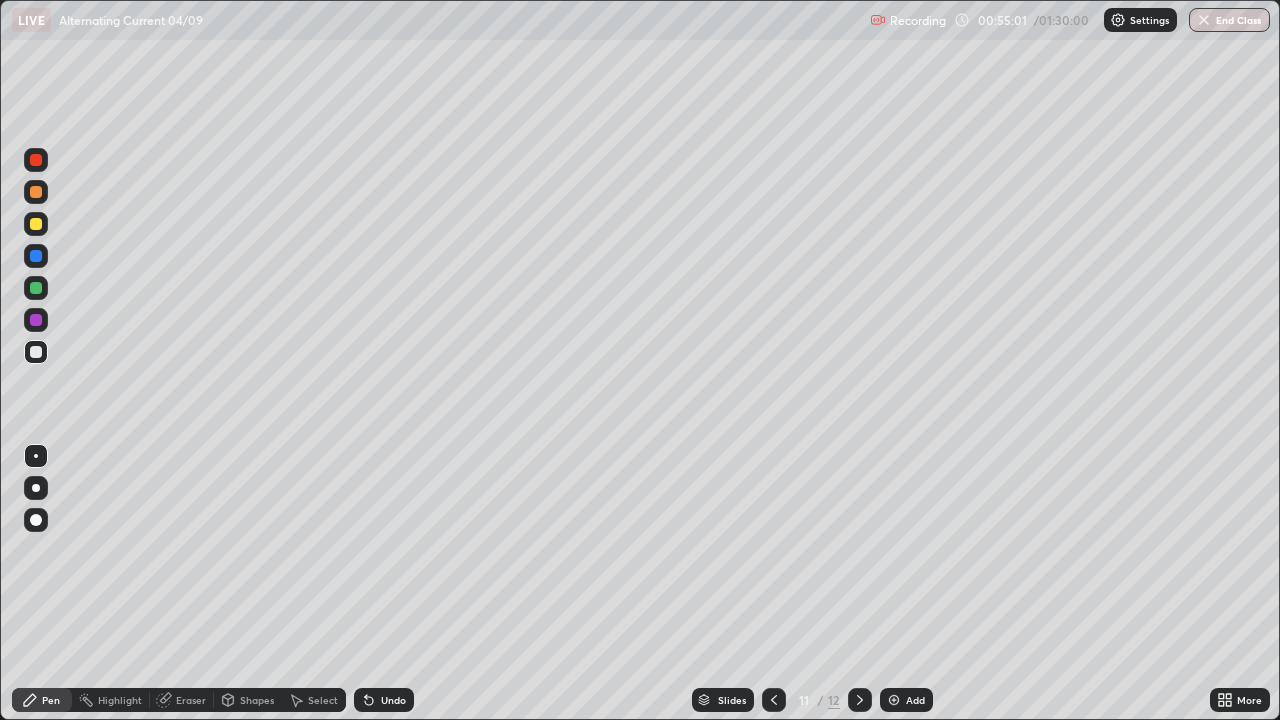click on "Shapes" at bounding box center [257, 700] 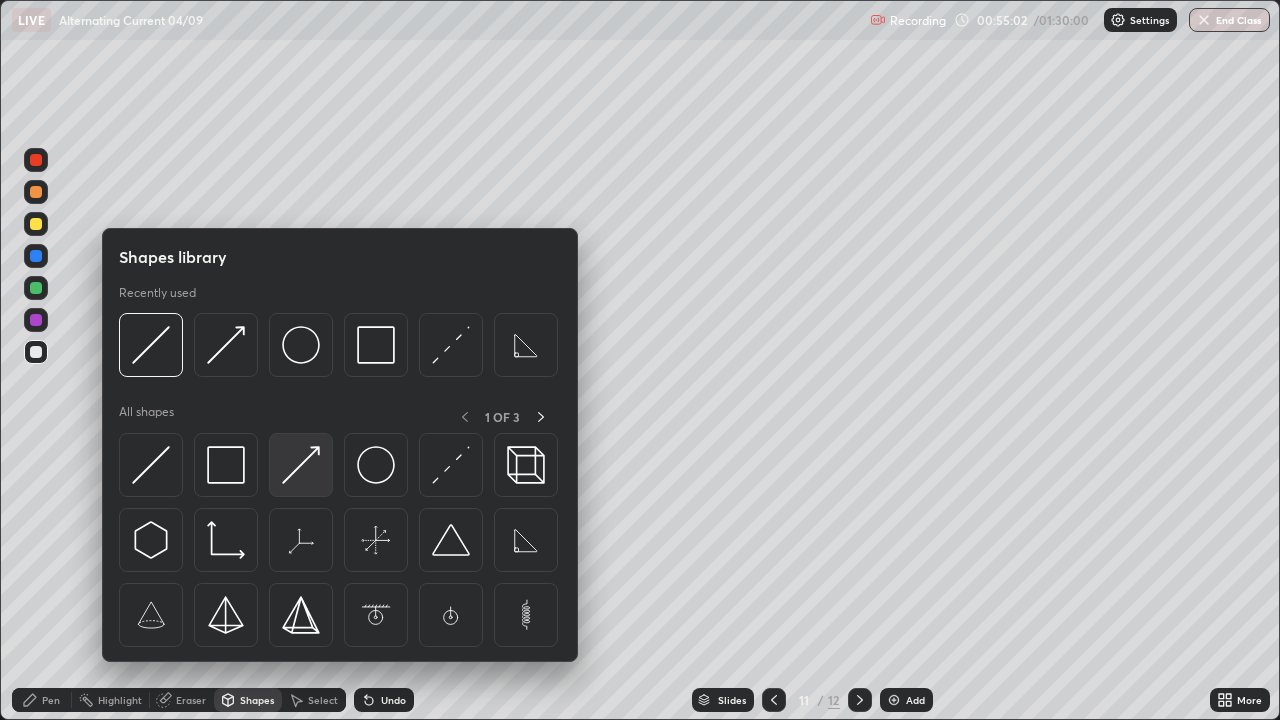 click at bounding box center (301, 465) 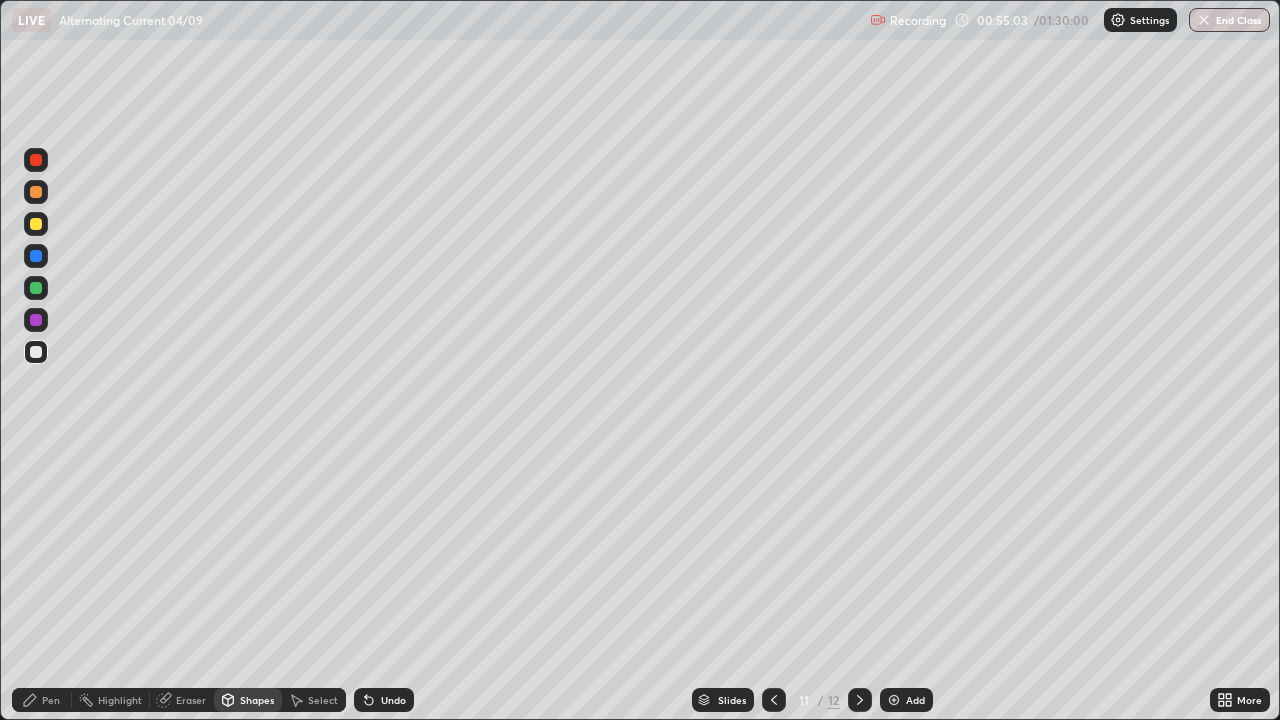 click at bounding box center [36, 288] 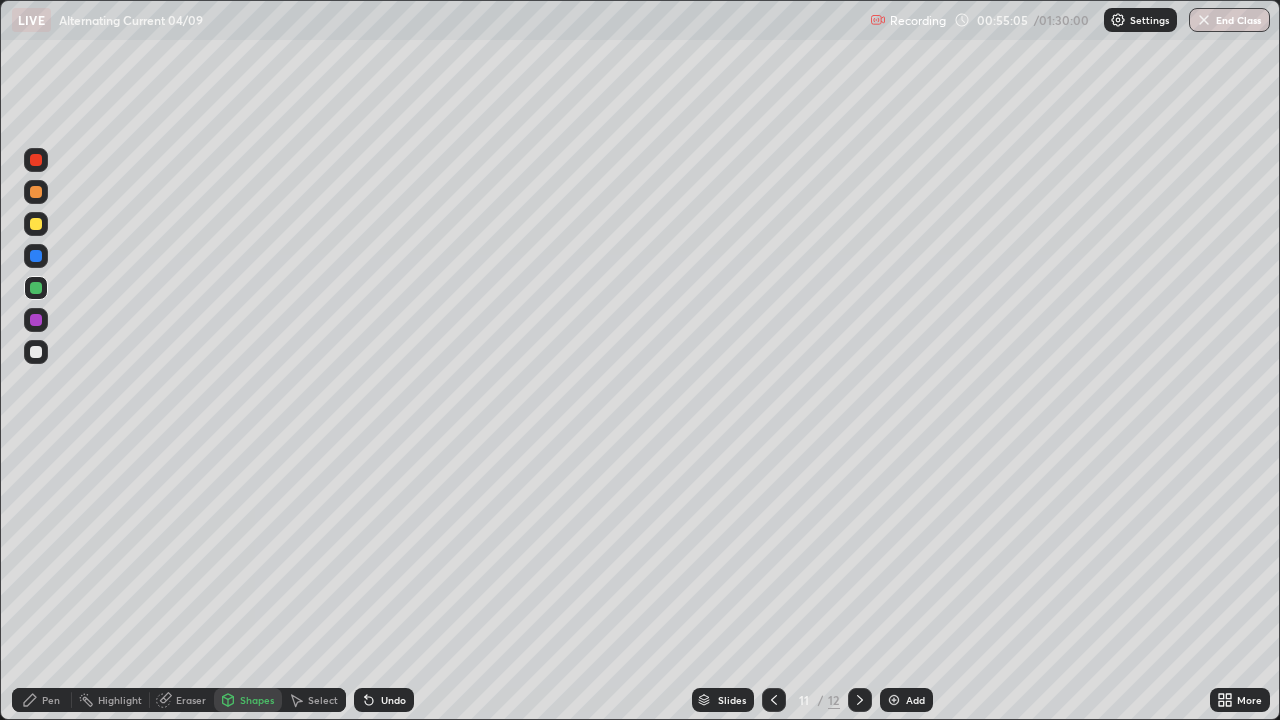 click at bounding box center (36, 224) 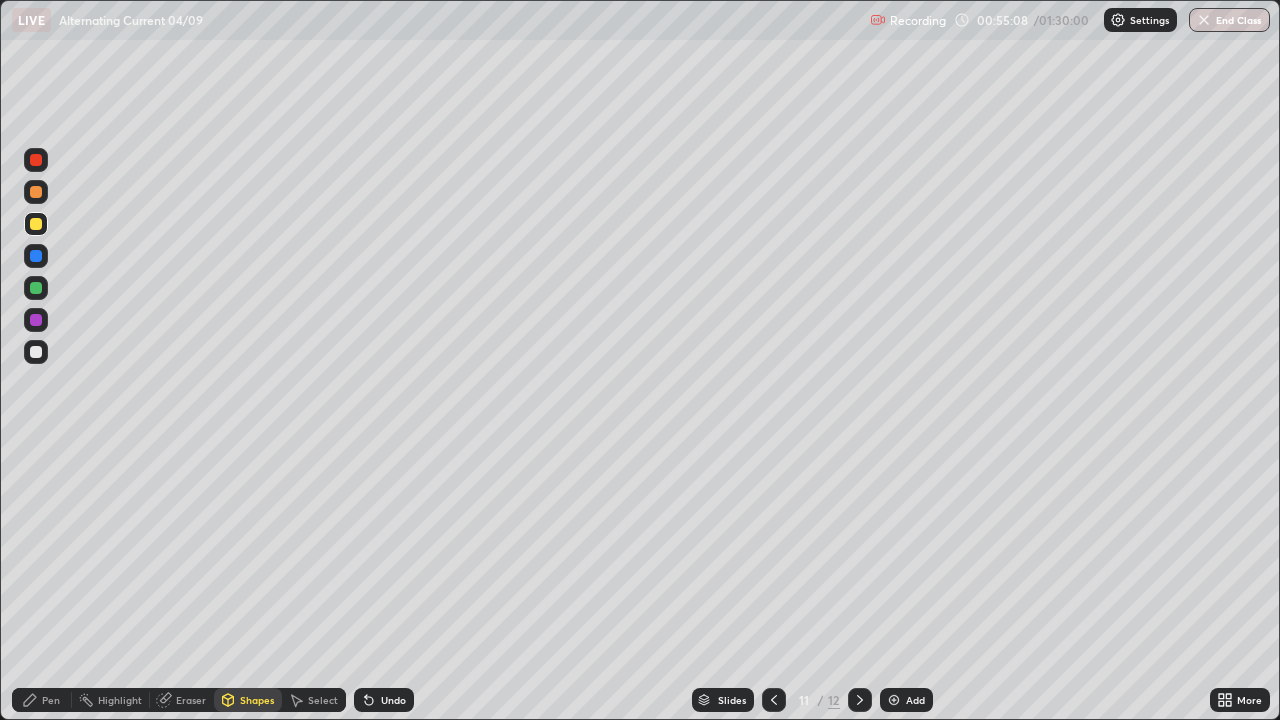 click on "Undo" at bounding box center [393, 700] 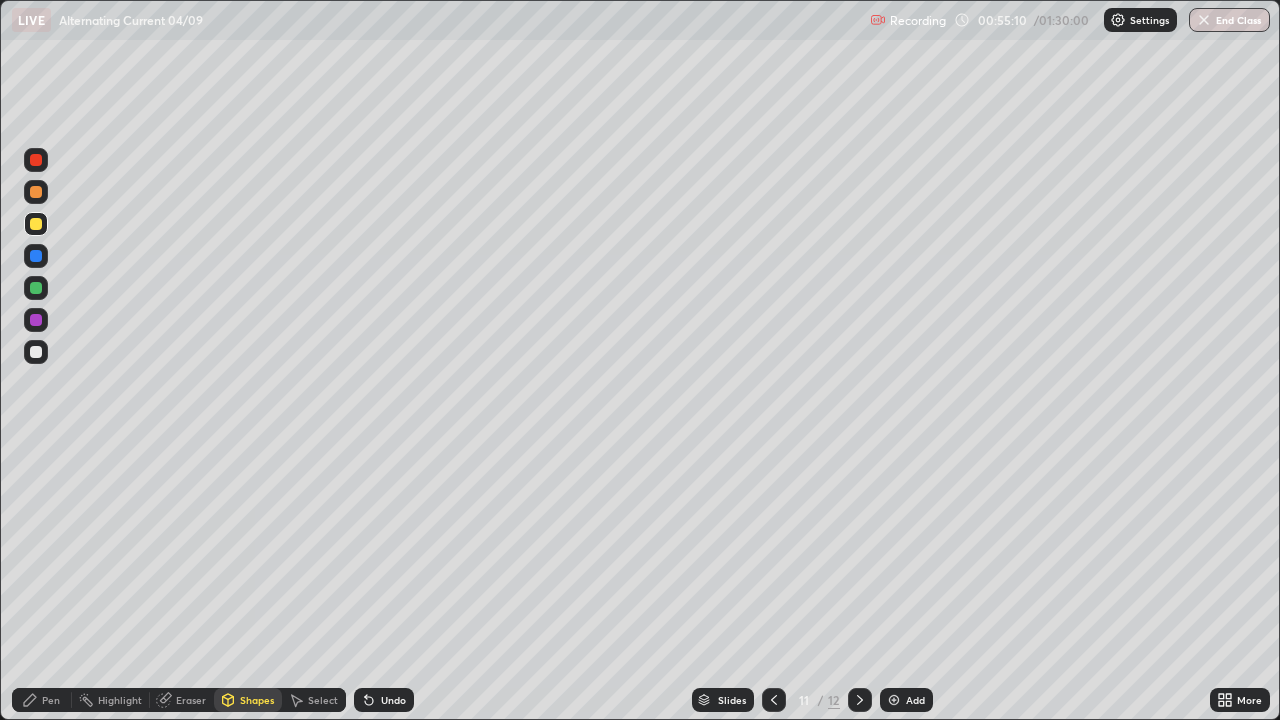 click on "Pen" at bounding box center [51, 700] 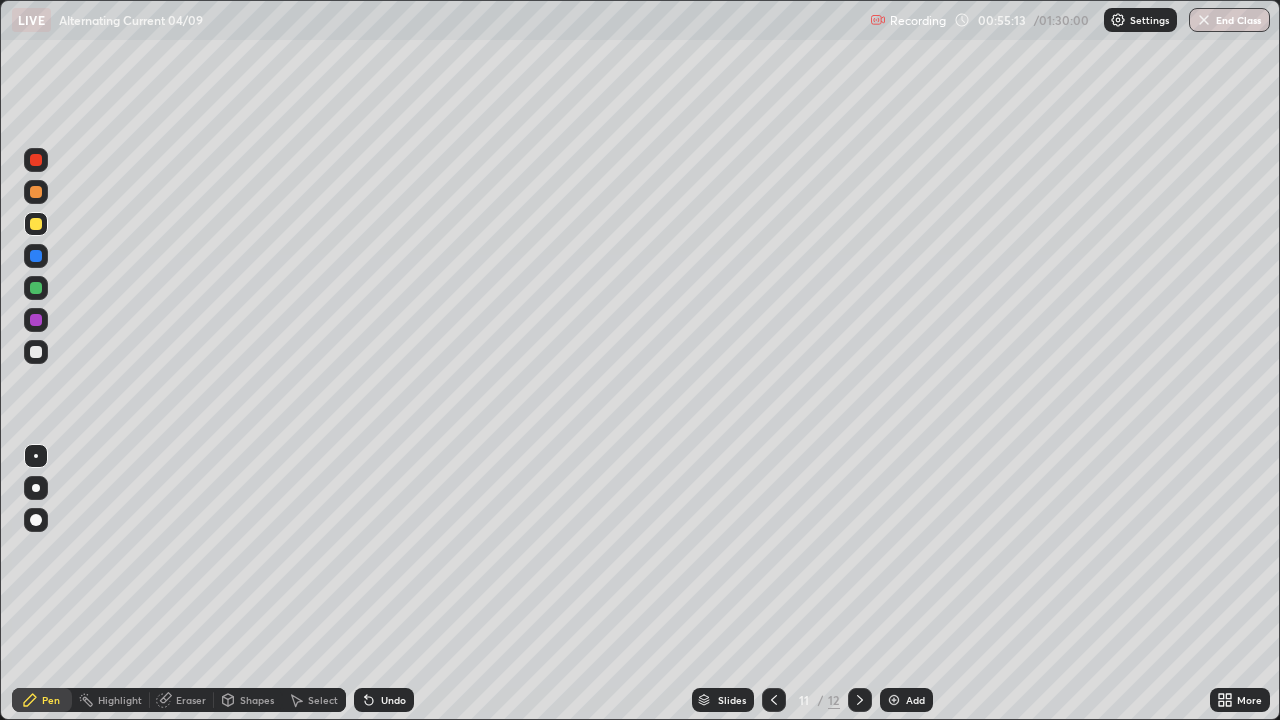 click at bounding box center (36, 288) 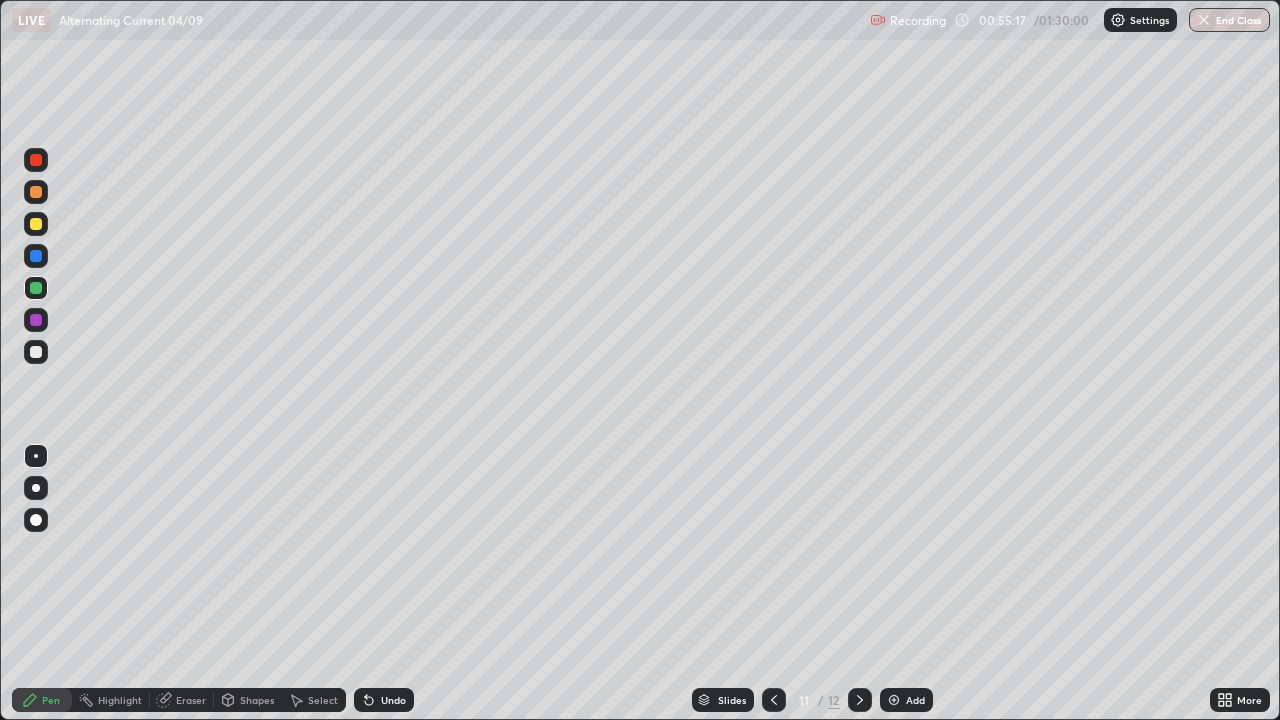 click at bounding box center (36, 352) 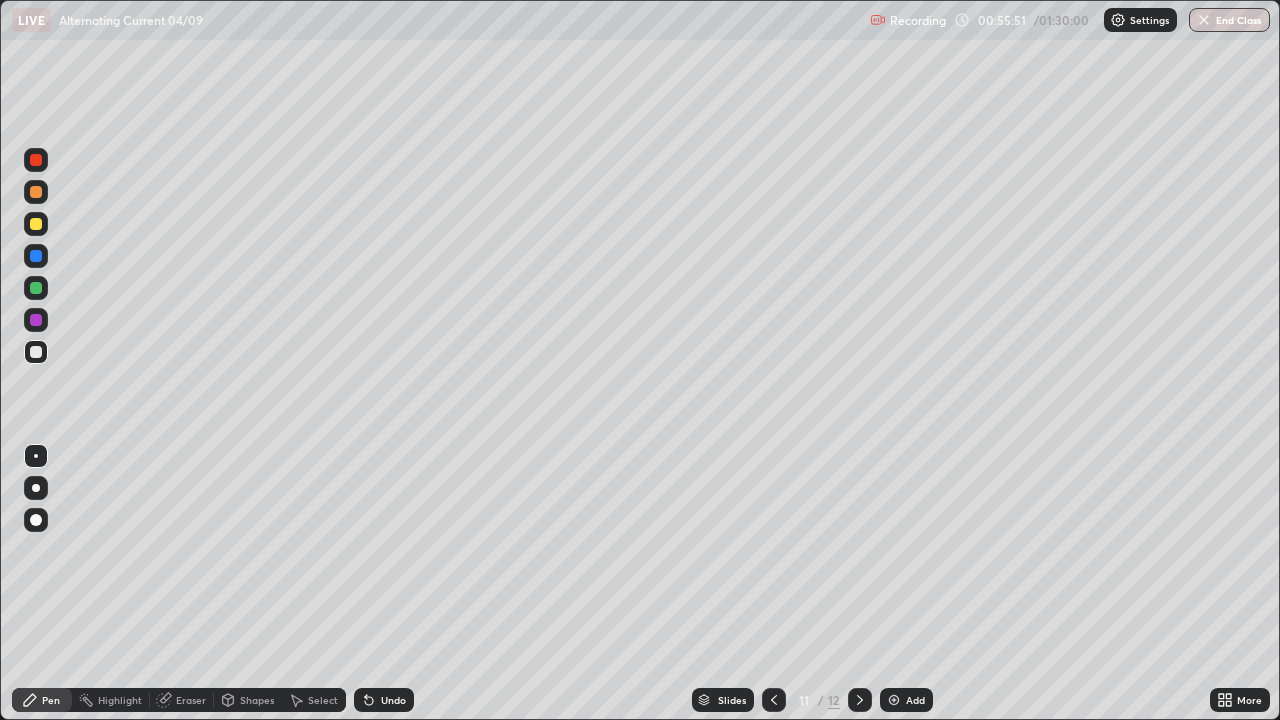 click on "Undo" at bounding box center [393, 700] 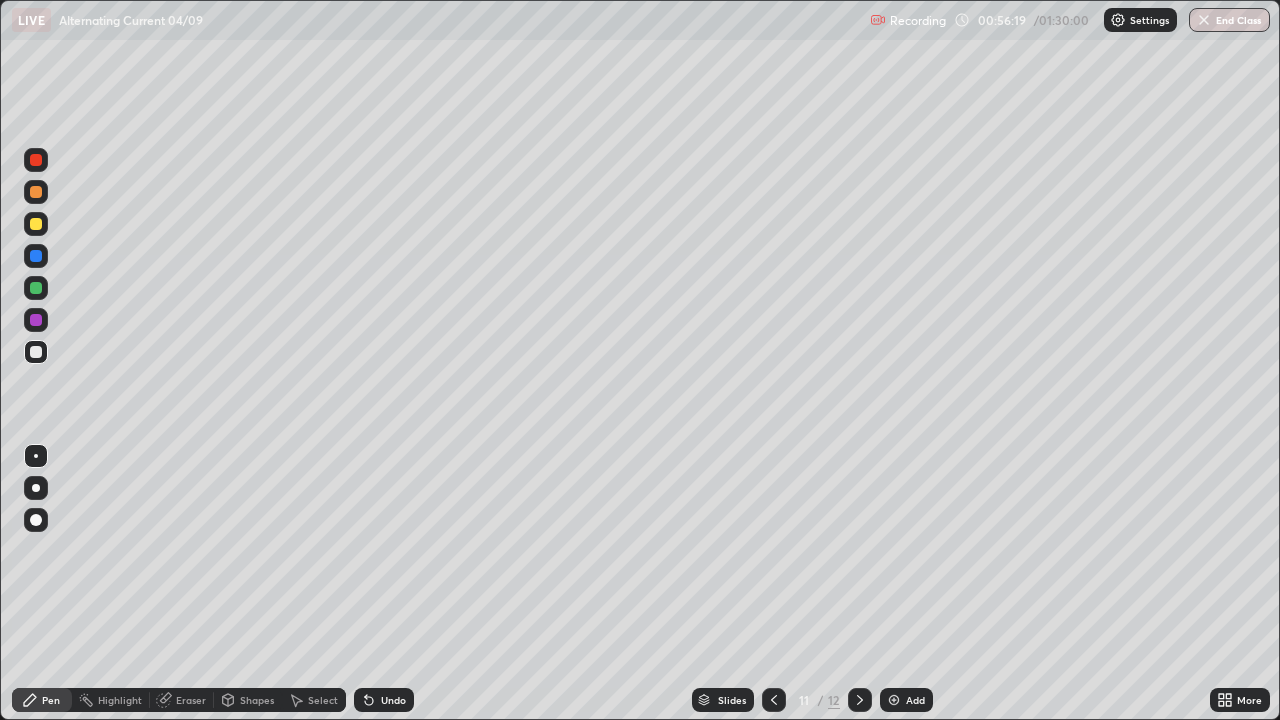 click on "Undo" at bounding box center [393, 700] 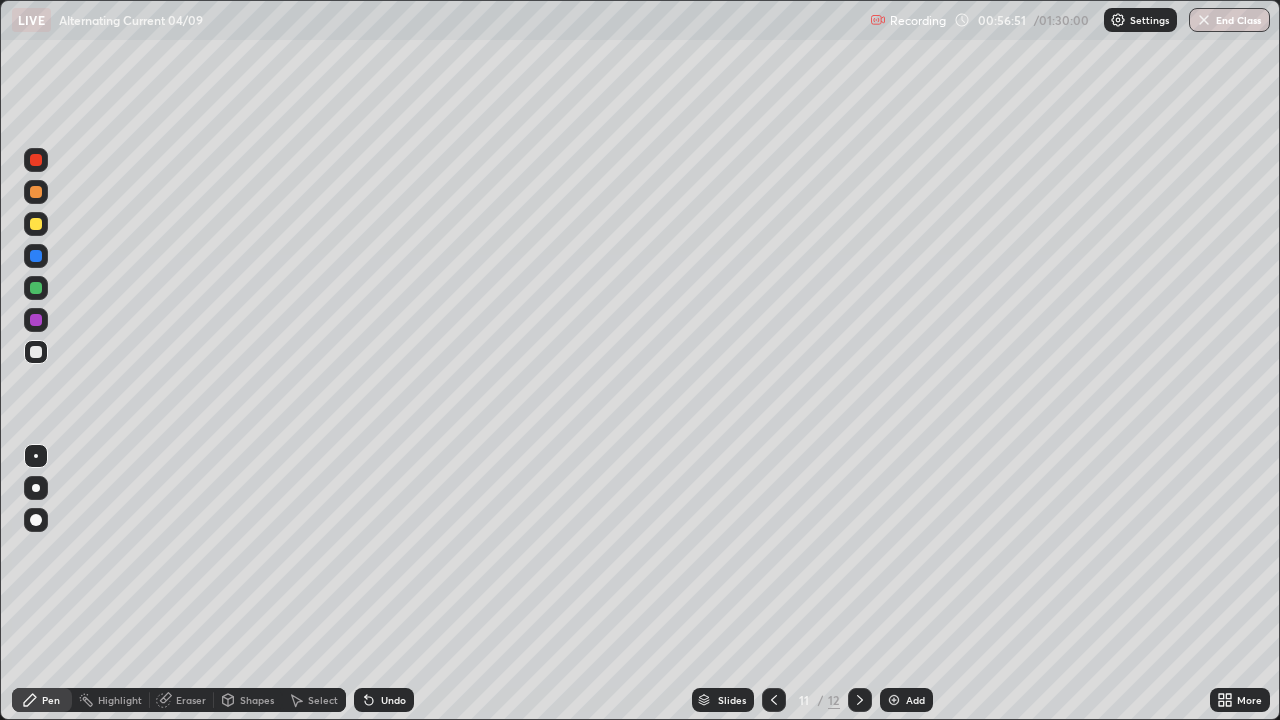 click on "Shapes" at bounding box center (257, 700) 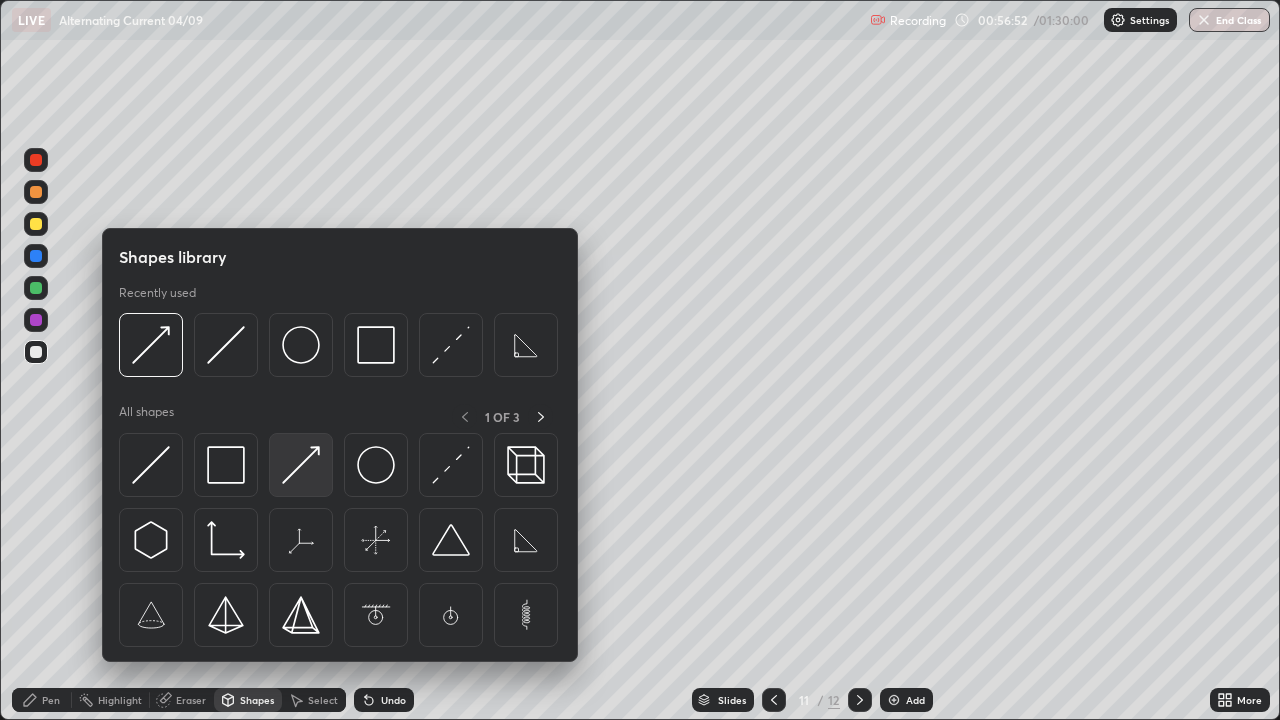 click at bounding box center [301, 465] 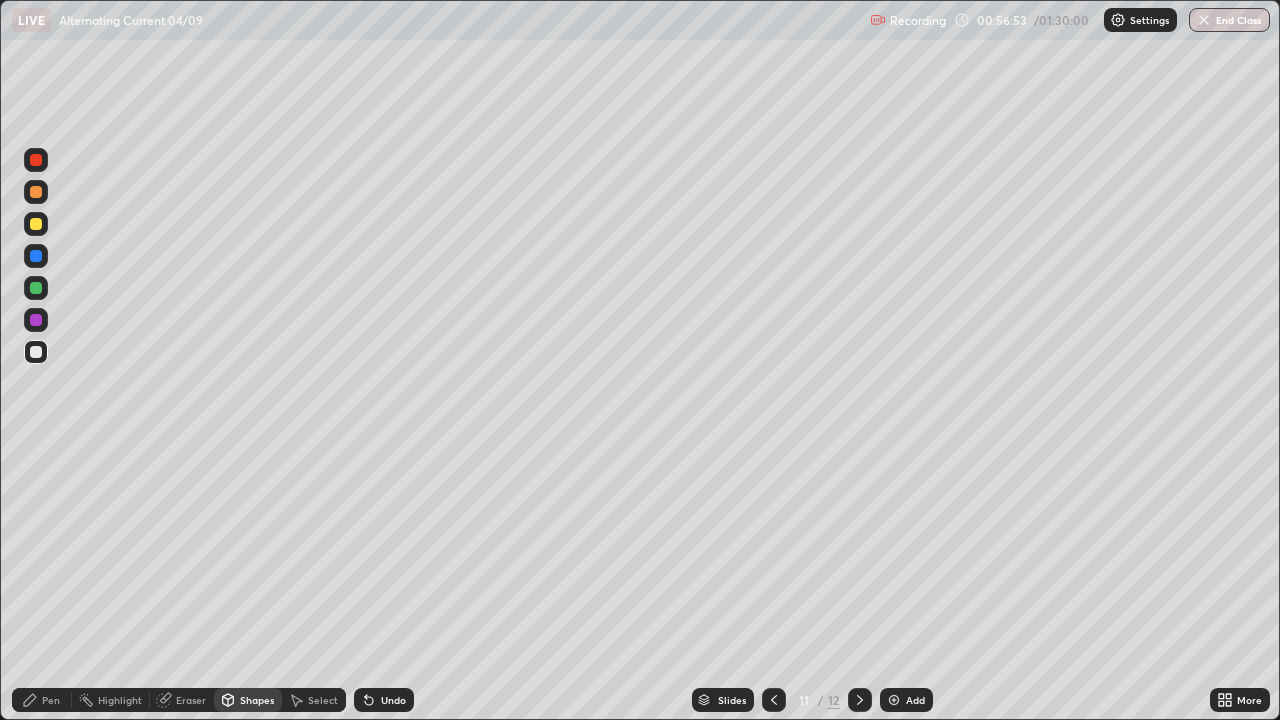 click at bounding box center [36, 224] 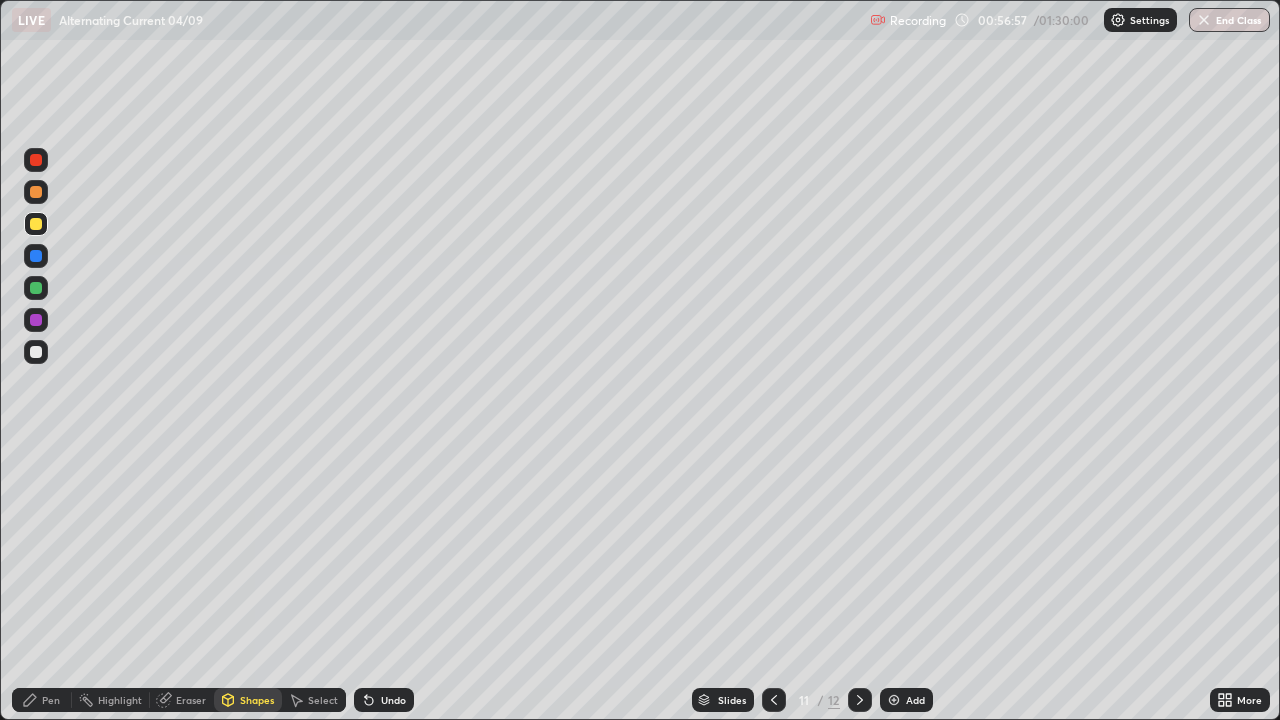 click at bounding box center (36, 288) 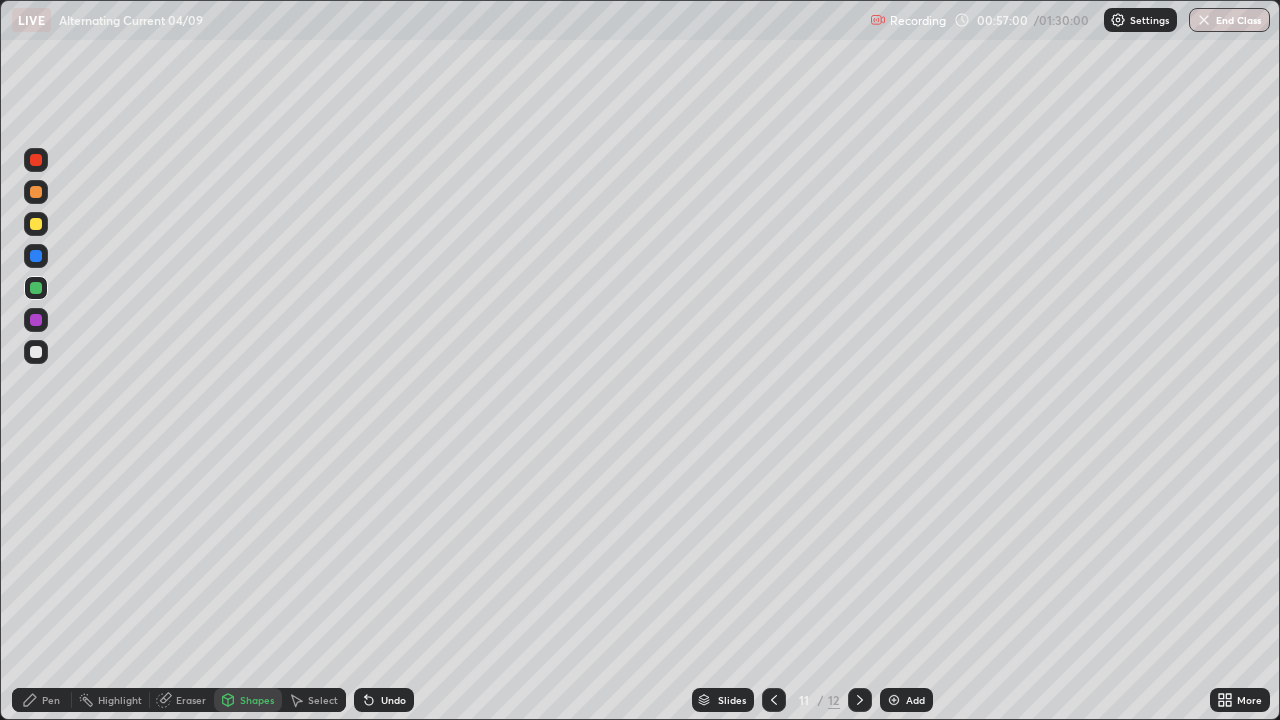 click on "Pen" at bounding box center [51, 700] 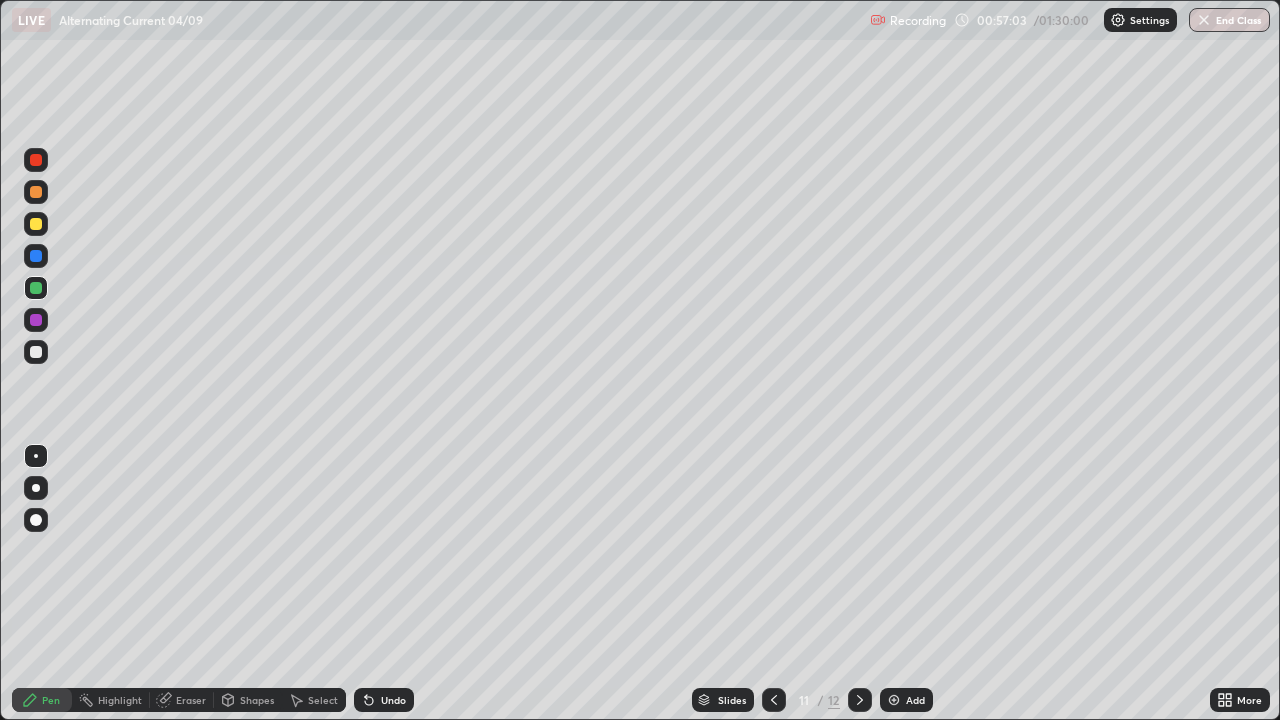 click at bounding box center [36, 224] 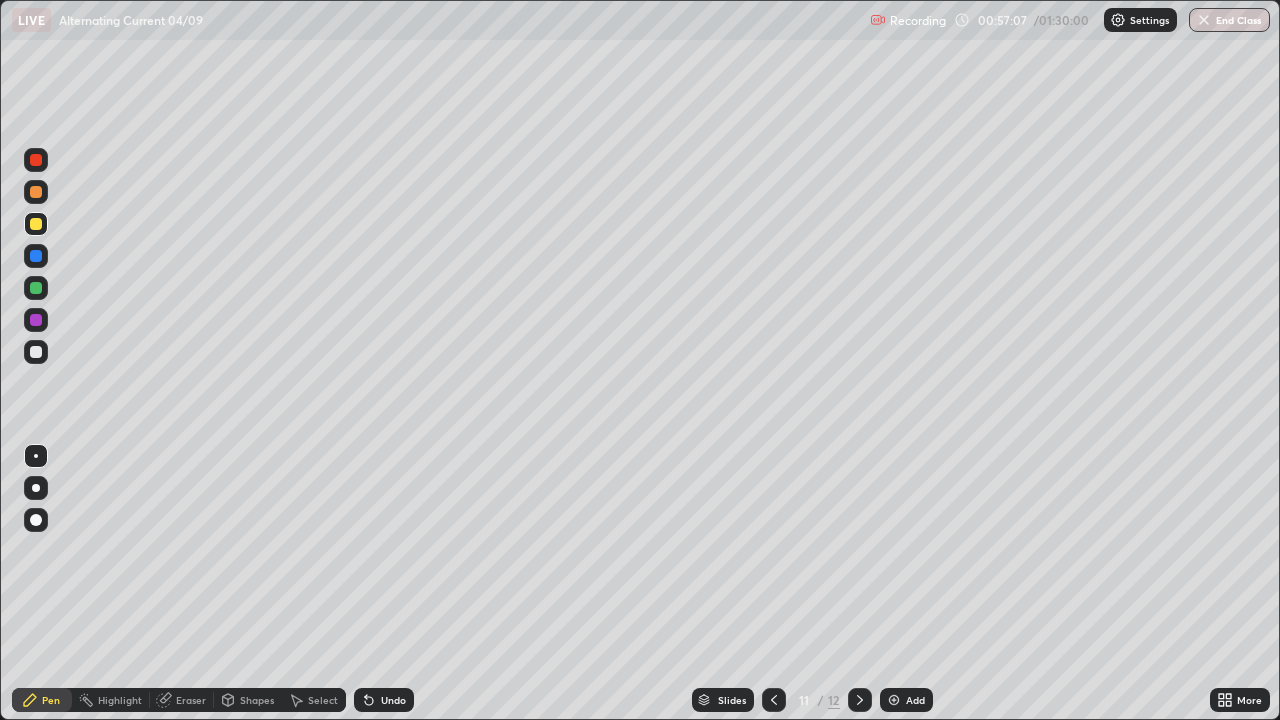 click on "Pen" at bounding box center [51, 700] 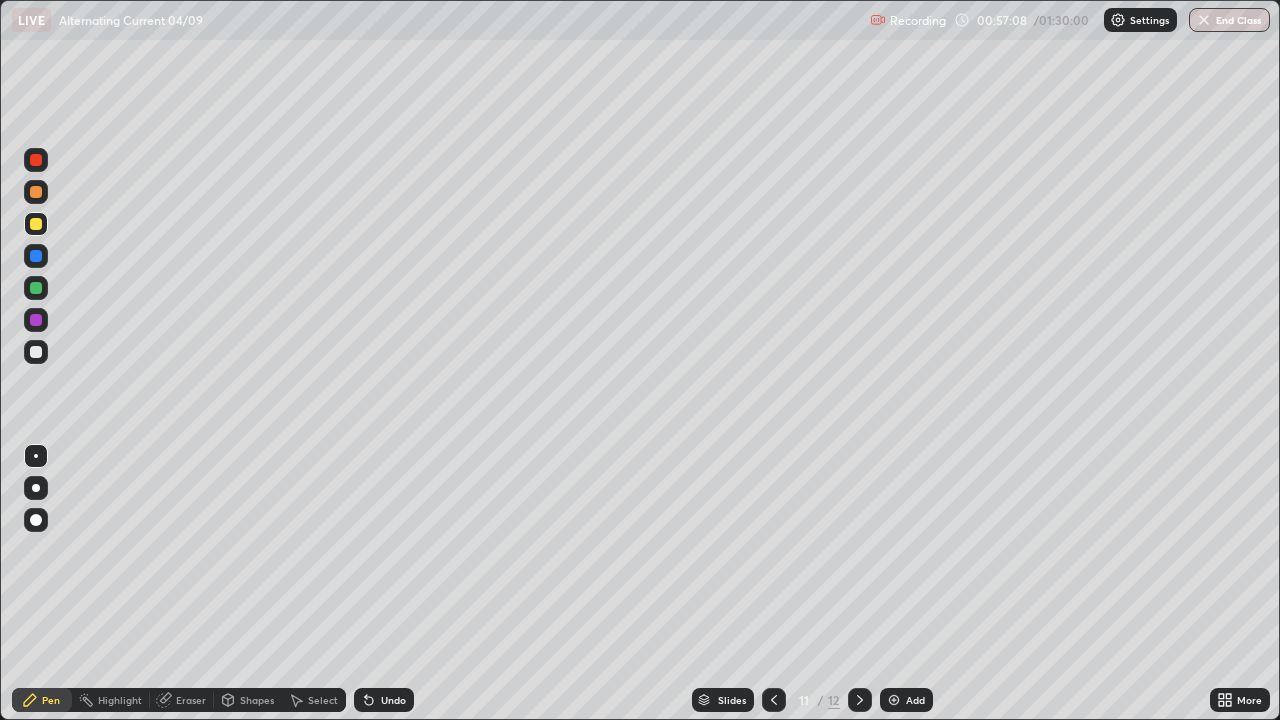 click at bounding box center [36, 352] 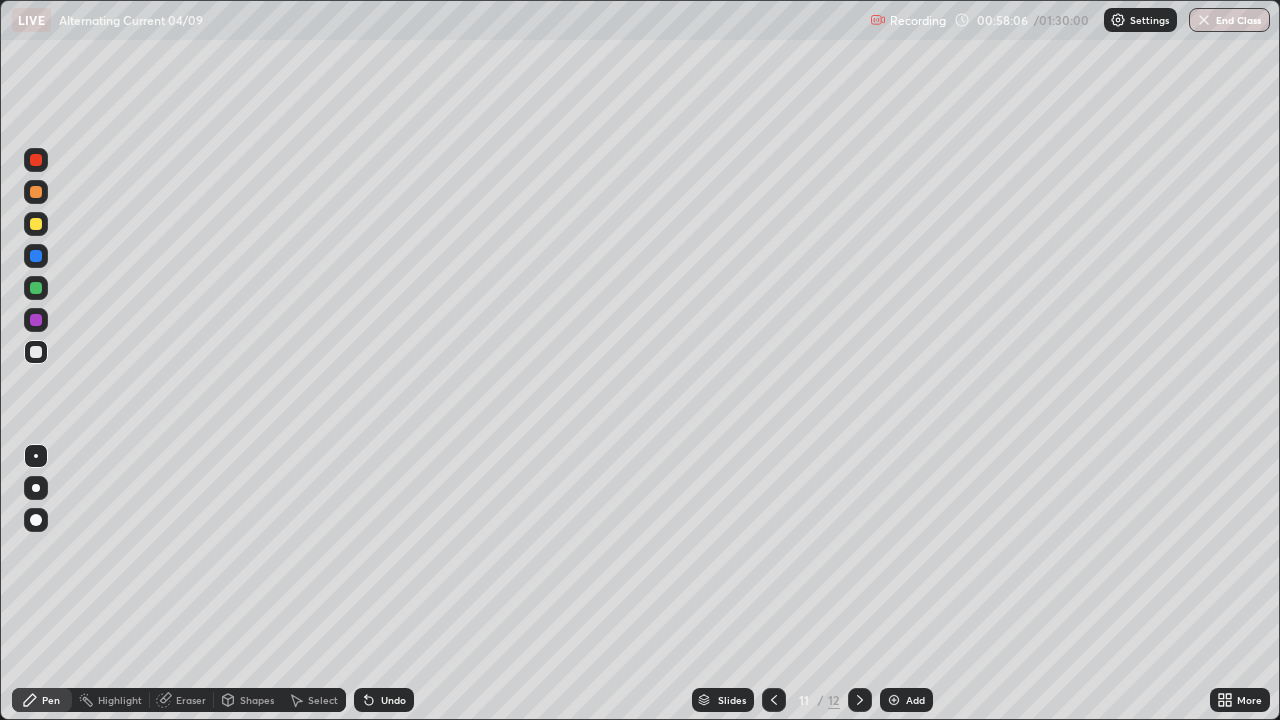 click on "Shapes" at bounding box center [257, 700] 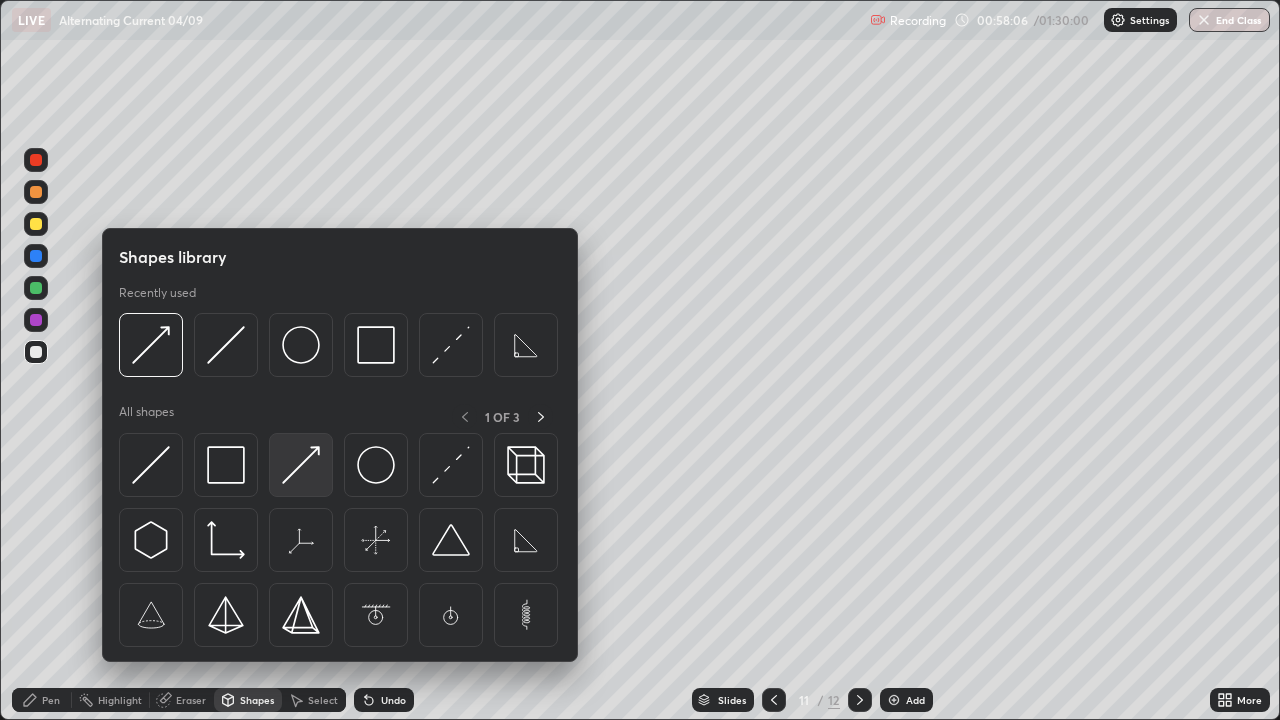 click at bounding box center (301, 465) 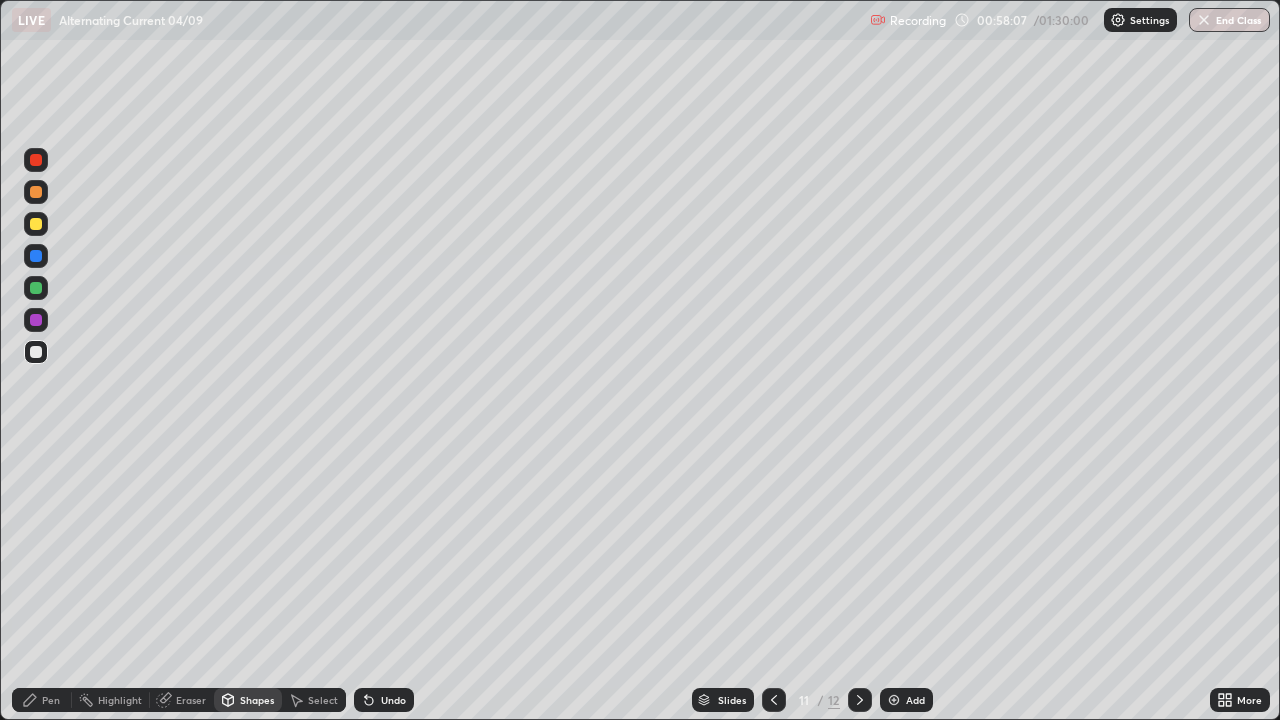 click at bounding box center [36, 352] 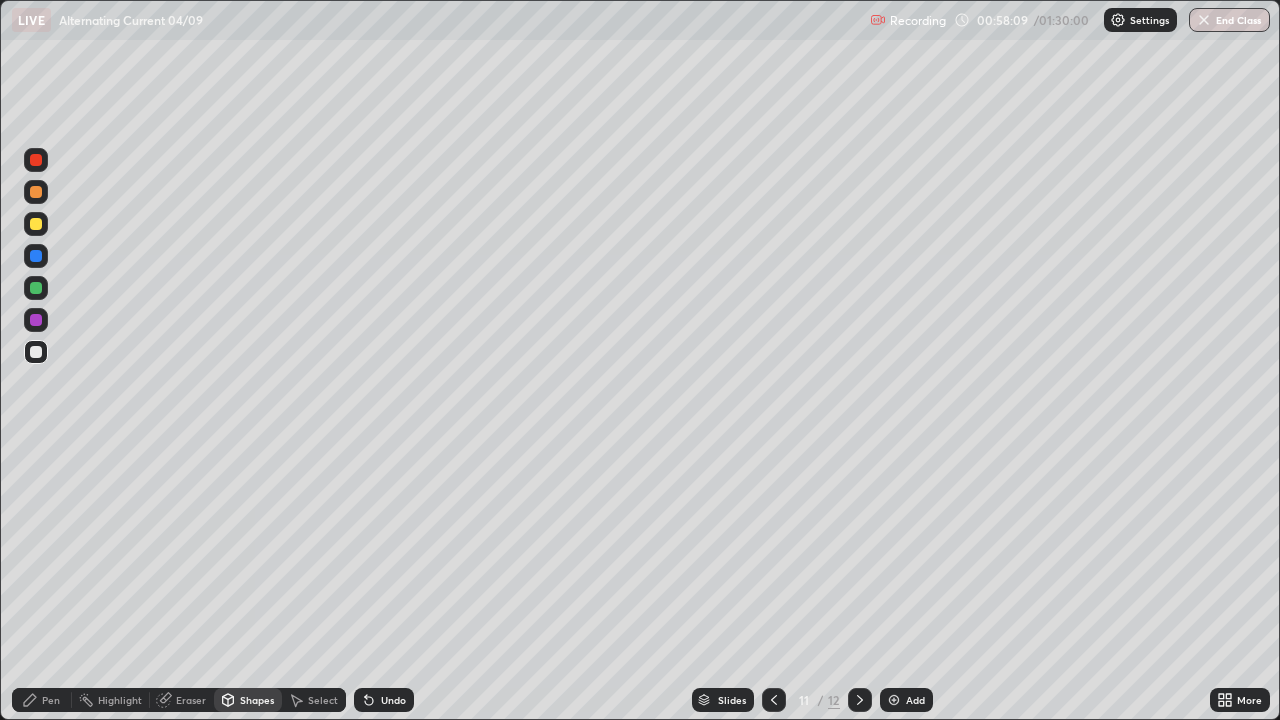 click at bounding box center (36, 288) 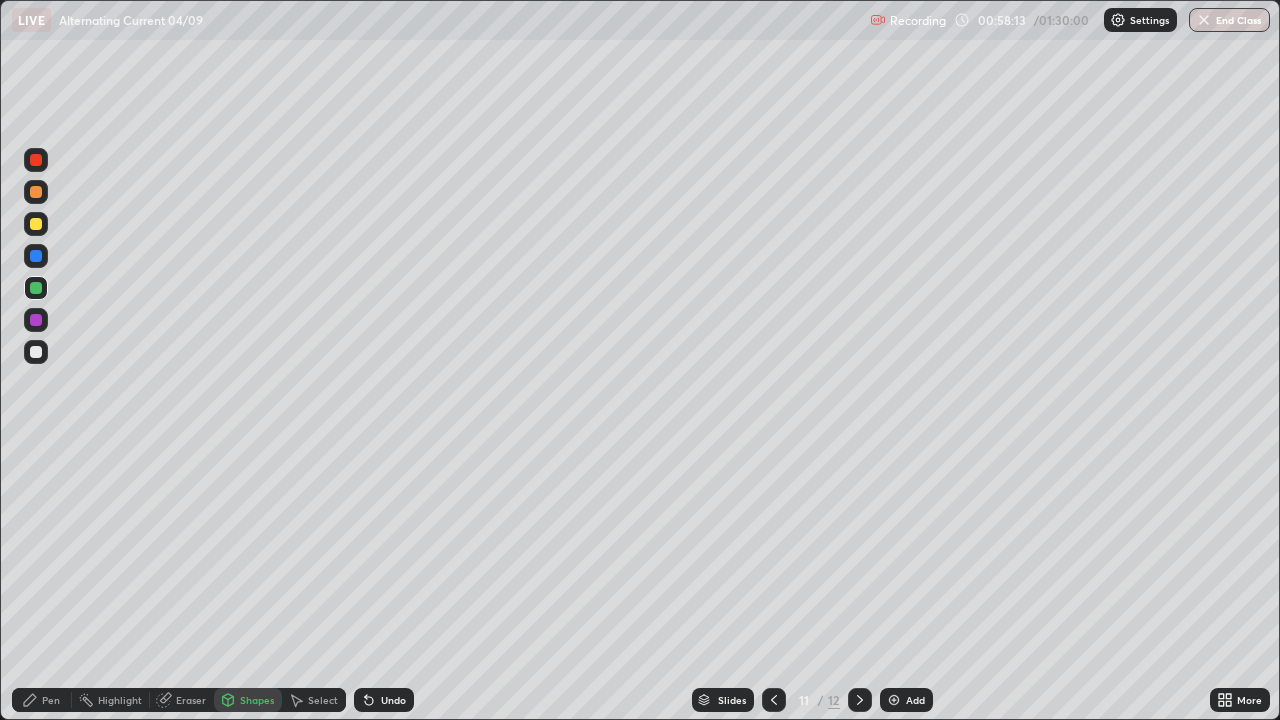 click at bounding box center (36, 224) 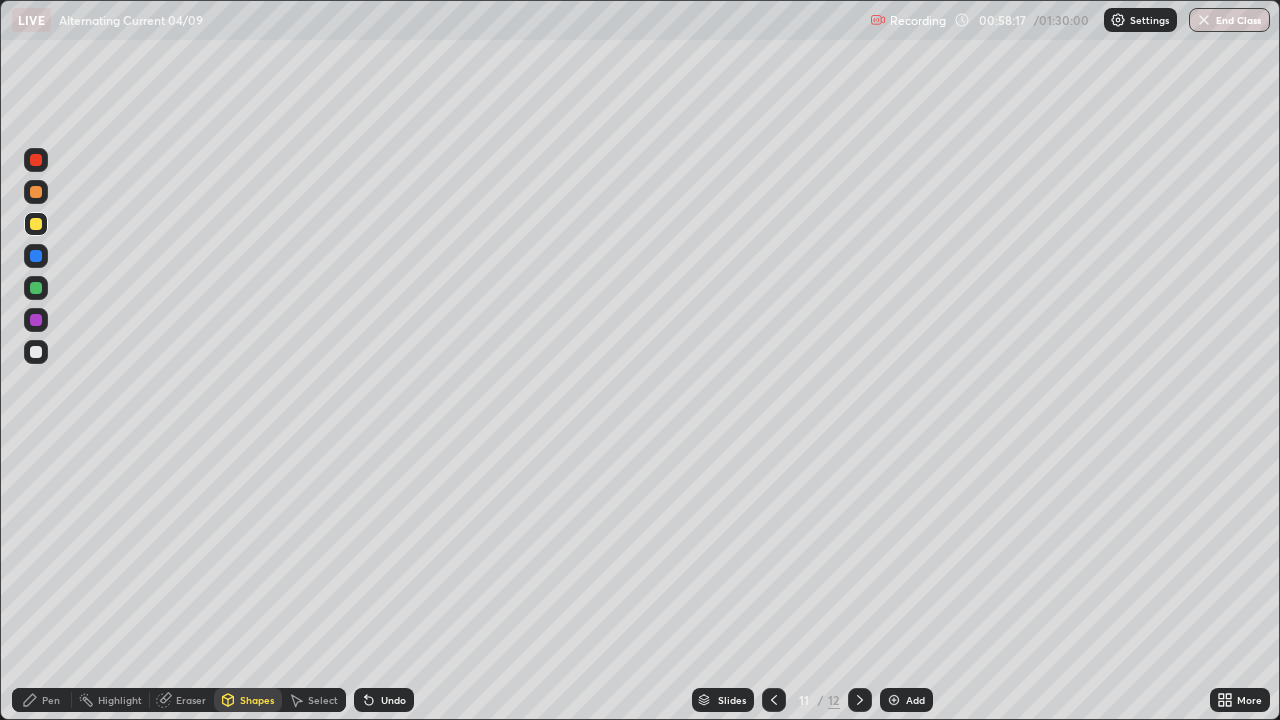 click on "Pen" at bounding box center (51, 700) 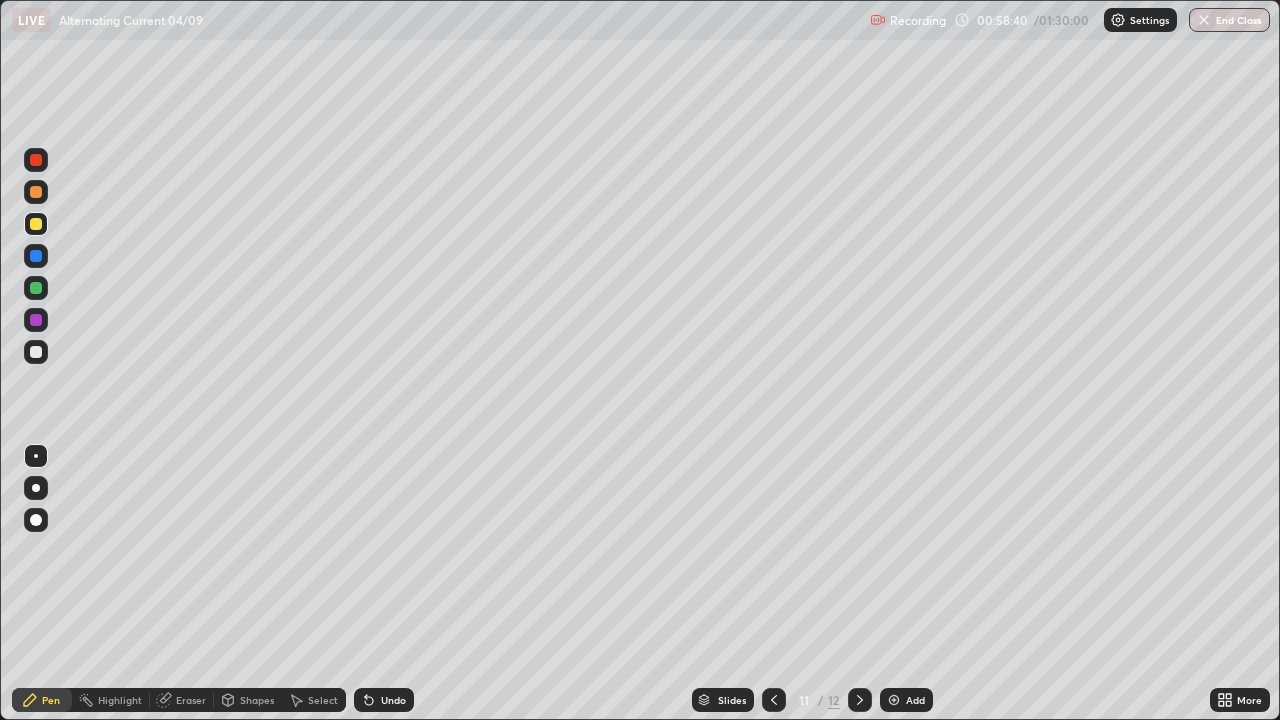 click at bounding box center [36, 352] 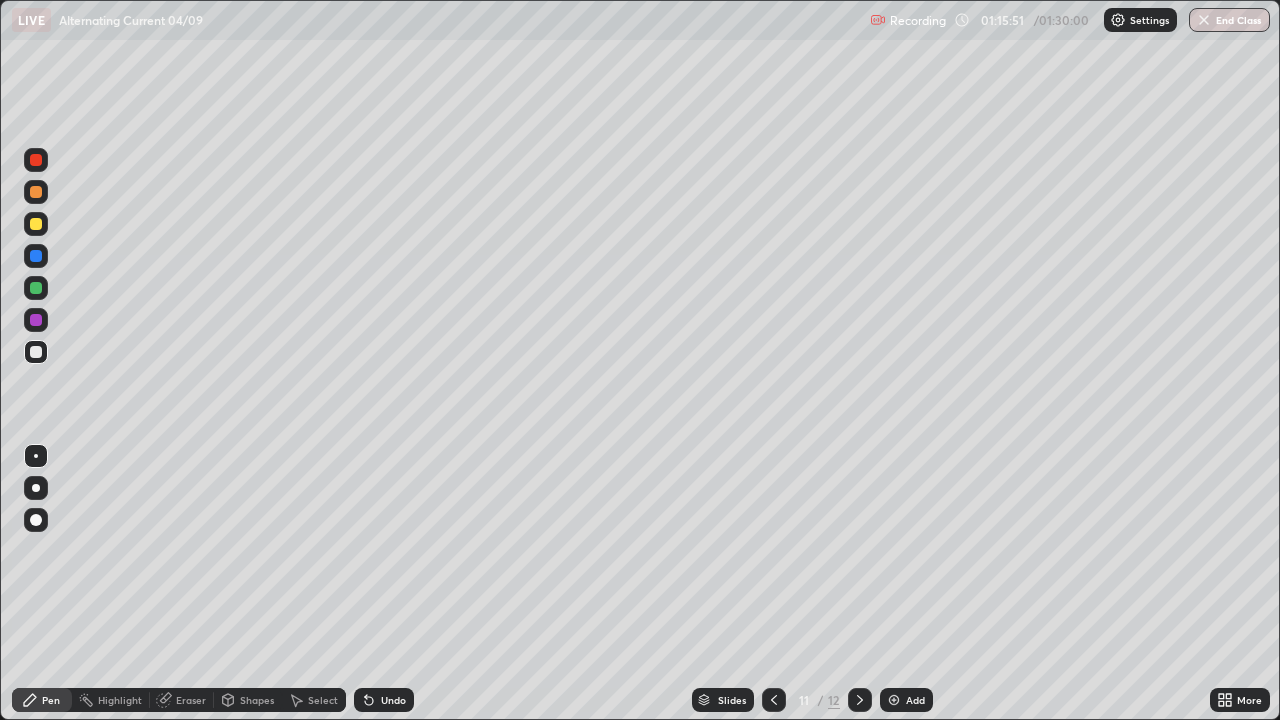 click on "End Class" at bounding box center [1229, 20] 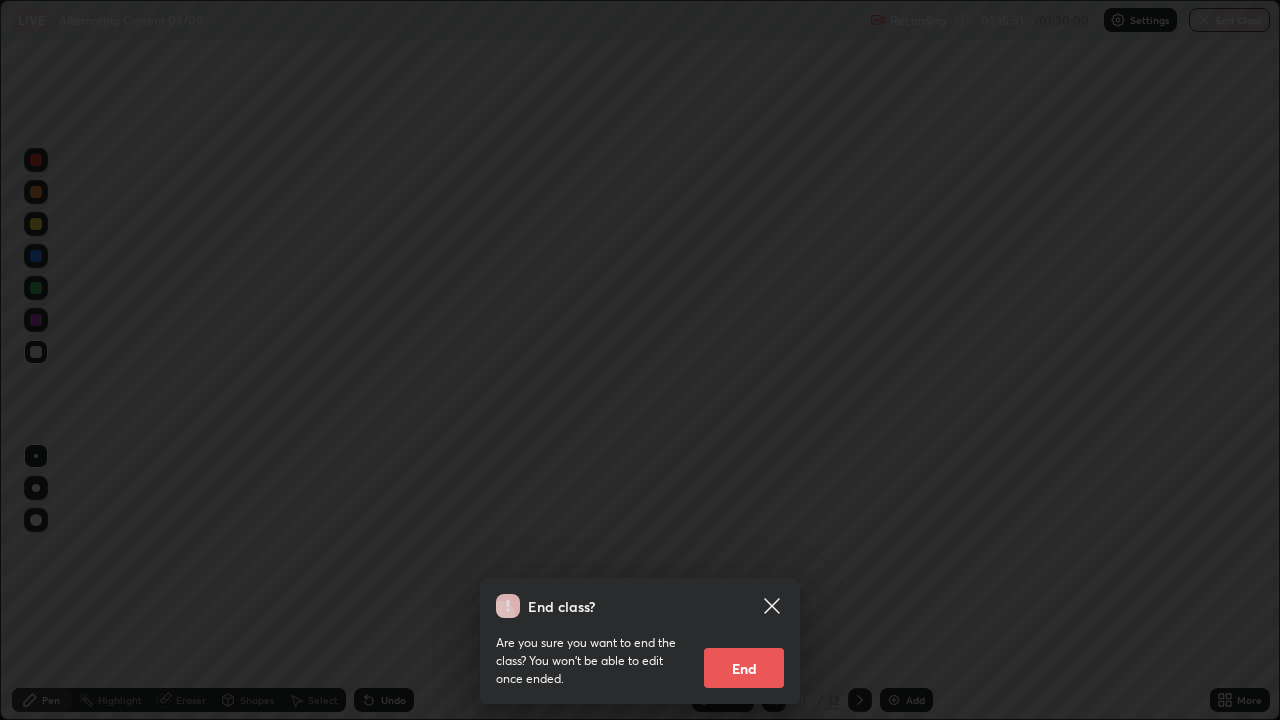 click on "End" at bounding box center (744, 668) 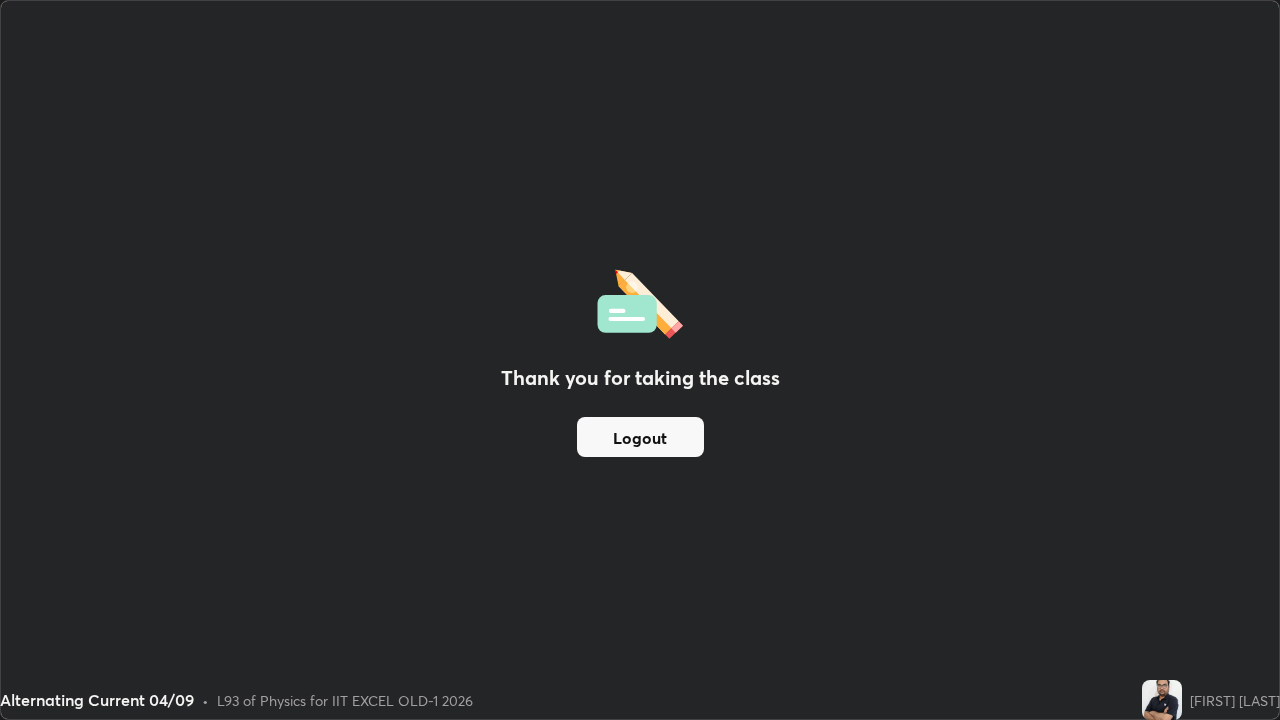 click on "Logout" at bounding box center [640, 437] 